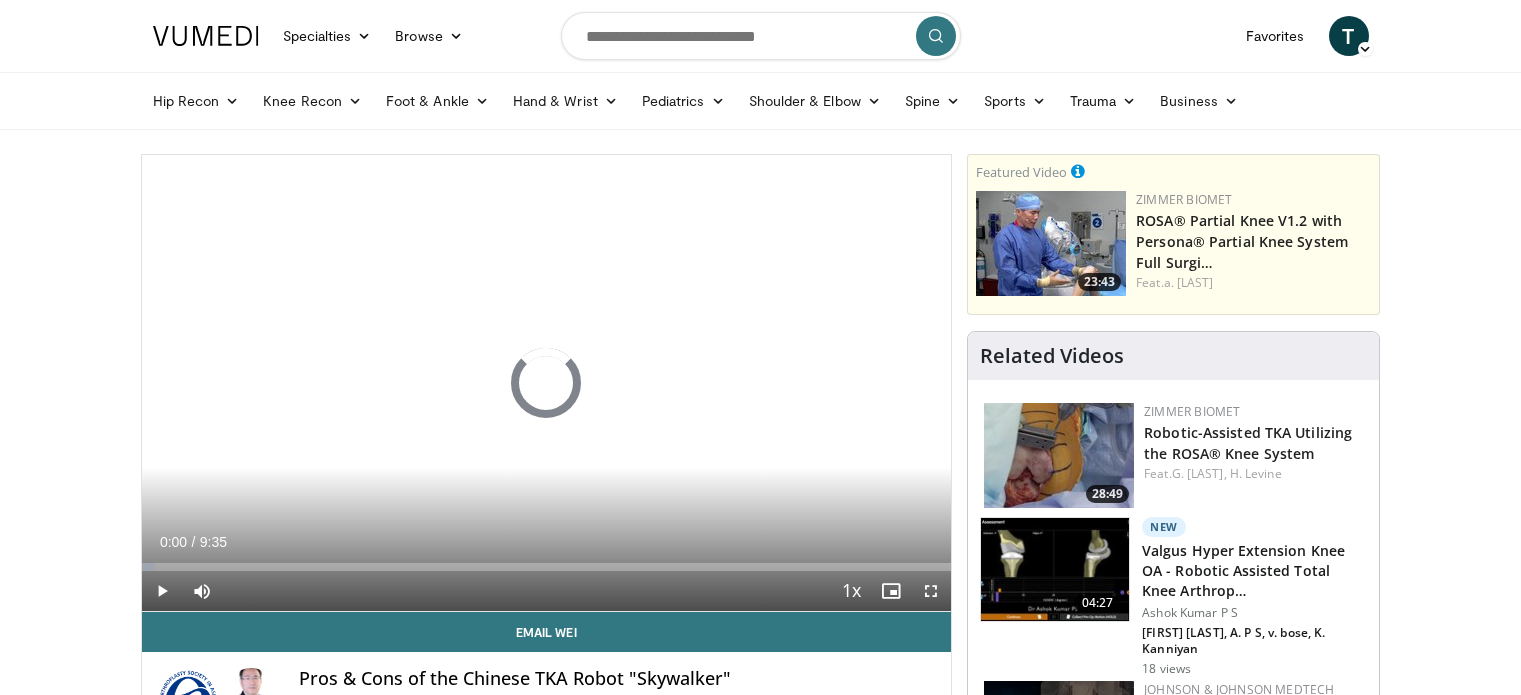 scroll, scrollTop: 0, scrollLeft: 0, axis: both 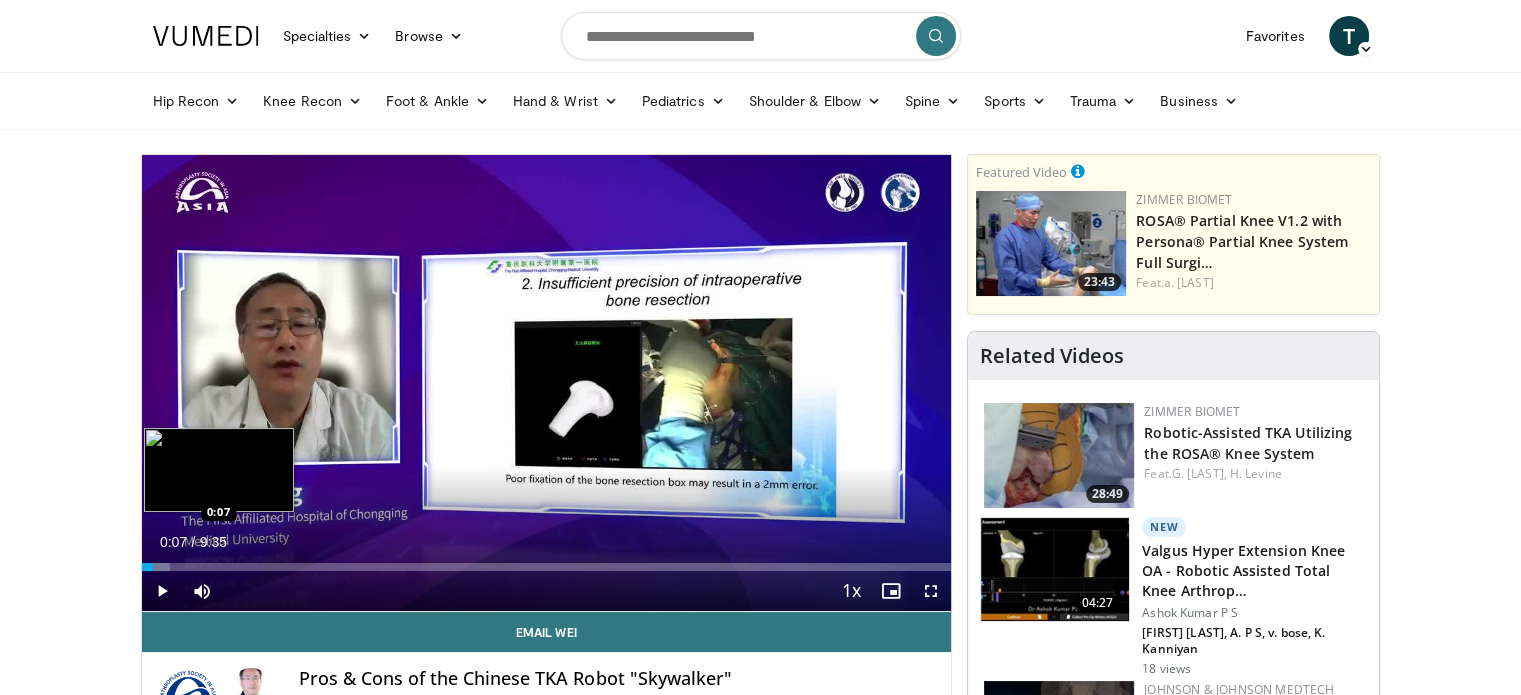 click on "Loaded :  3.48% 0:07 0:07" at bounding box center [547, 567] 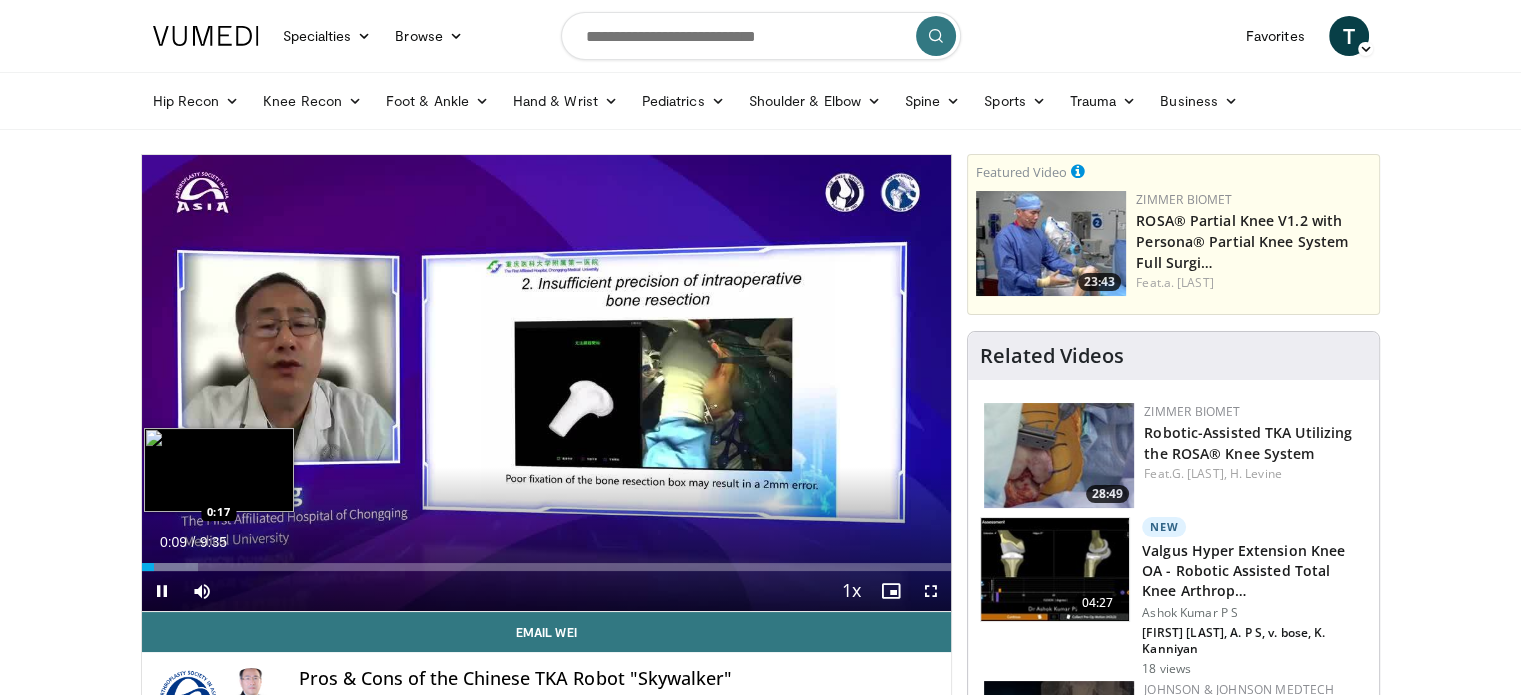 click on "Loaded :  6.95% 0:09 0:17" at bounding box center [547, 567] 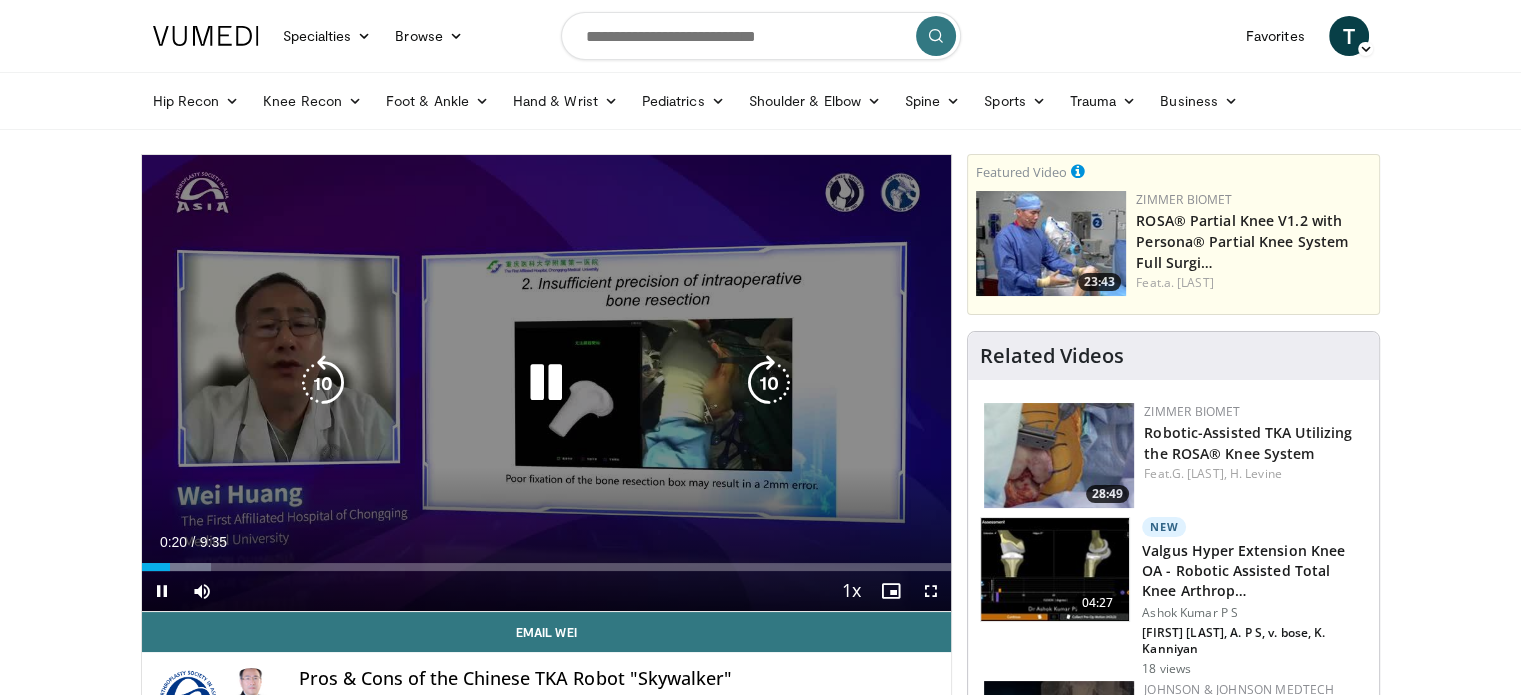 click on "**********" at bounding box center [547, 383] 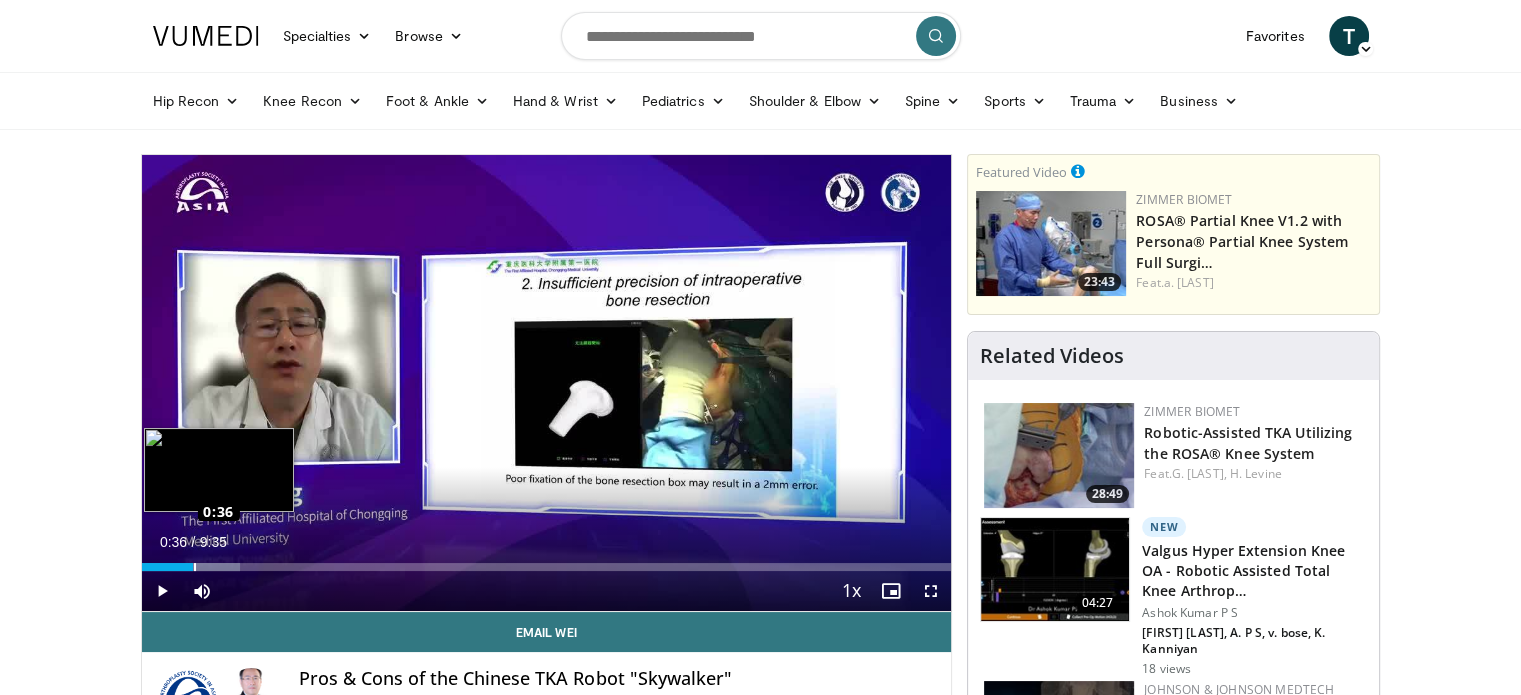 click on "Loaded :  12.17% 0:36 0:36" at bounding box center (547, 567) 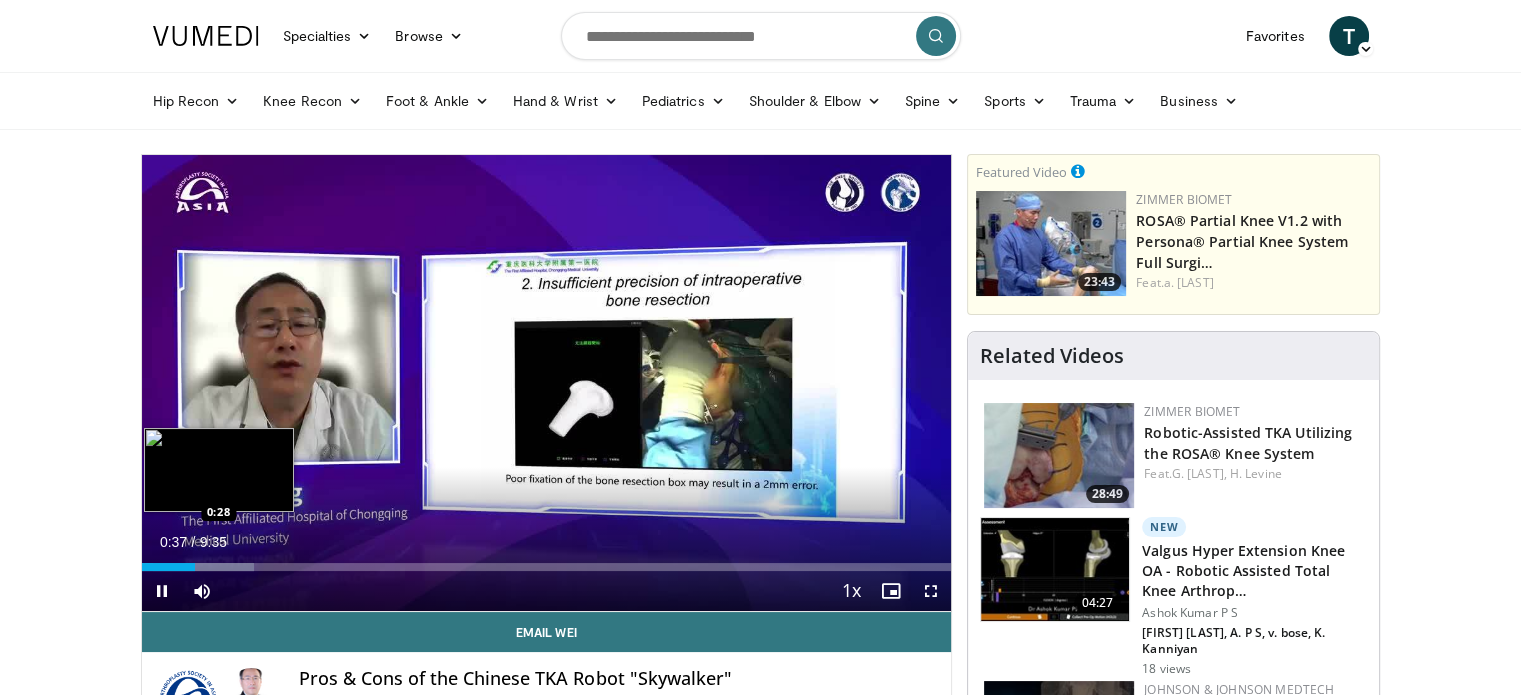 click on "0:38" at bounding box center (169, 567) 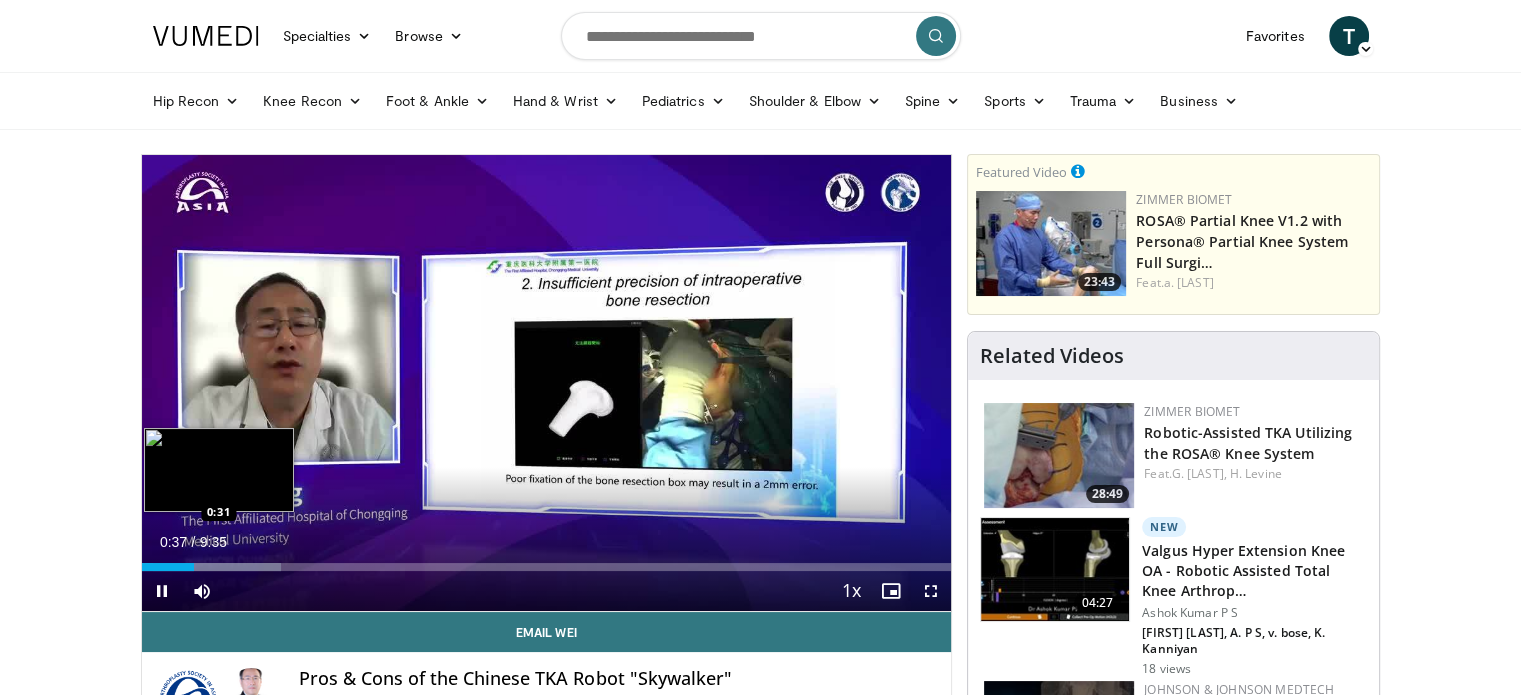 click on "0:37" at bounding box center (168, 567) 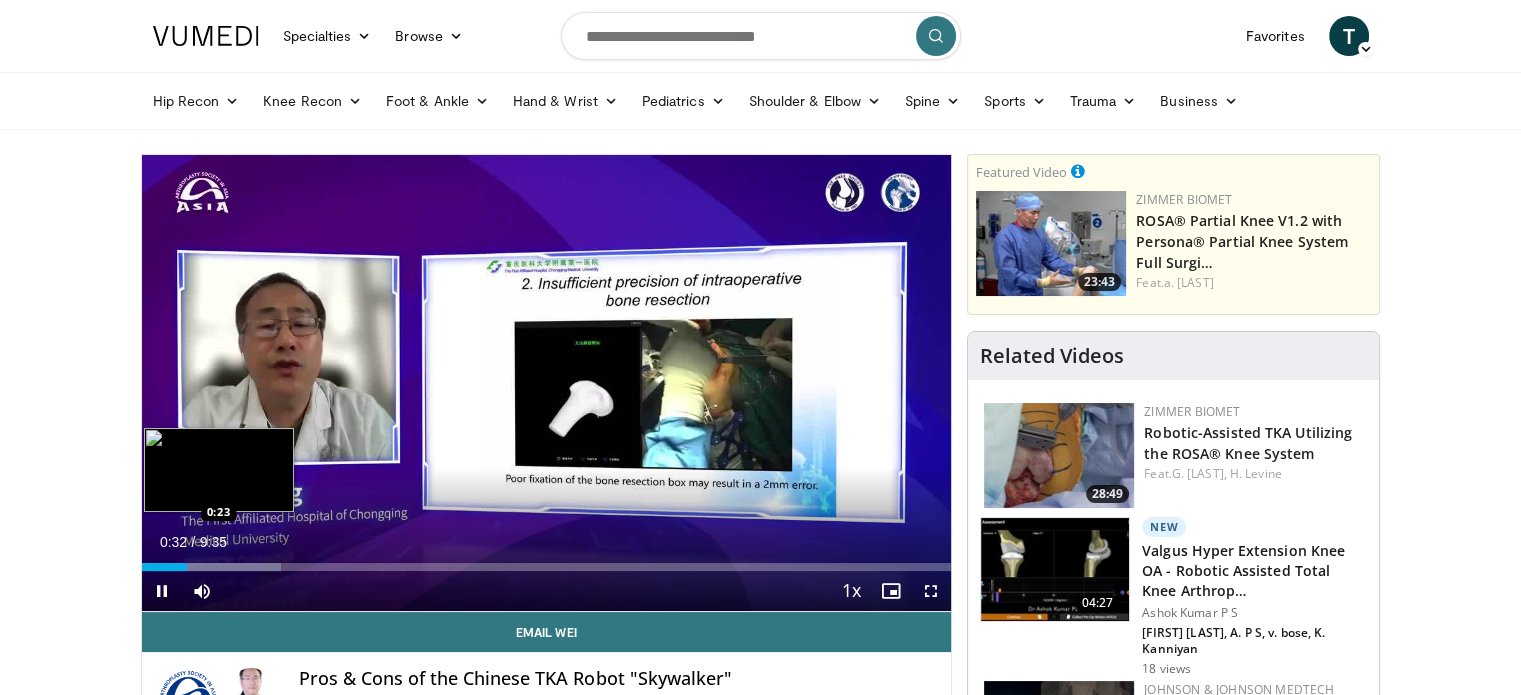 click on "Loaded :  17.23% 0:32 0:23" at bounding box center (547, 567) 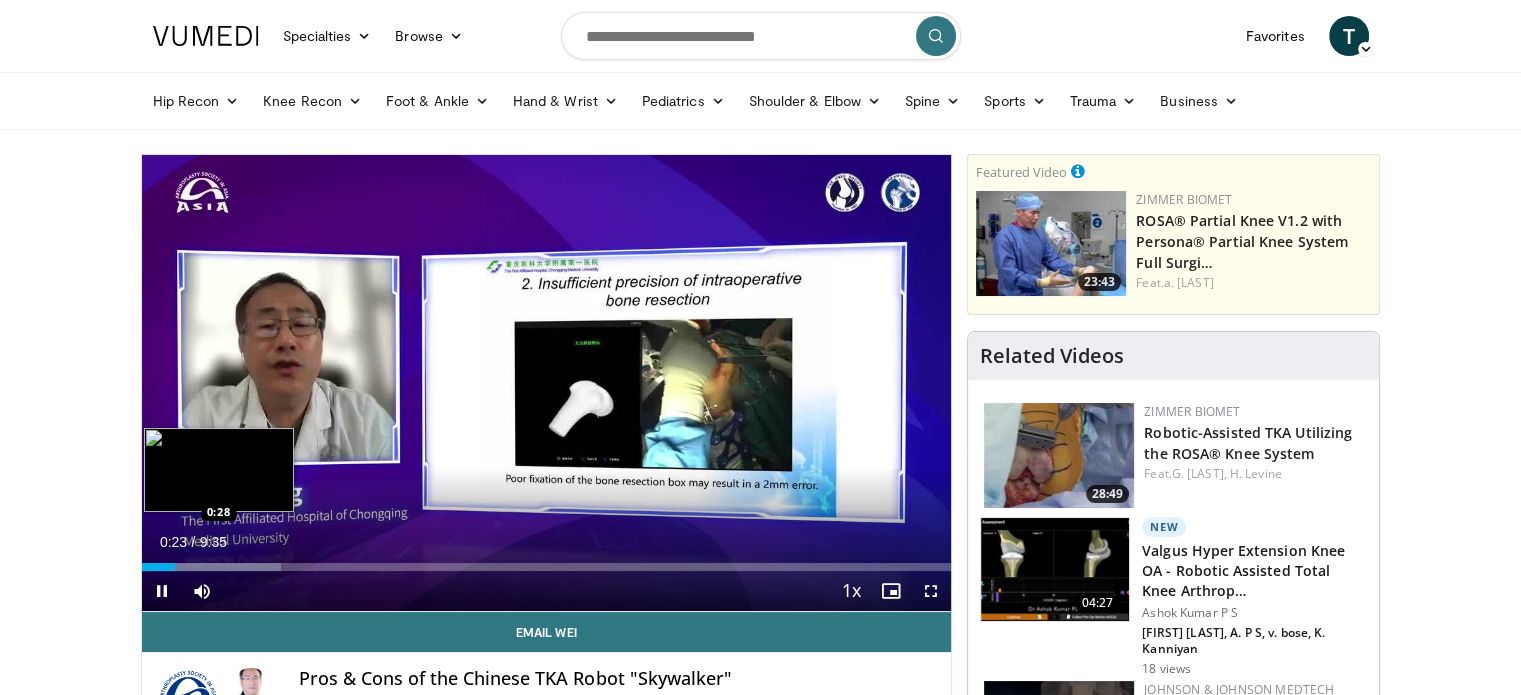 click on "Loaded :  17.23% 0:24 0:28" at bounding box center [547, 567] 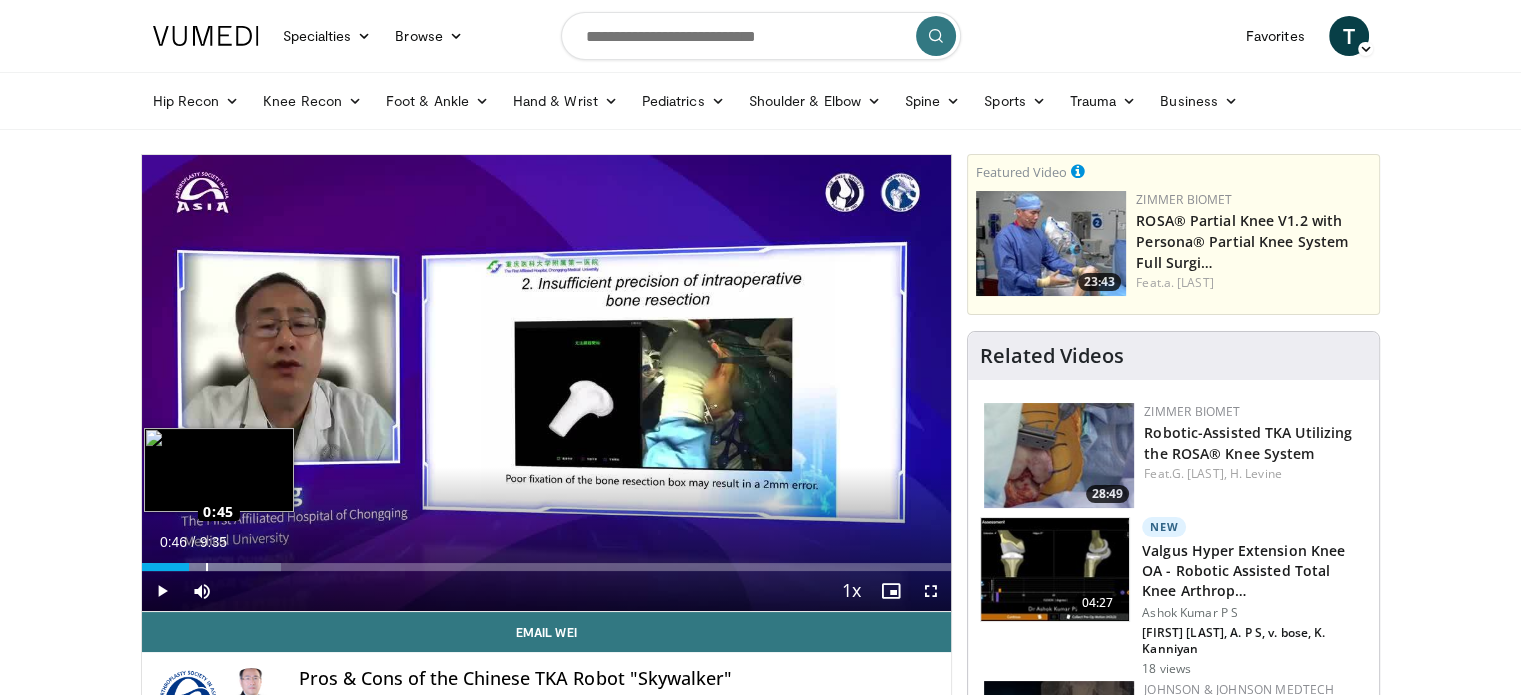 click on "Loaded :  17.23% 0:34 0:45" at bounding box center [547, 567] 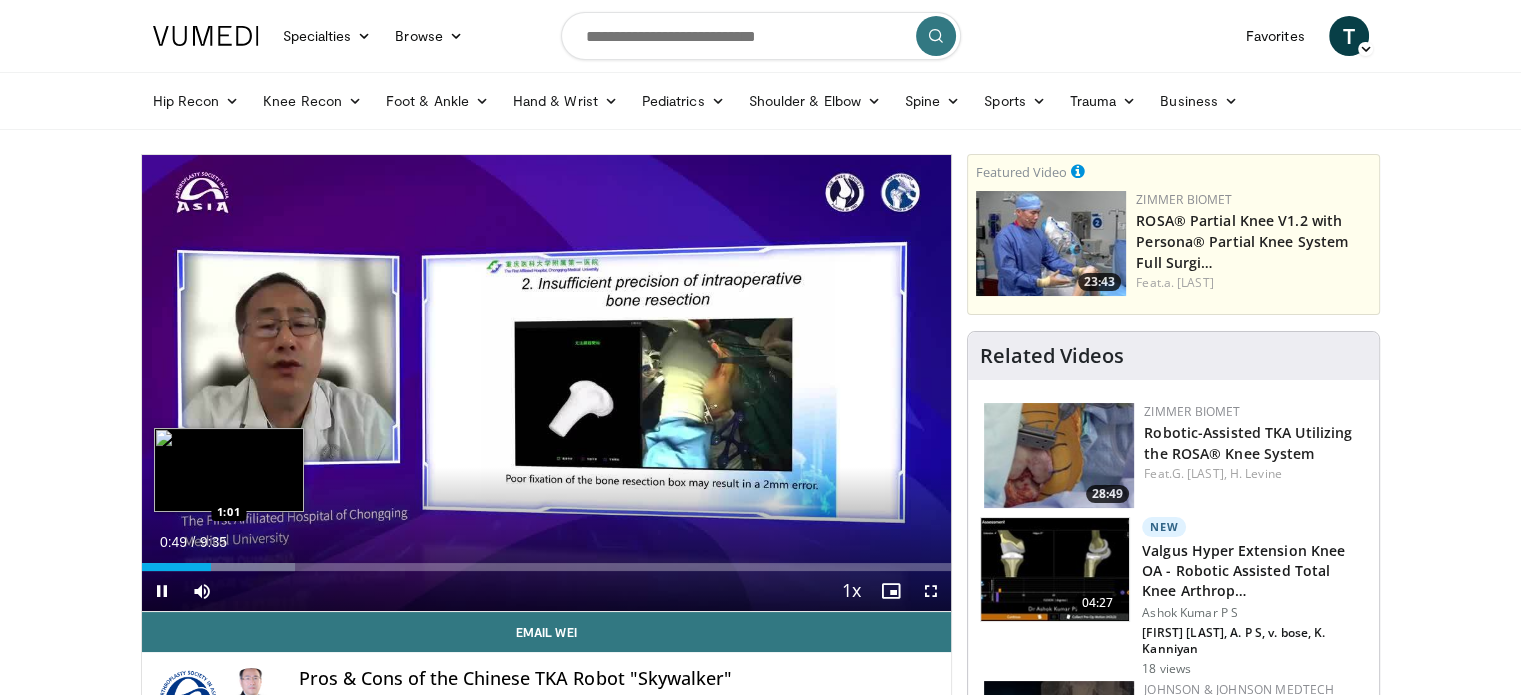 click at bounding box center [230, 567] 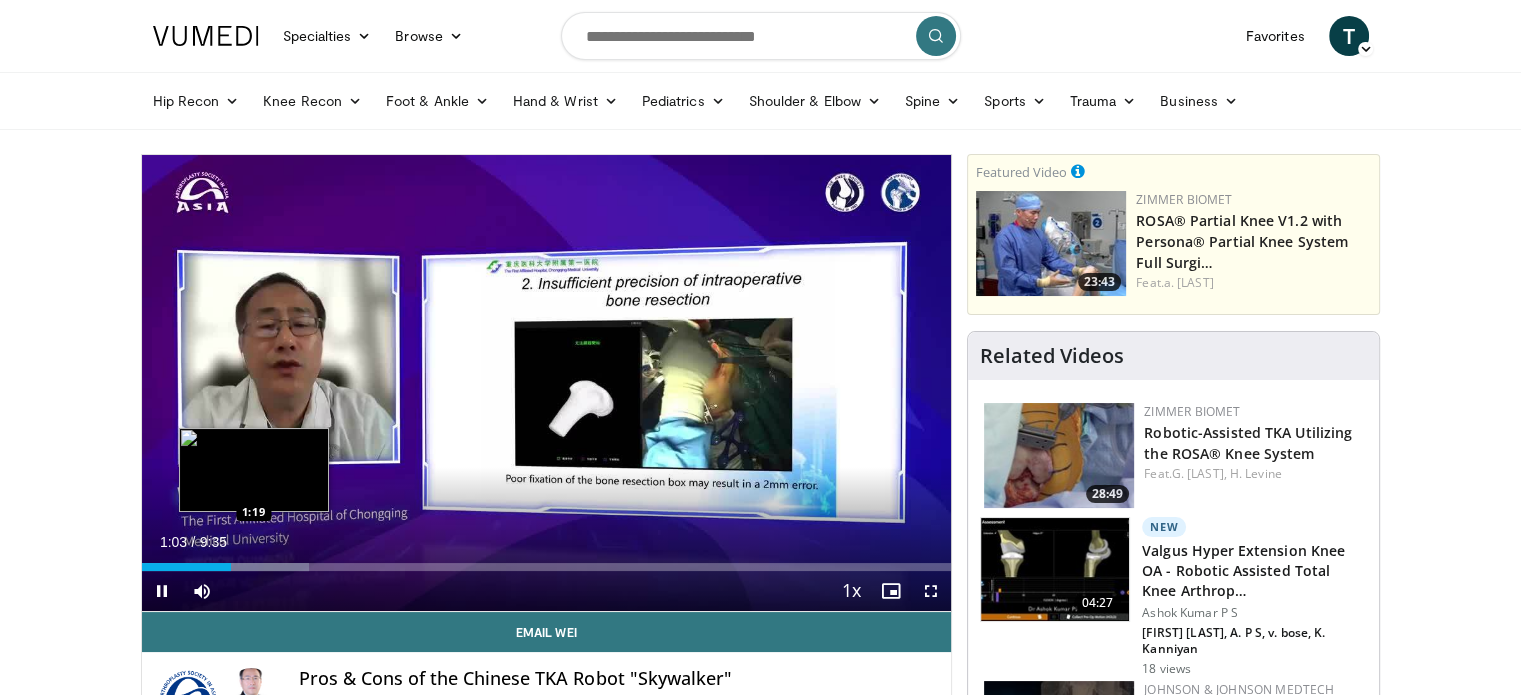 click on "Loaded :  20.68% 1:03 1:19" at bounding box center [547, 567] 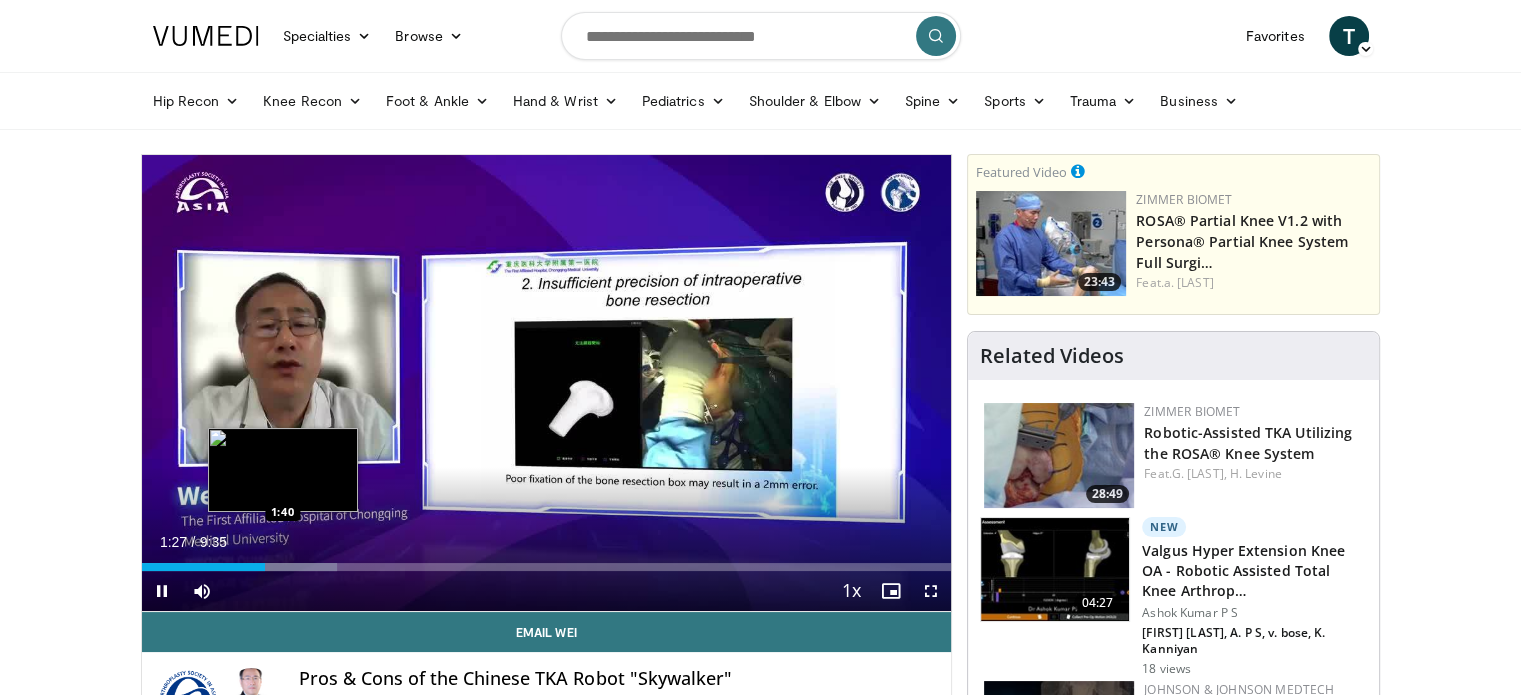 click on "Loaded :  24.13% 1:27 1:40" at bounding box center [547, 567] 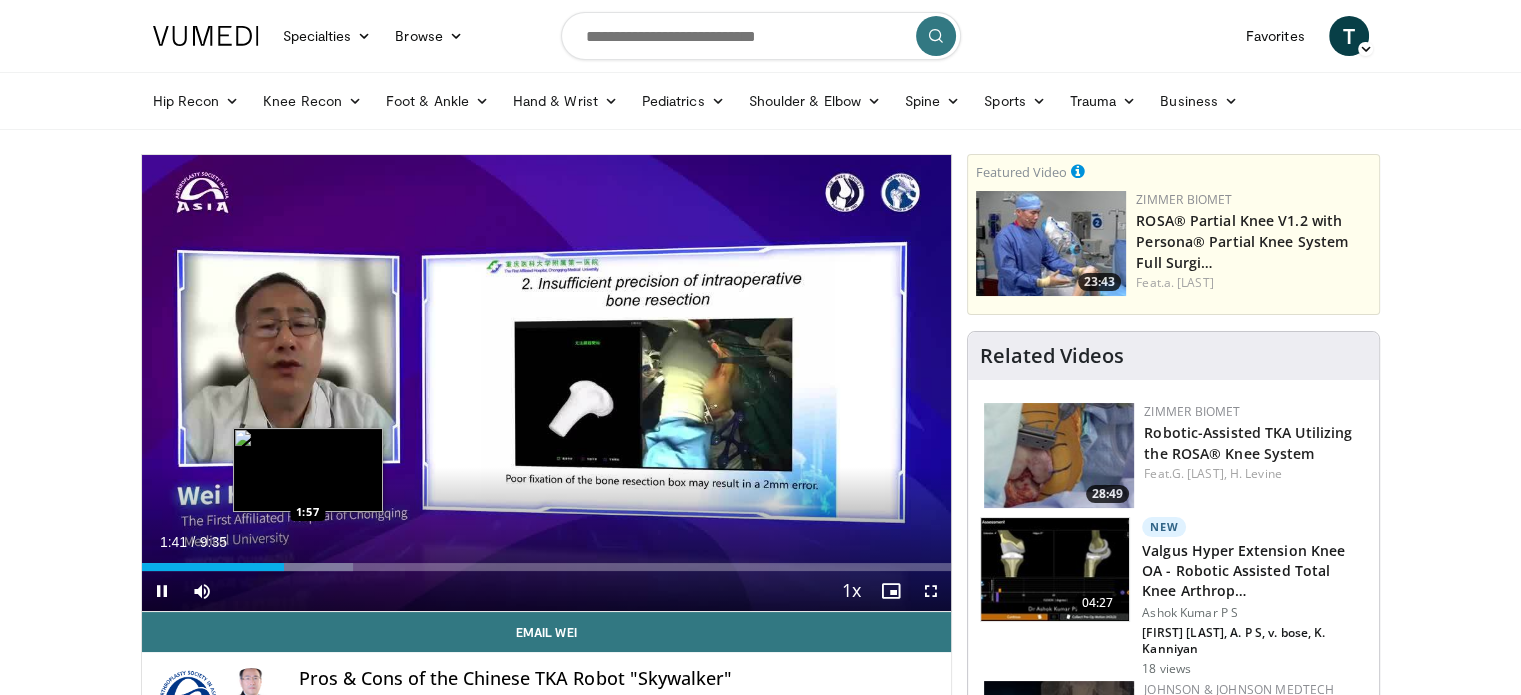 click at bounding box center (296, 567) 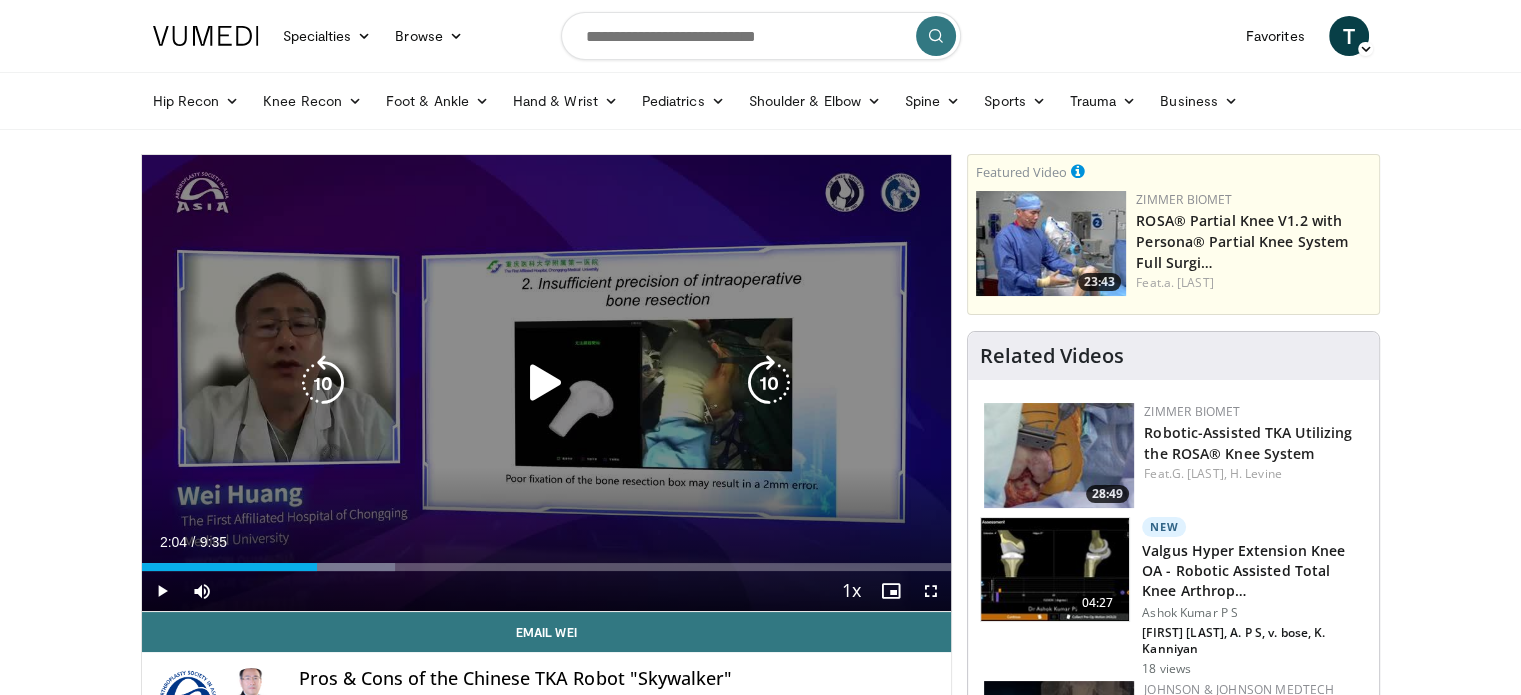 drag, startPoint x: 317, startPoint y: 560, endPoint x: 342, endPoint y: 563, distance: 25.179358 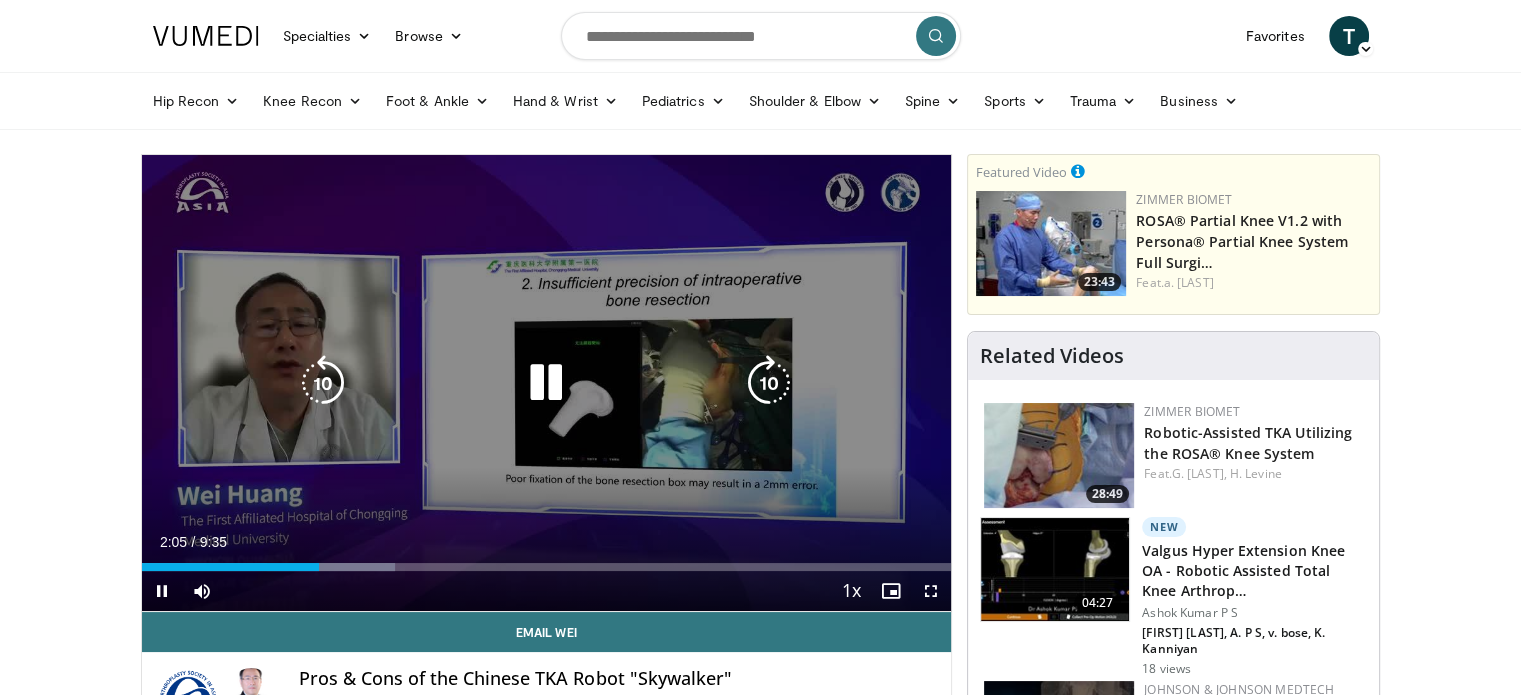 click at bounding box center (331, 567) 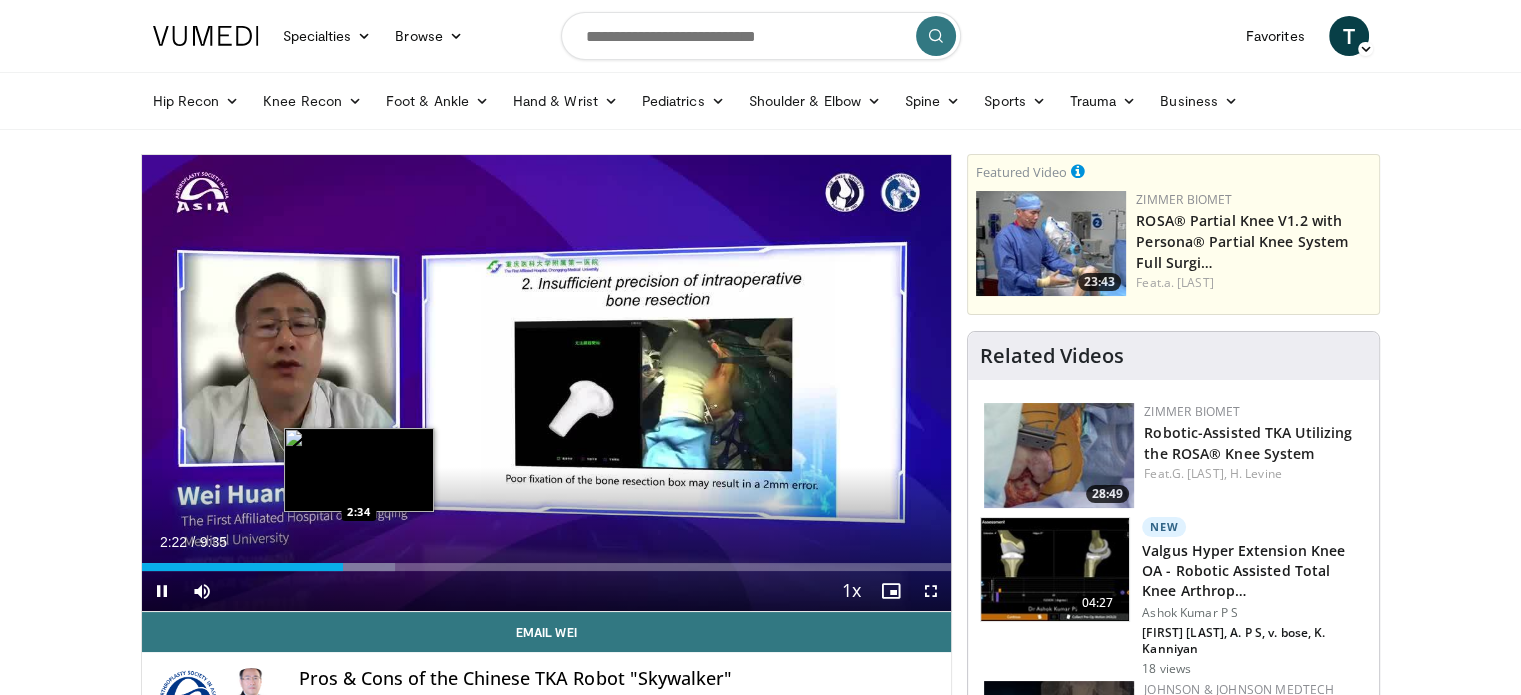 click on "Loaded :  31.30% 2:22 2:34" at bounding box center [547, 567] 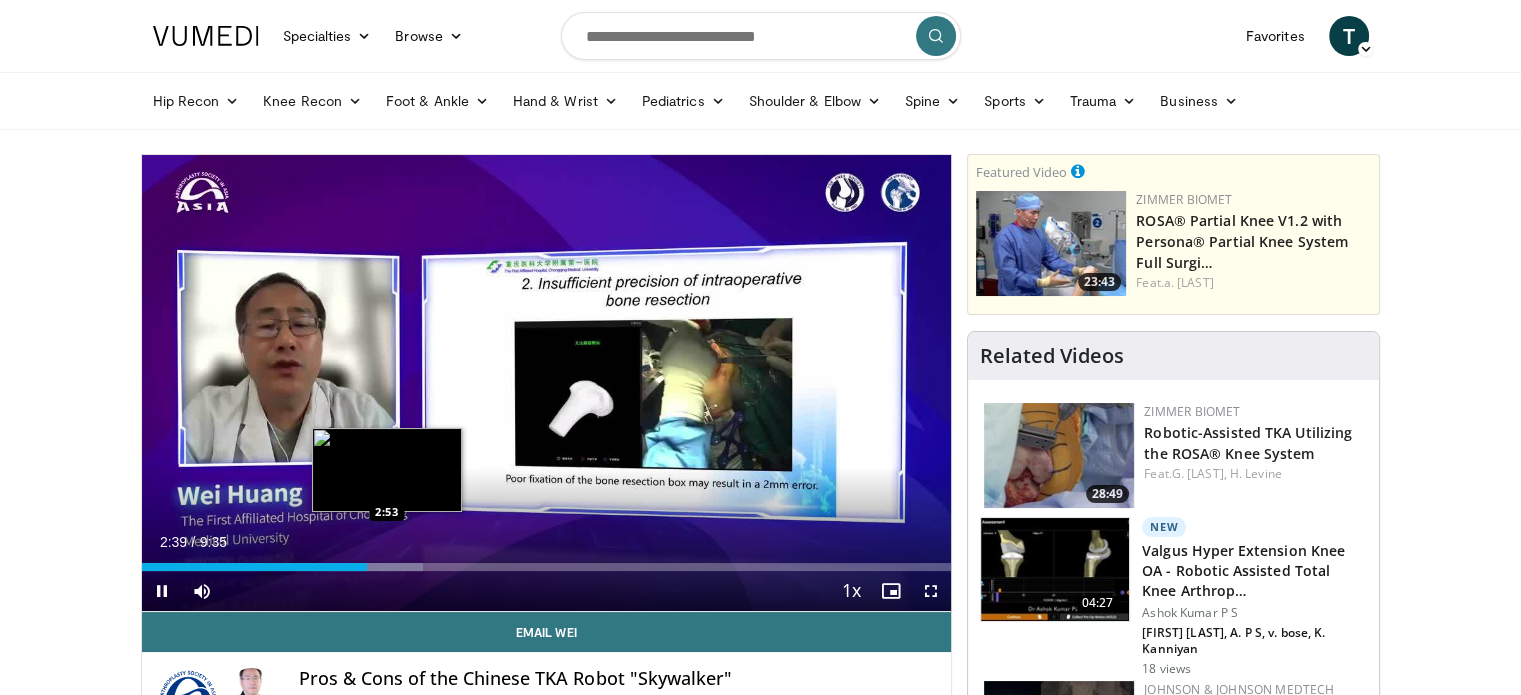 click at bounding box center [373, 567] 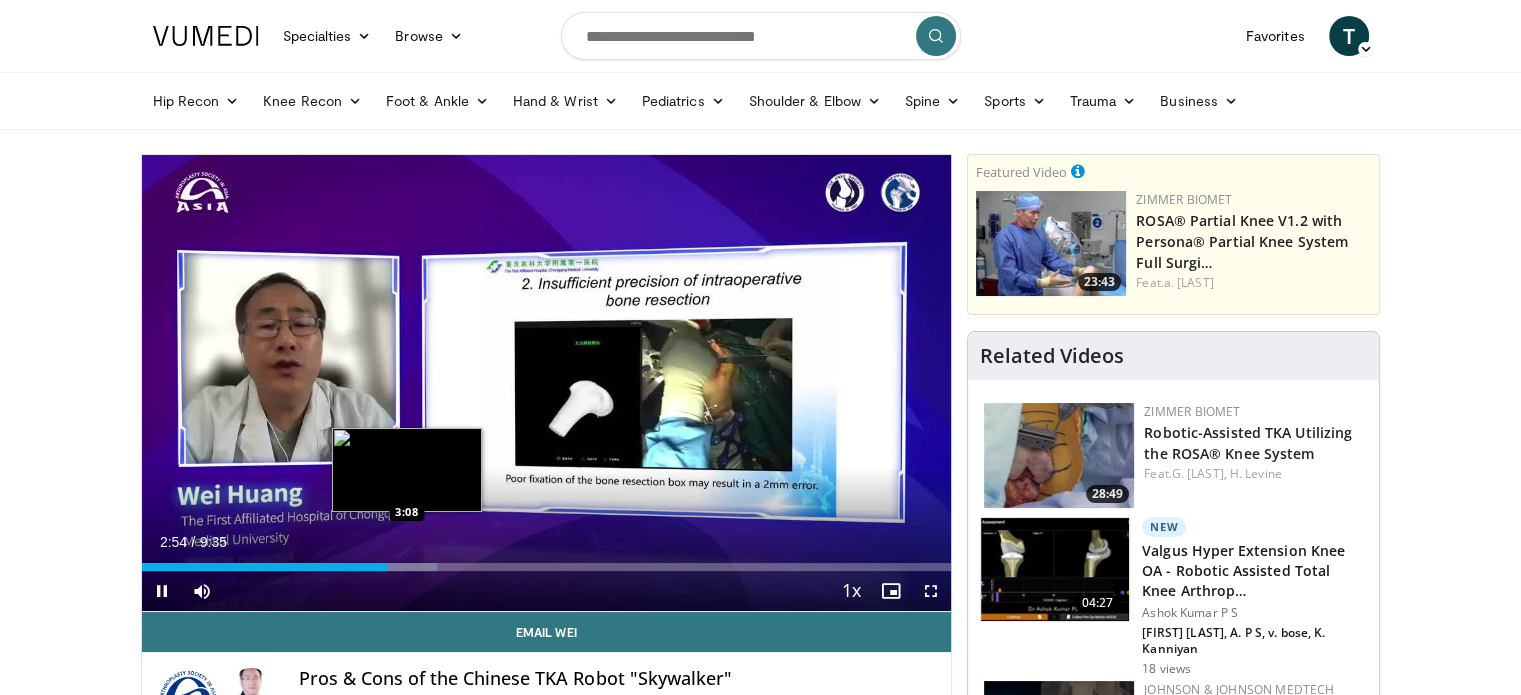 click at bounding box center (391, 567) 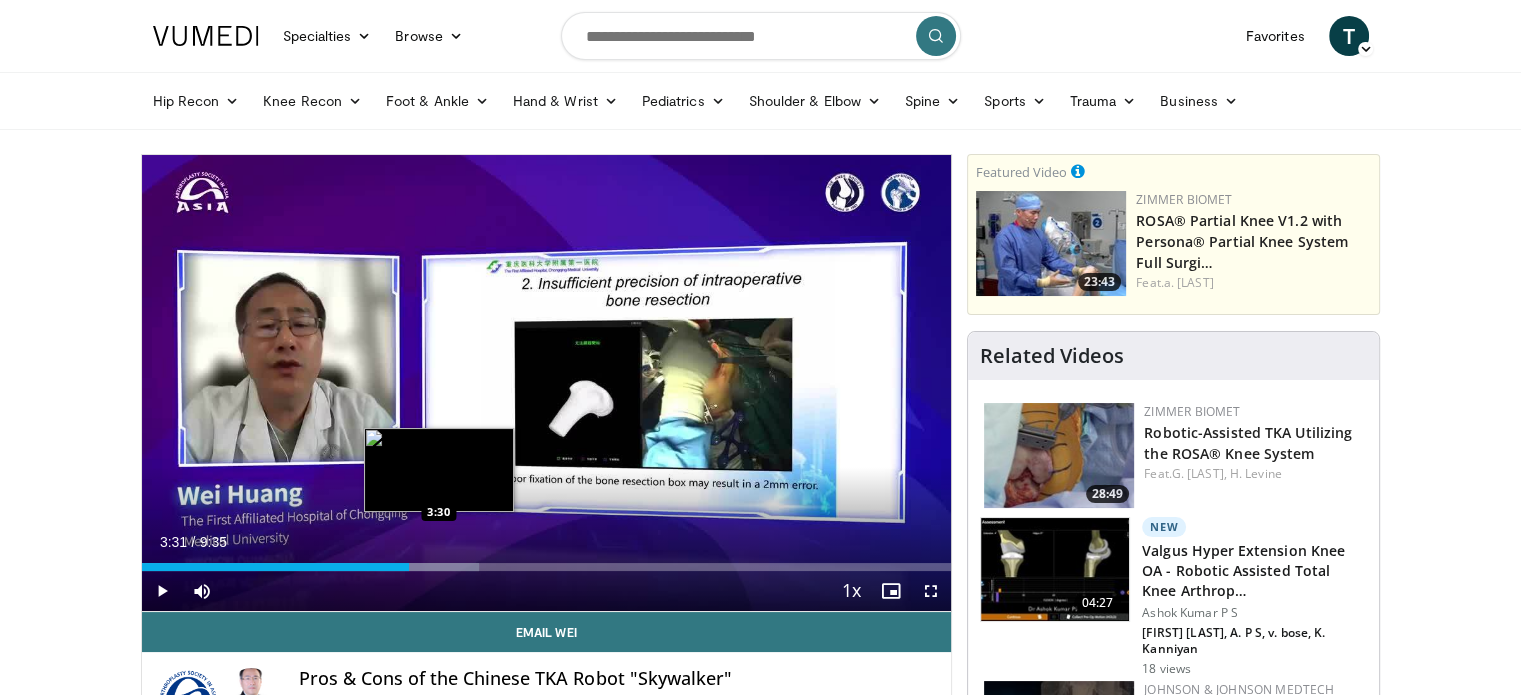 click at bounding box center (423, 567) 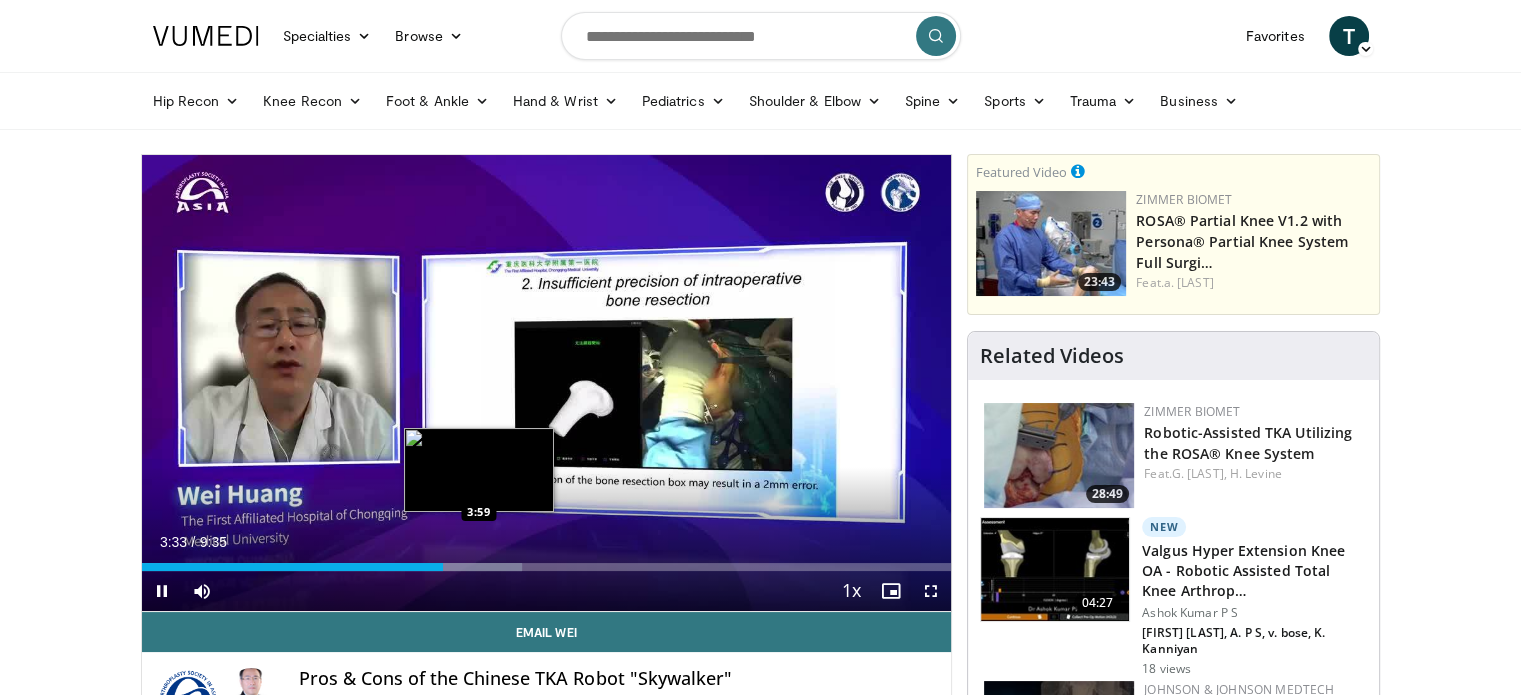 click on "Loaded :  46.94% 3:33 3:59" at bounding box center [547, 561] 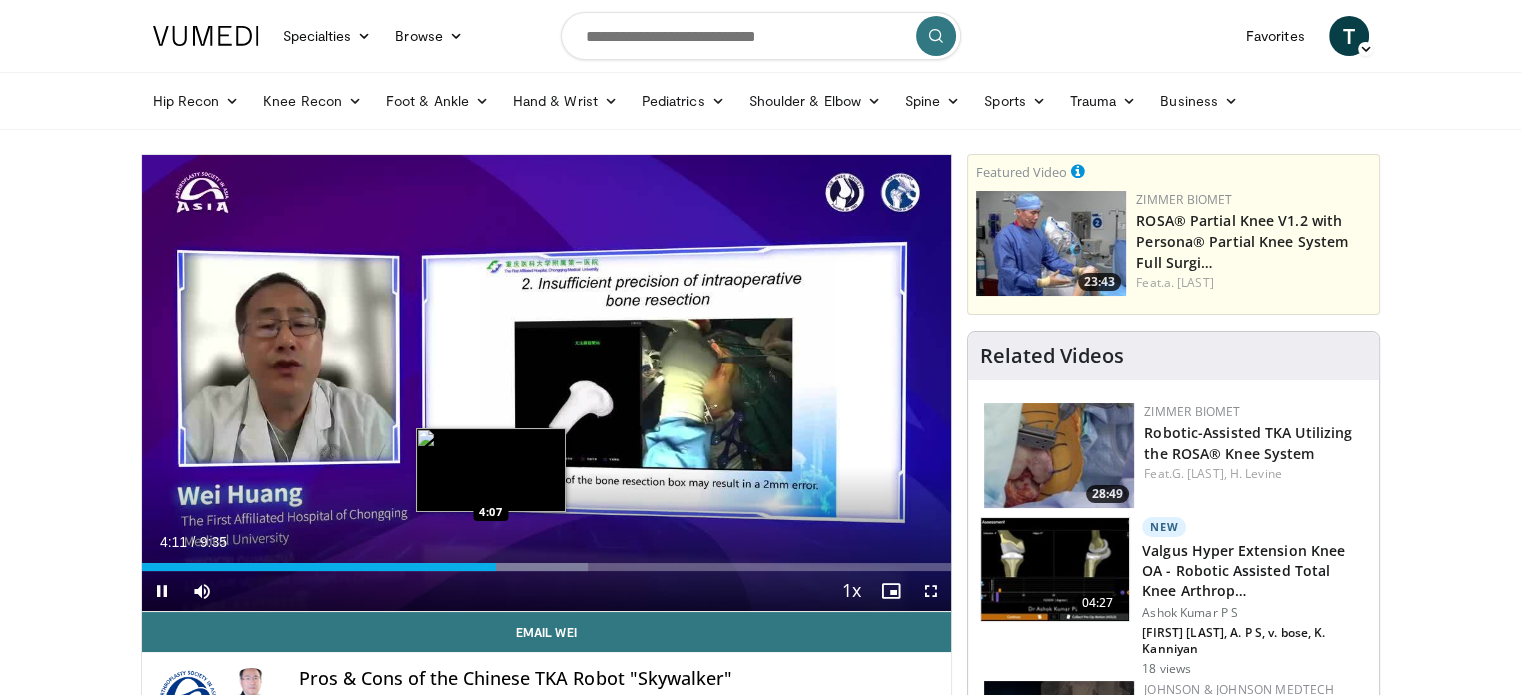 click on "Loaded :  55.18% 4:11 4:07" at bounding box center [547, 567] 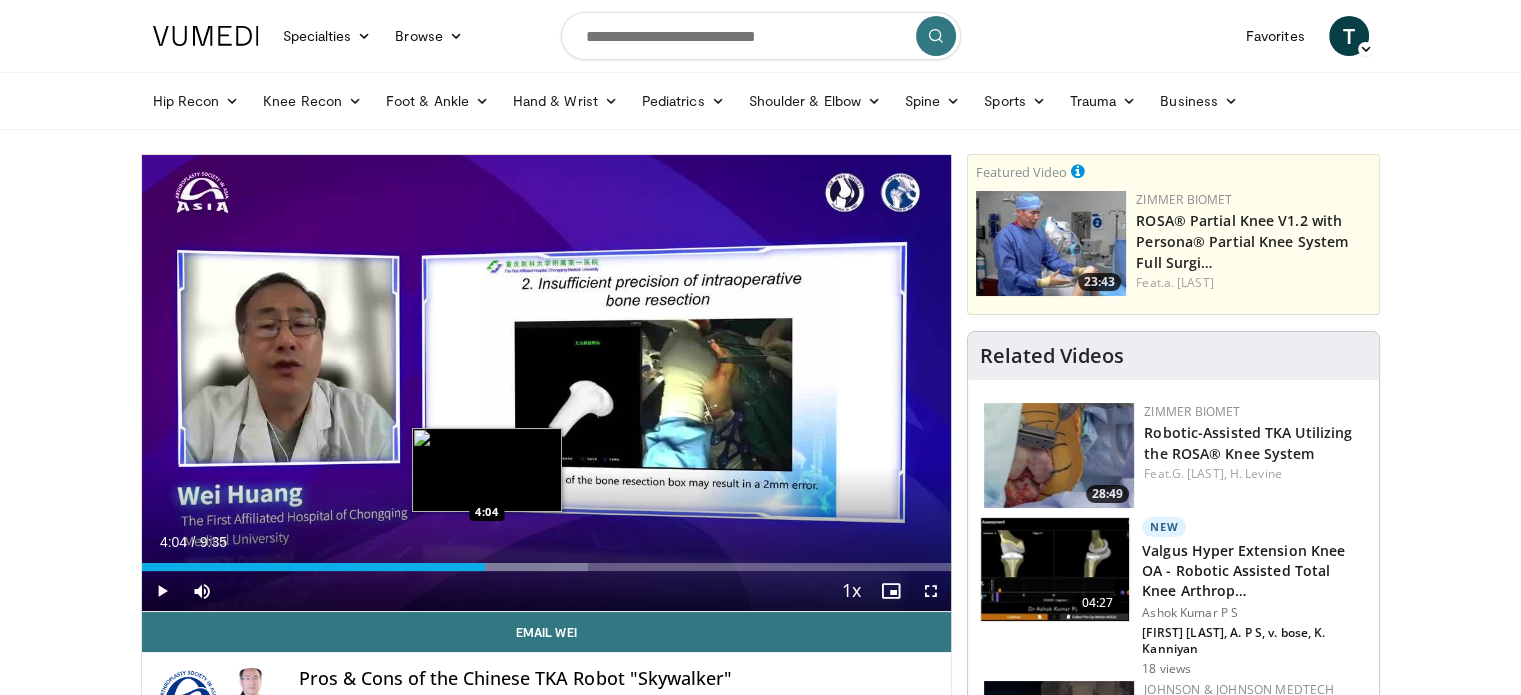 click on "Loaded :  55.18% 4:11 4:04" at bounding box center (547, 567) 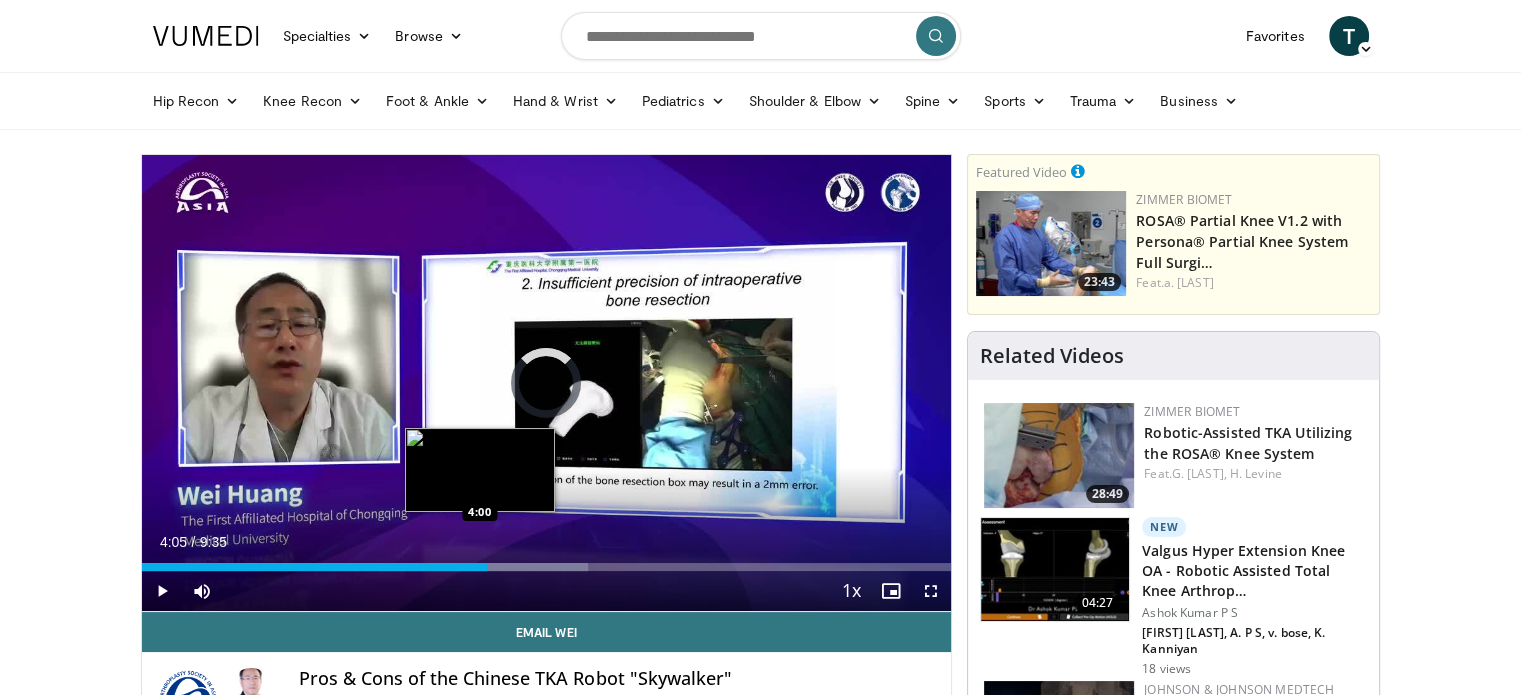 click on "4:05" at bounding box center [315, 567] 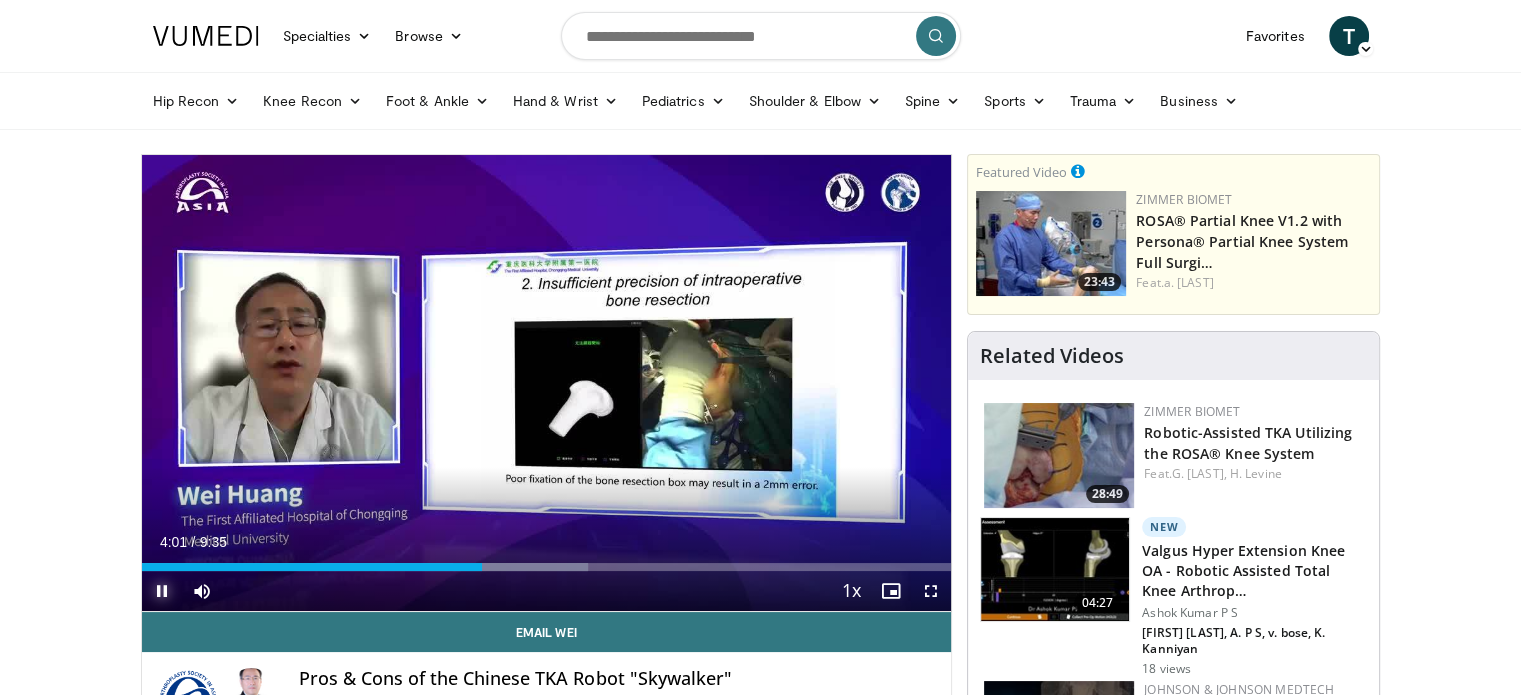 click at bounding box center [162, 591] 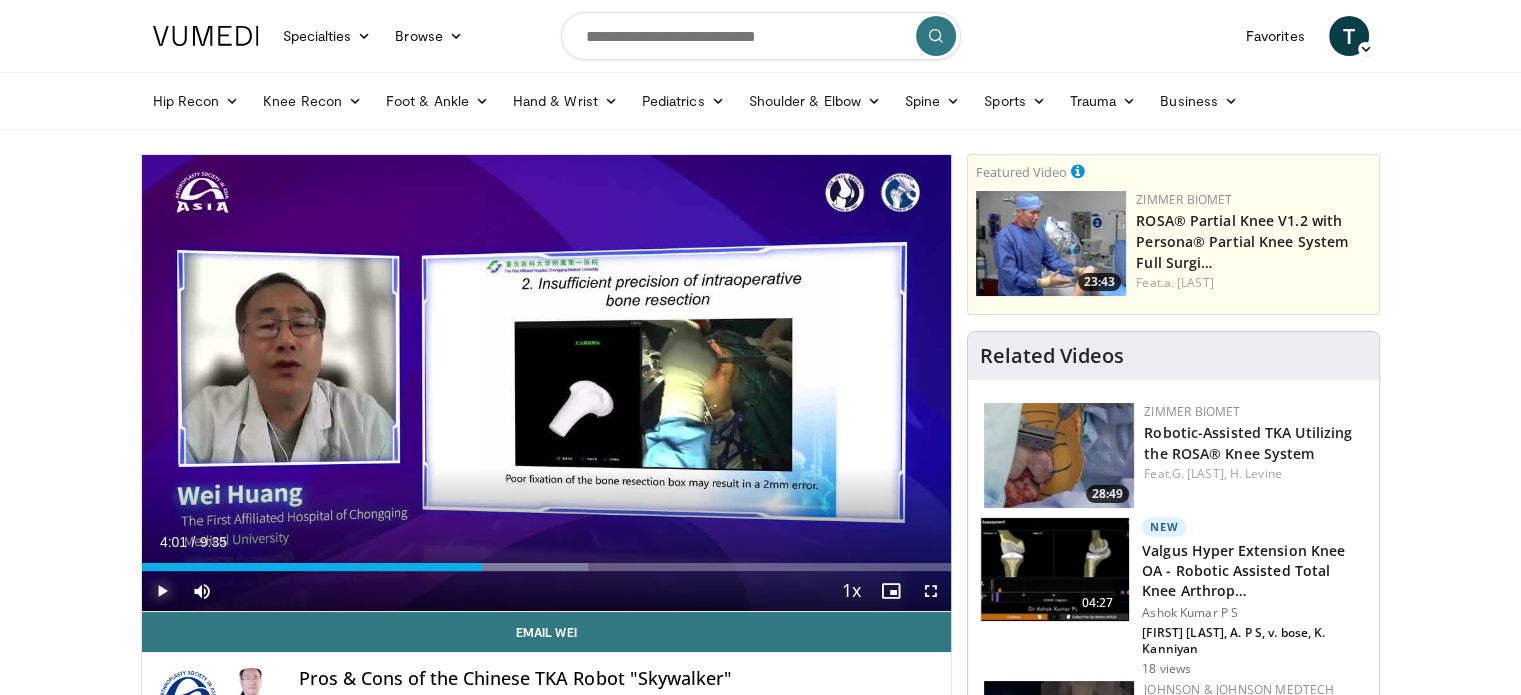 click at bounding box center [162, 591] 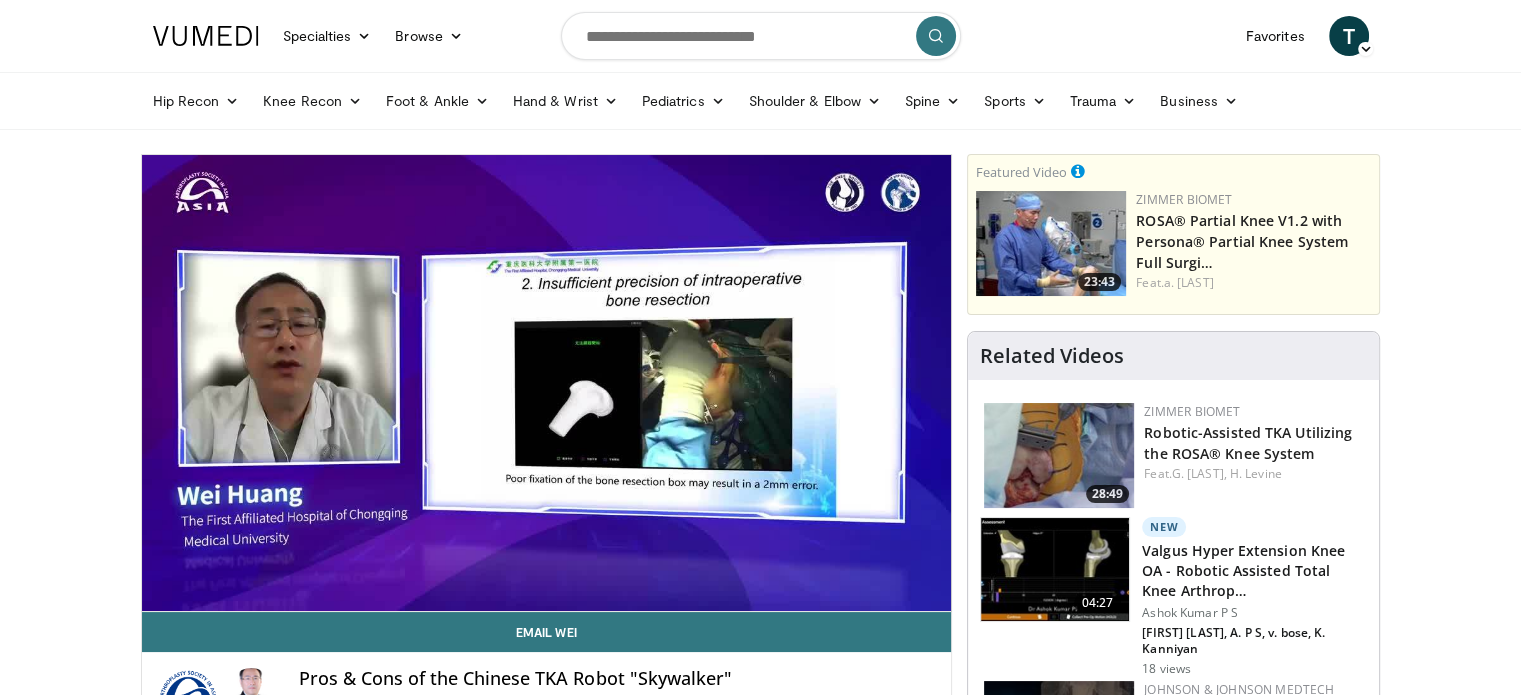 click on "**********" at bounding box center (547, 383) 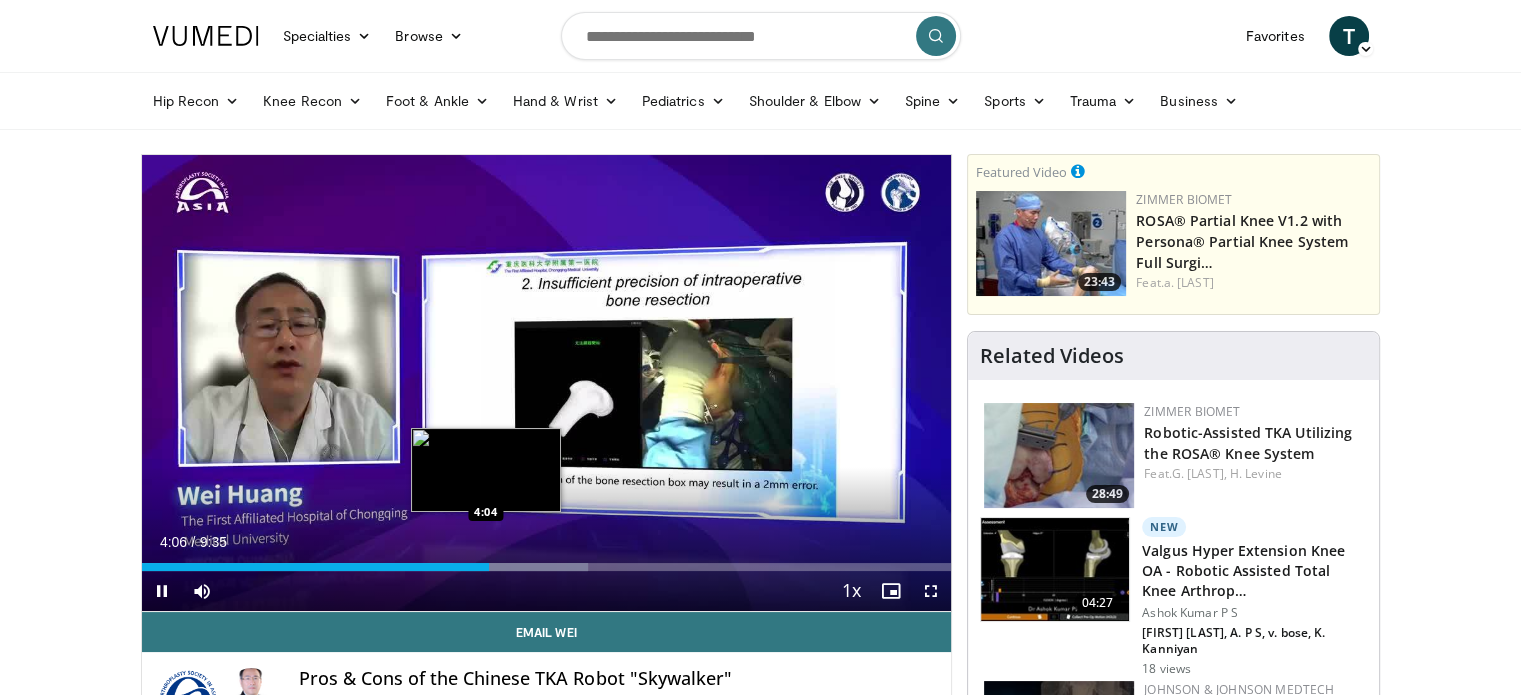 click on "4:06" at bounding box center (315, 567) 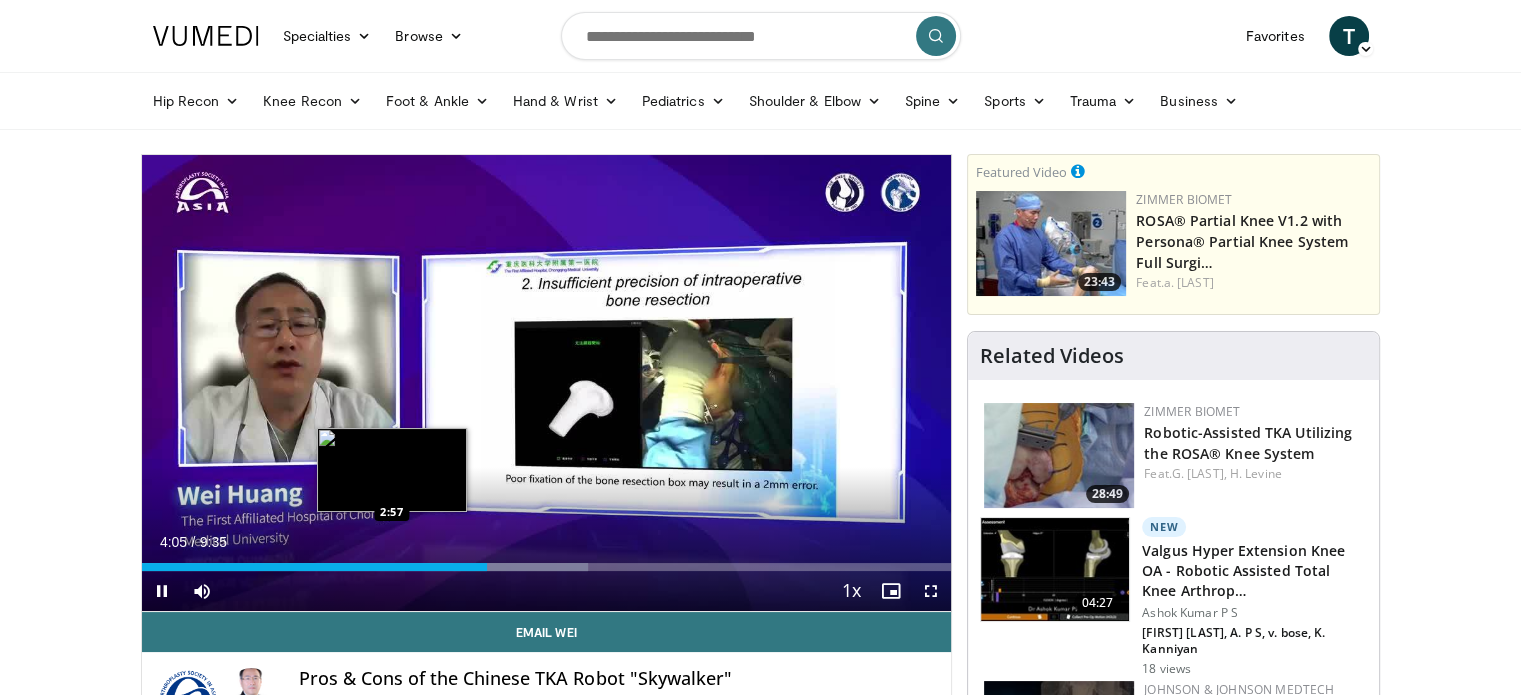 click on "4:05" at bounding box center (314, 567) 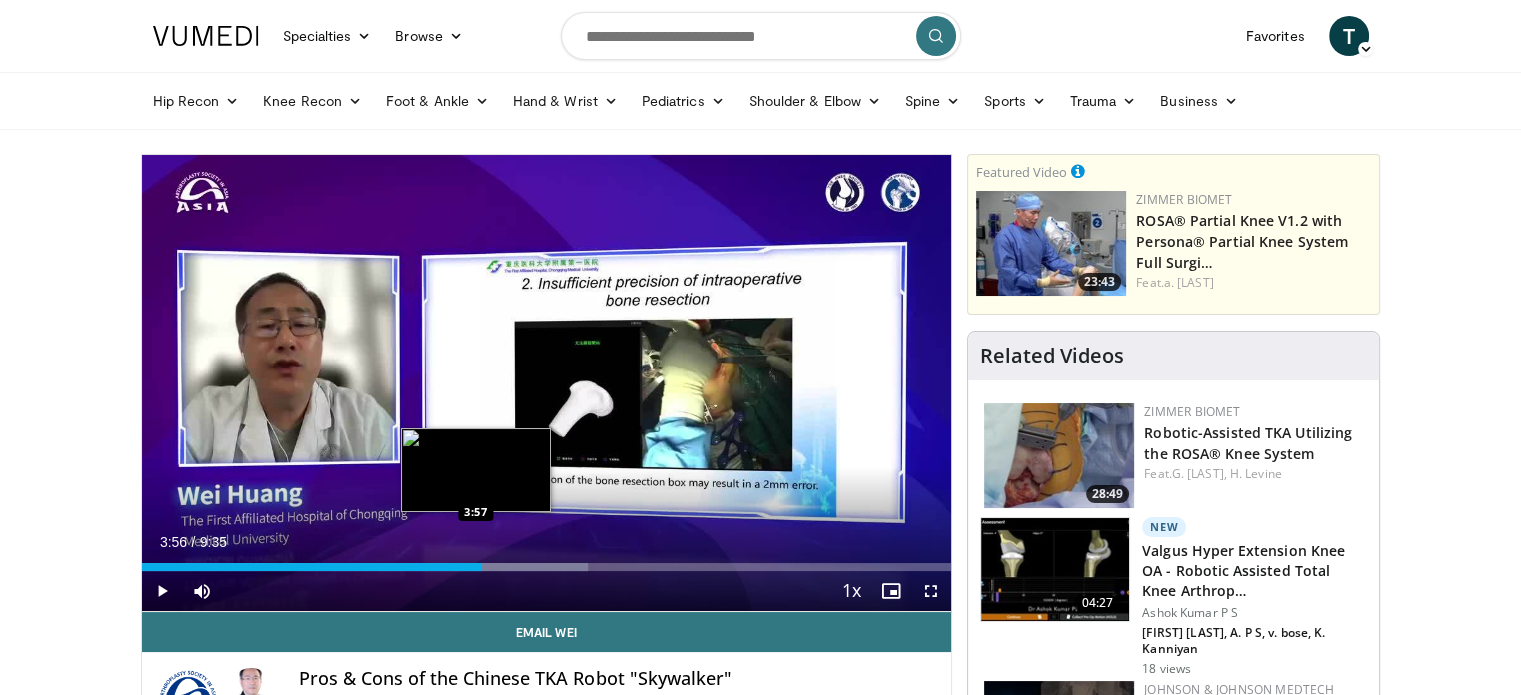 click on "3:56" at bounding box center [312, 567] 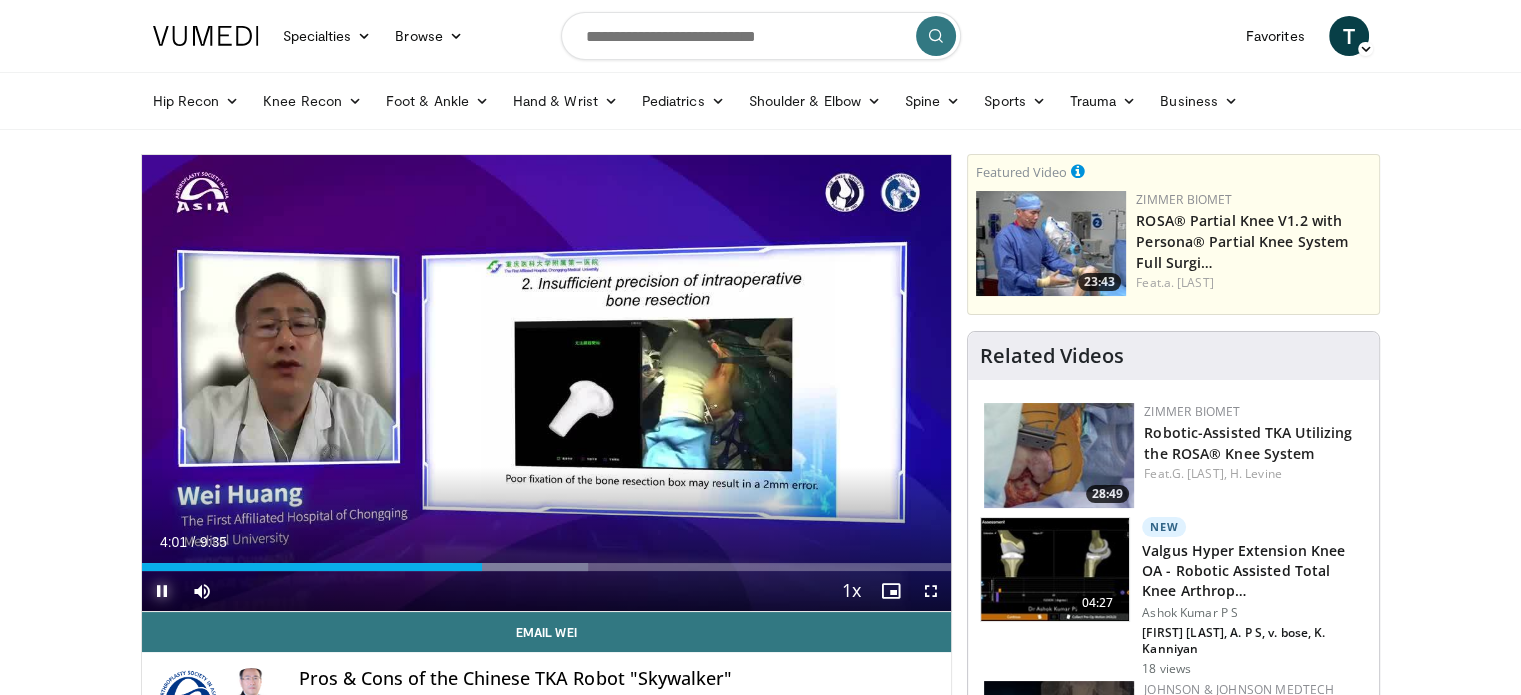 click at bounding box center [162, 591] 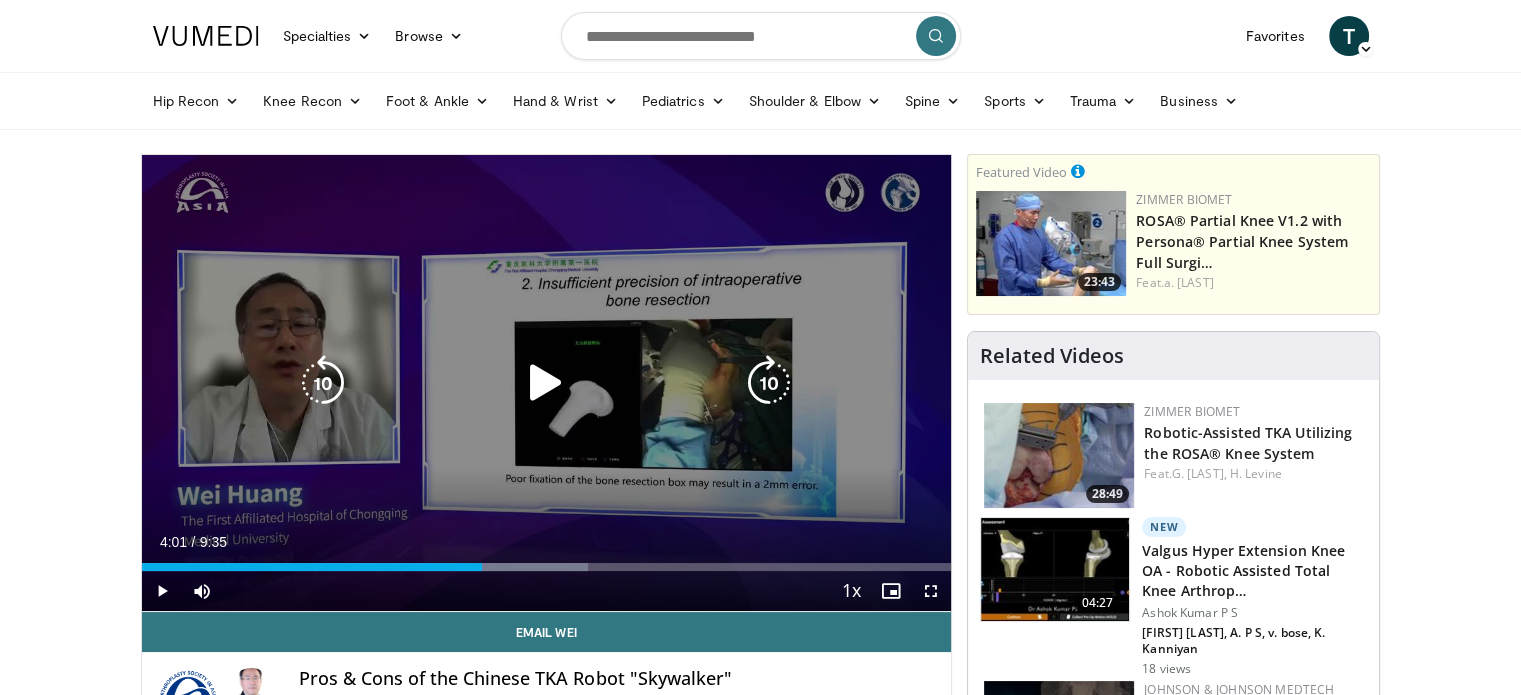 click at bounding box center [546, 383] 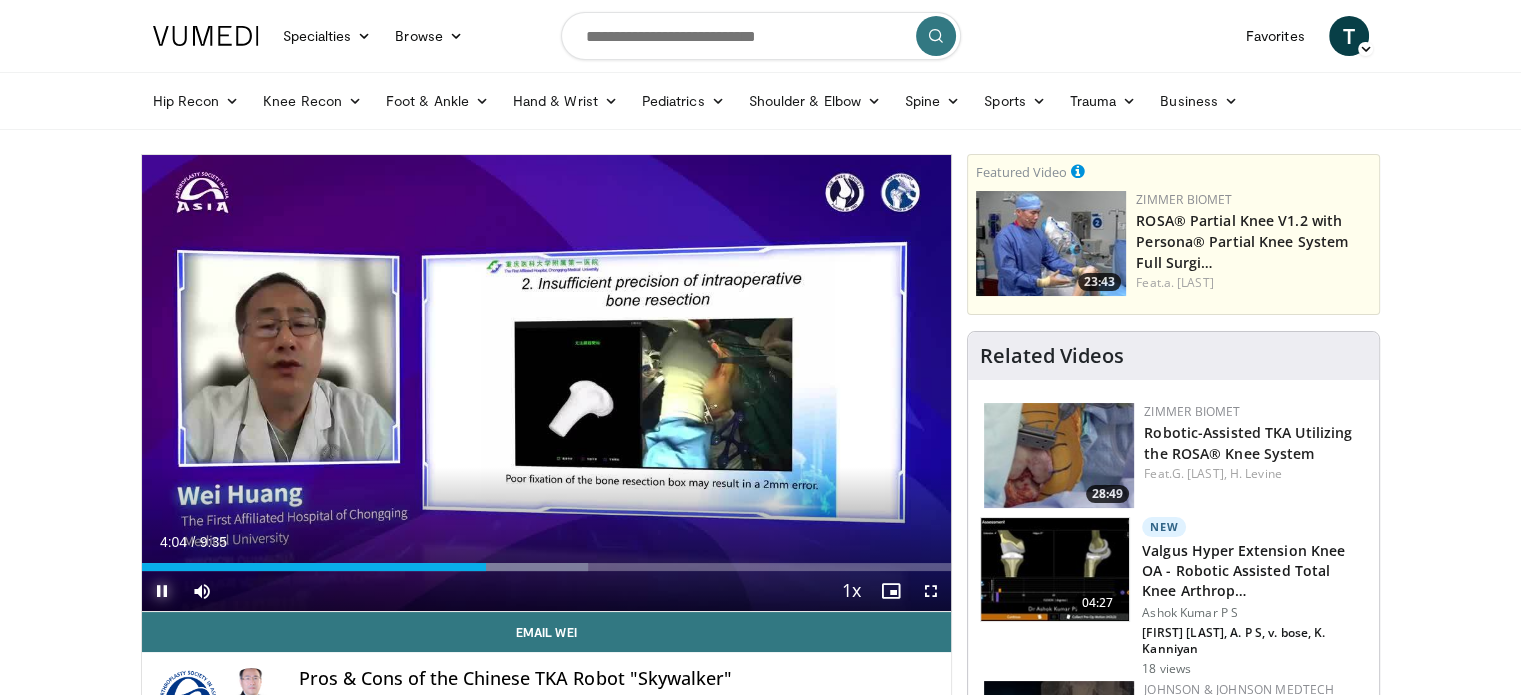click at bounding box center [162, 591] 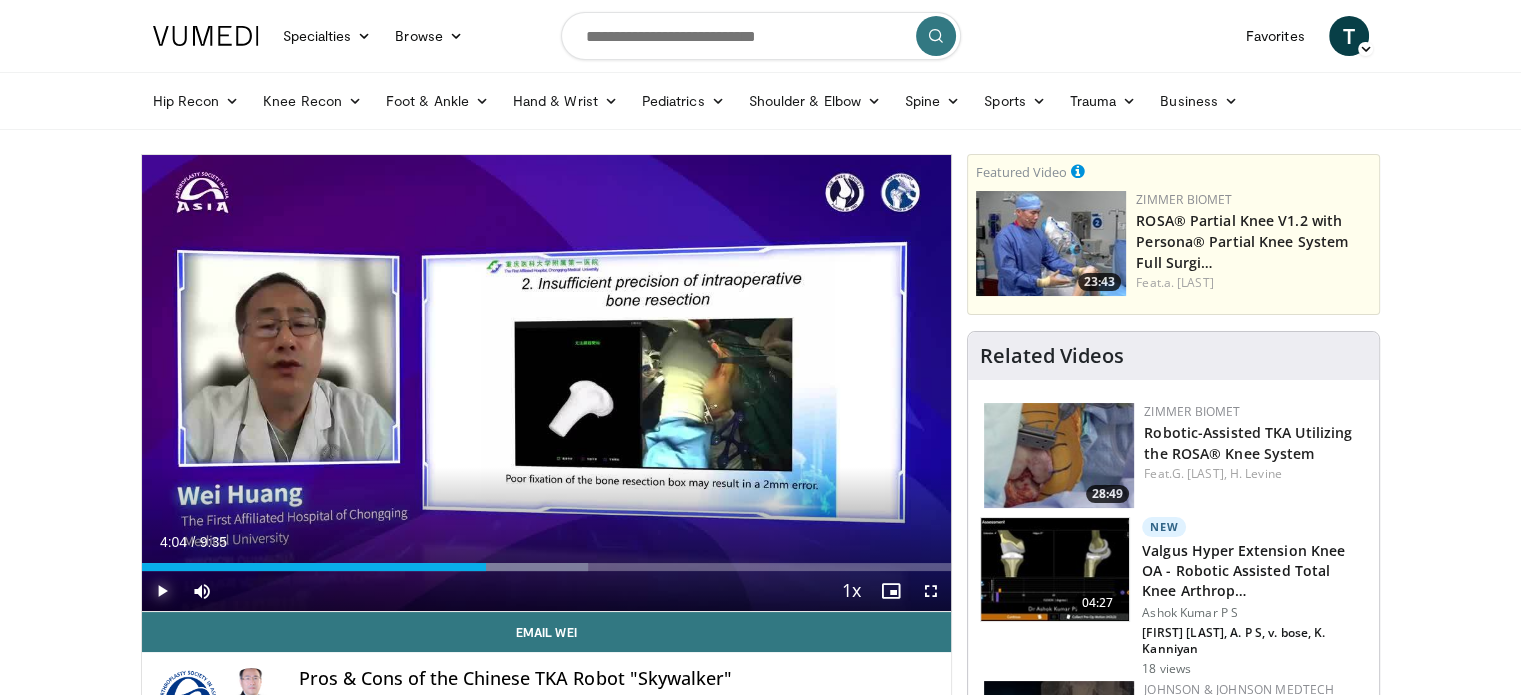 click at bounding box center [162, 591] 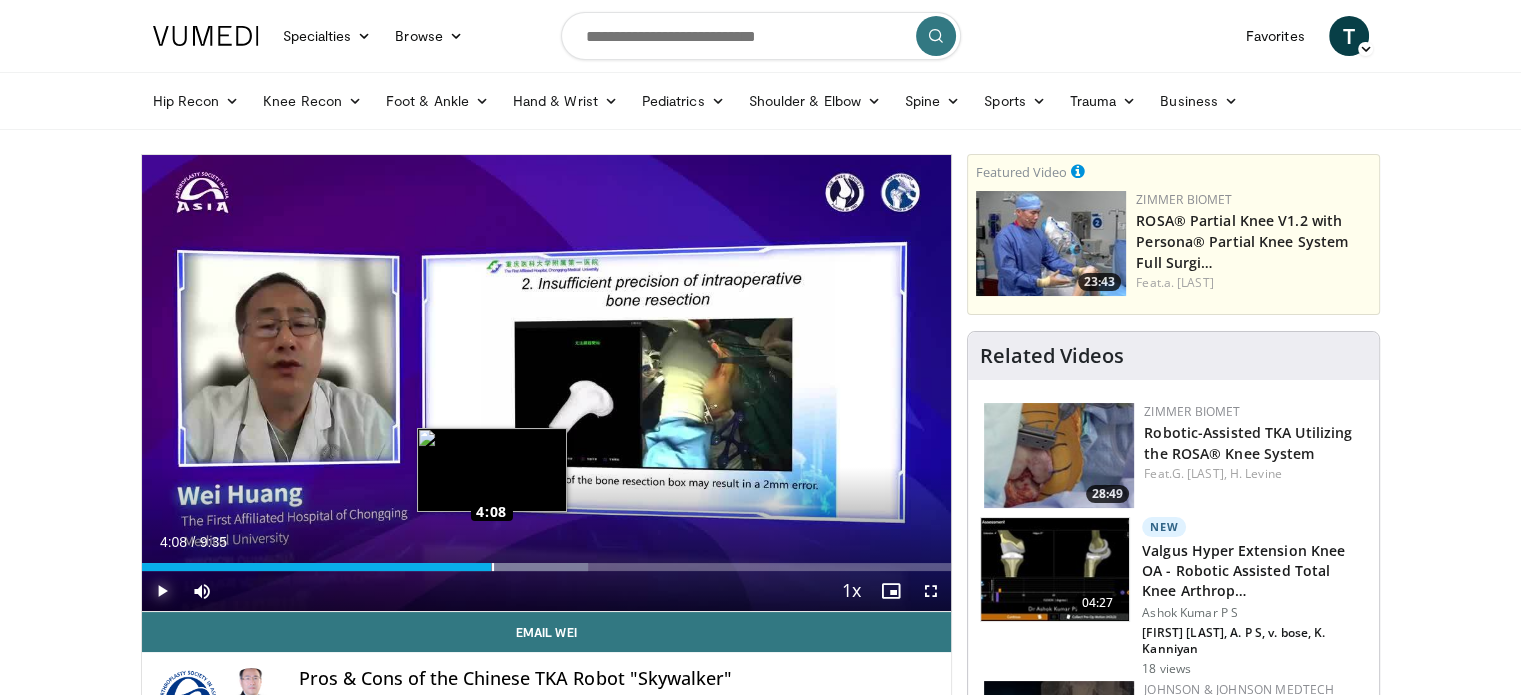 click on "Loaded :  55.18% 4:07 4:08" at bounding box center (547, 567) 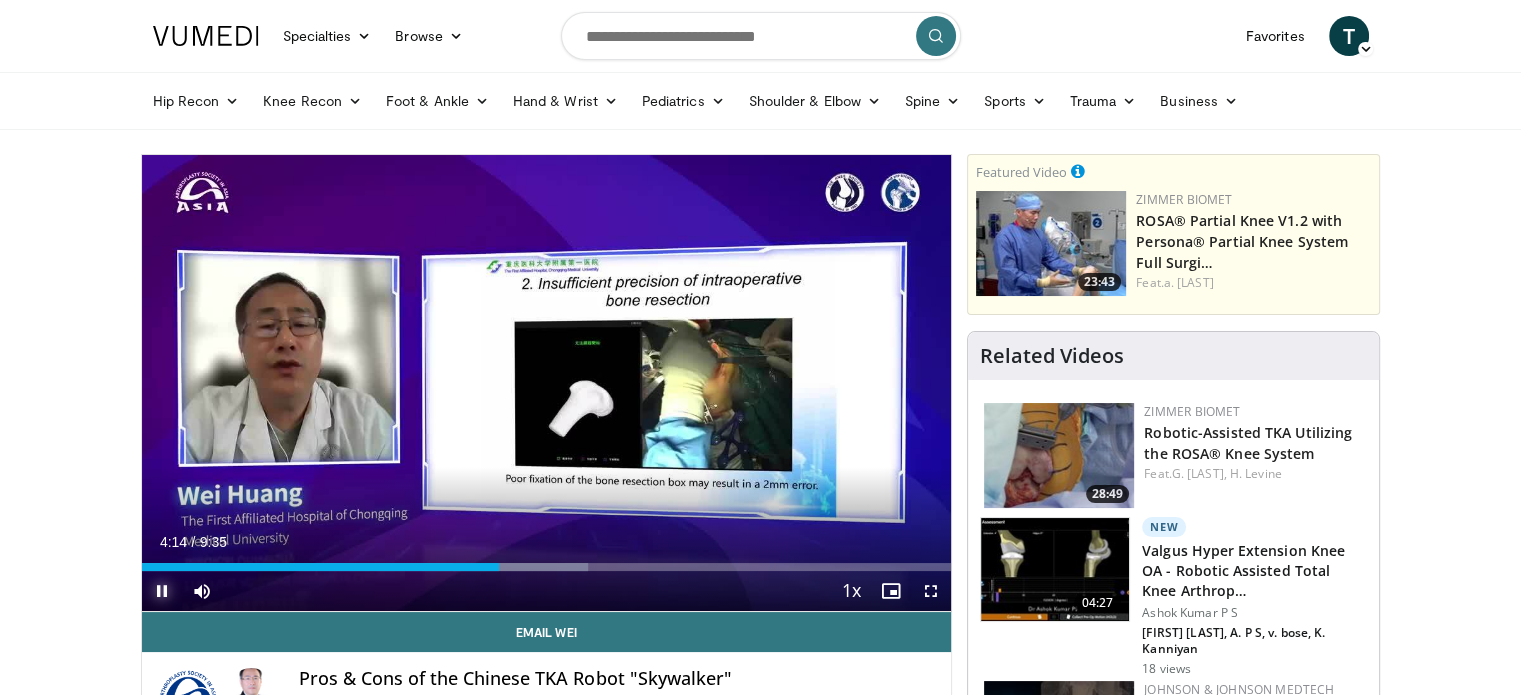 click at bounding box center (162, 591) 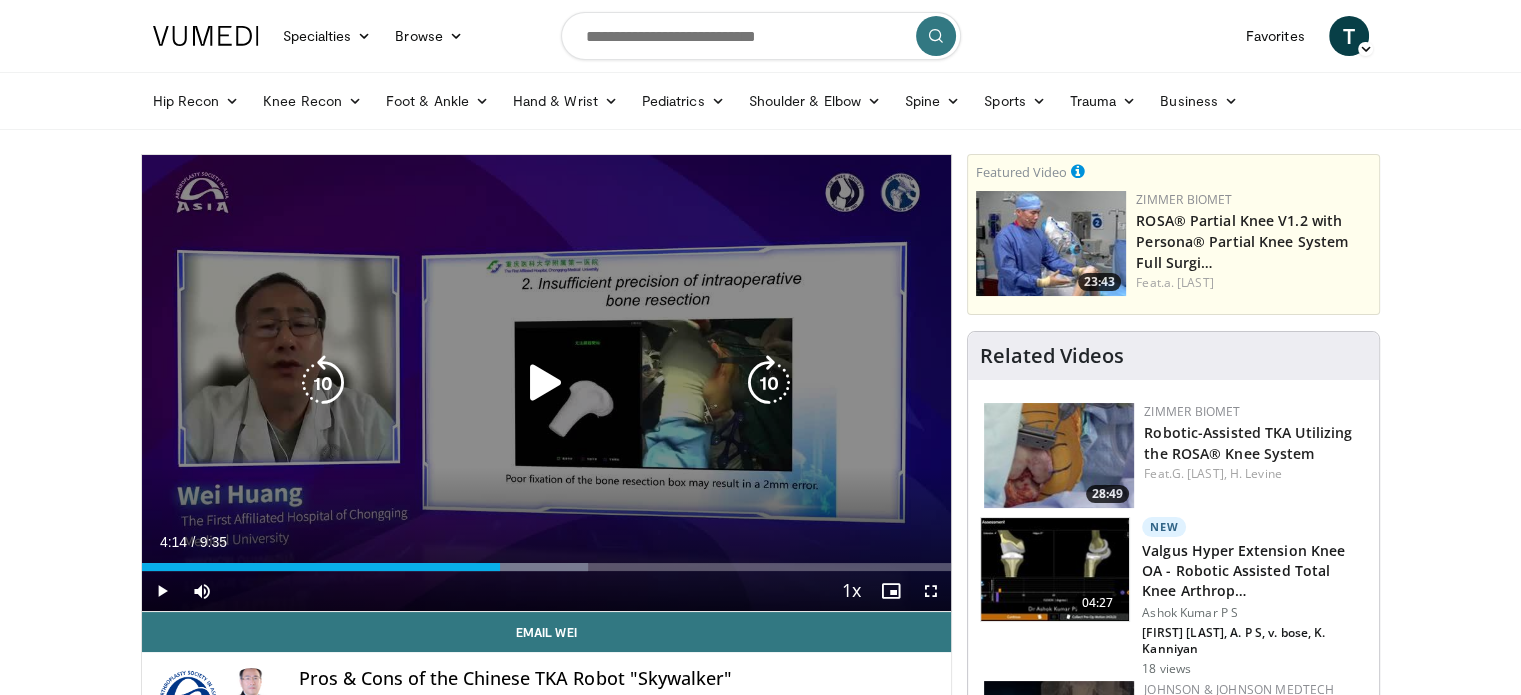 drag, startPoint x: 529, startPoint y: 378, endPoint x: 539, endPoint y: 376, distance: 10.198039 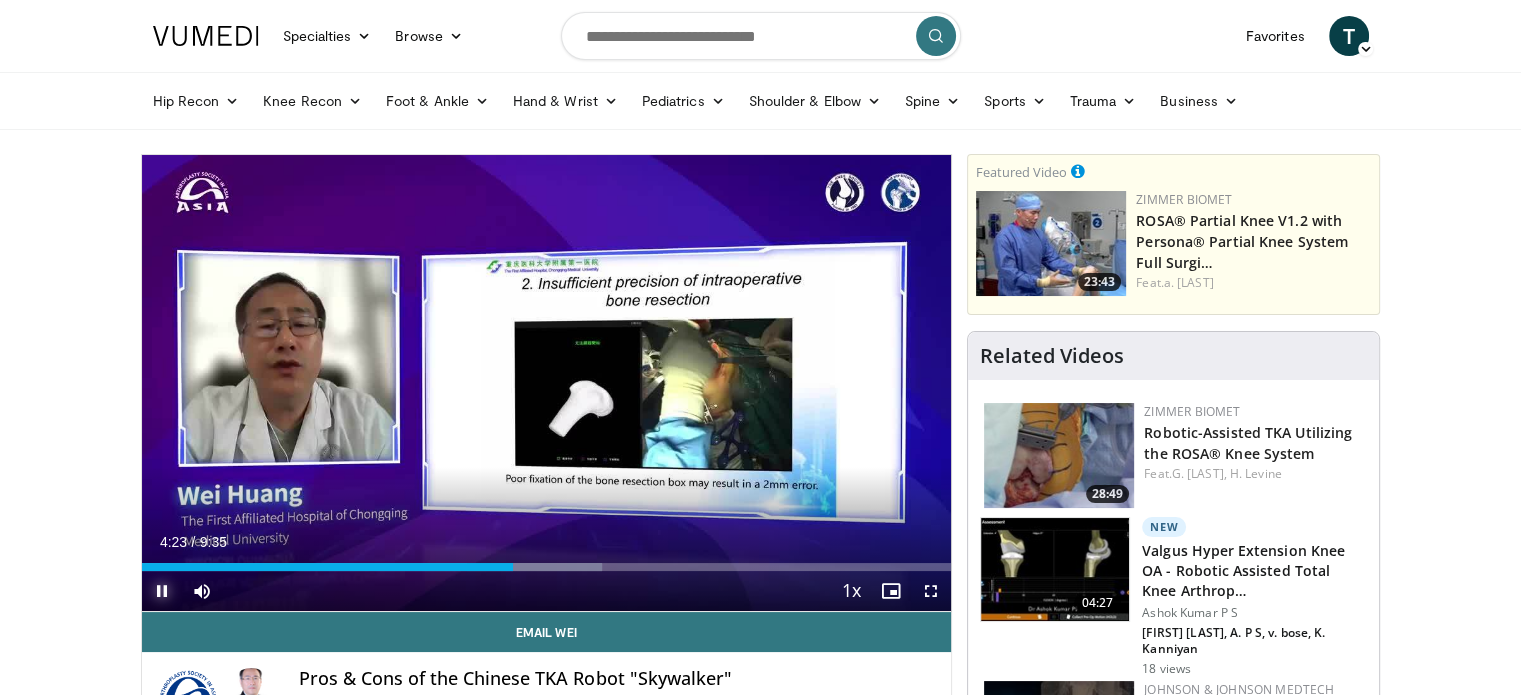 click at bounding box center [162, 591] 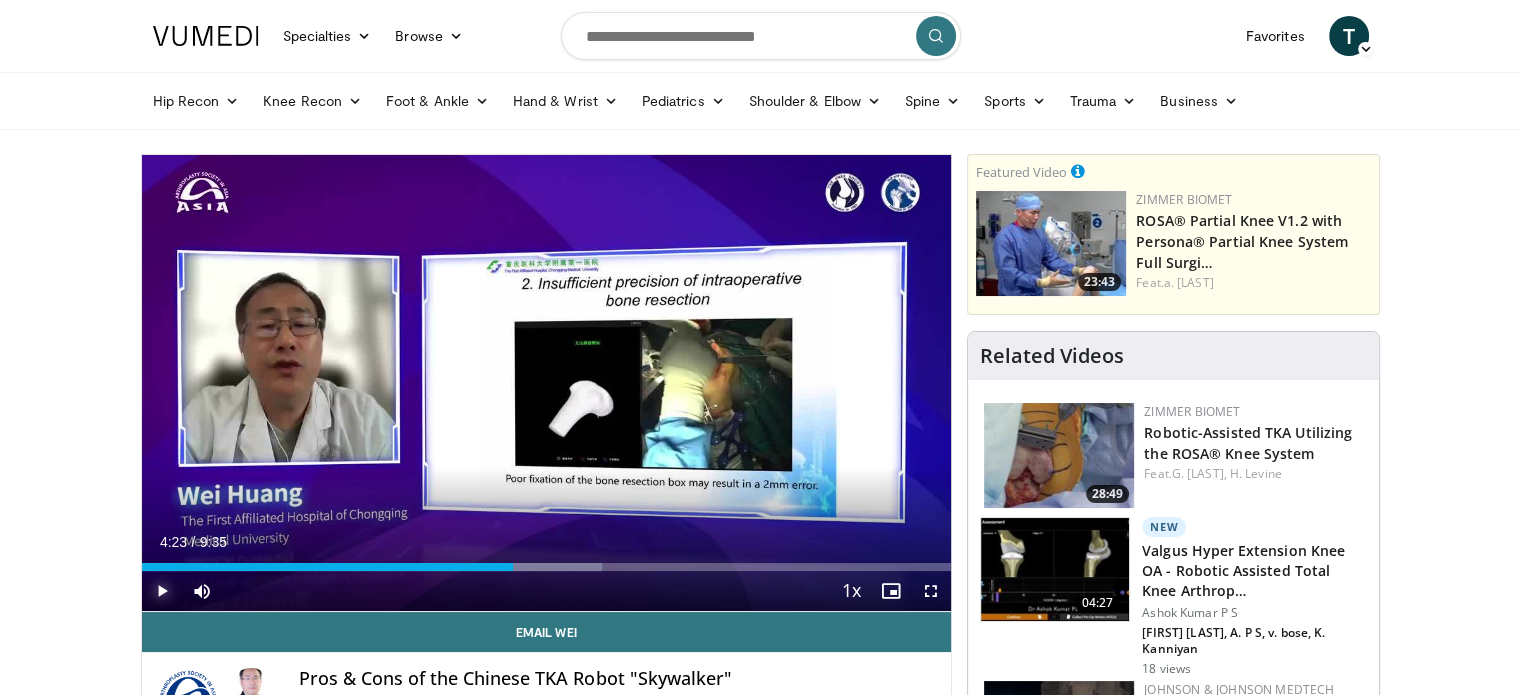 click at bounding box center [162, 591] 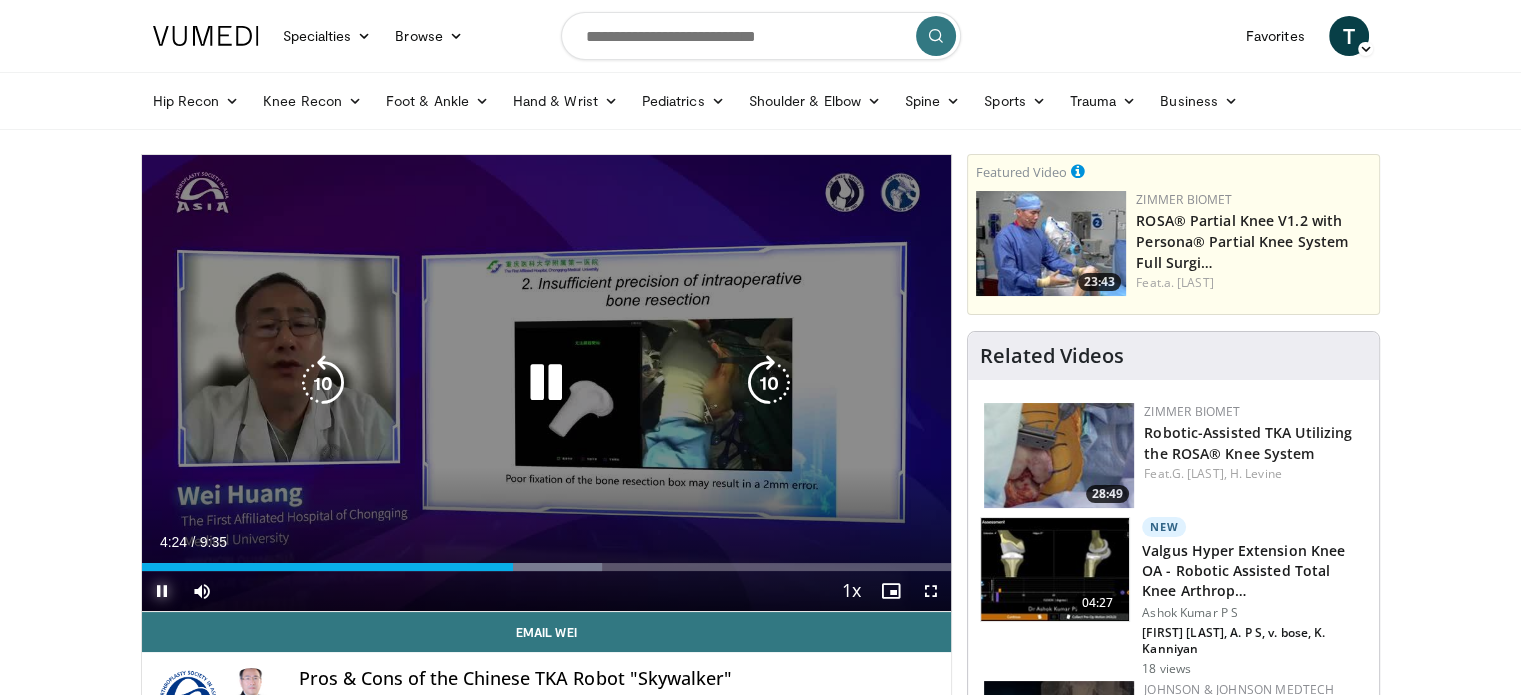 click at bounding box center [162, 591] 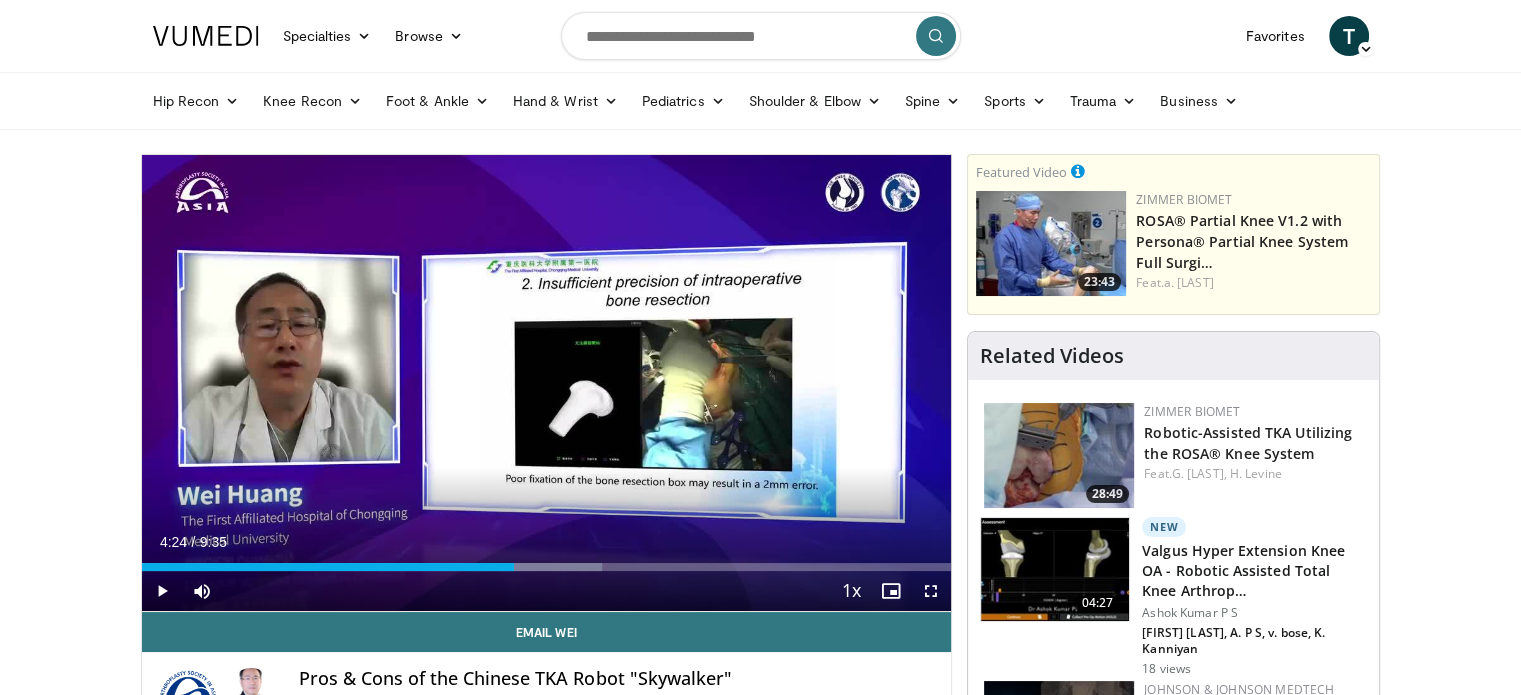 click on "Specialties
Adult & Family Medicine
Allergy, Asthma, Immunology
Anesthesiology
Cardiology
Dental
Dermatology
Endocrinology
Gastroenterology & Hepatology
General Surgery
Hematology & Oncology
Infectious Disease
Nephrology
Neurology
Neurosurgery
Obstetrics & Gynecology
Ophthalmology
Oral Maxillofacial
Orthopaedics
Otolaryngology
Pediatrics
Plastic Surgery
Podiatry
Psychiatry
Pulmonology
Radiation Oncology
Radiology
Rheumatology
Urology
Browse
T" at bounding box center (760, 65) 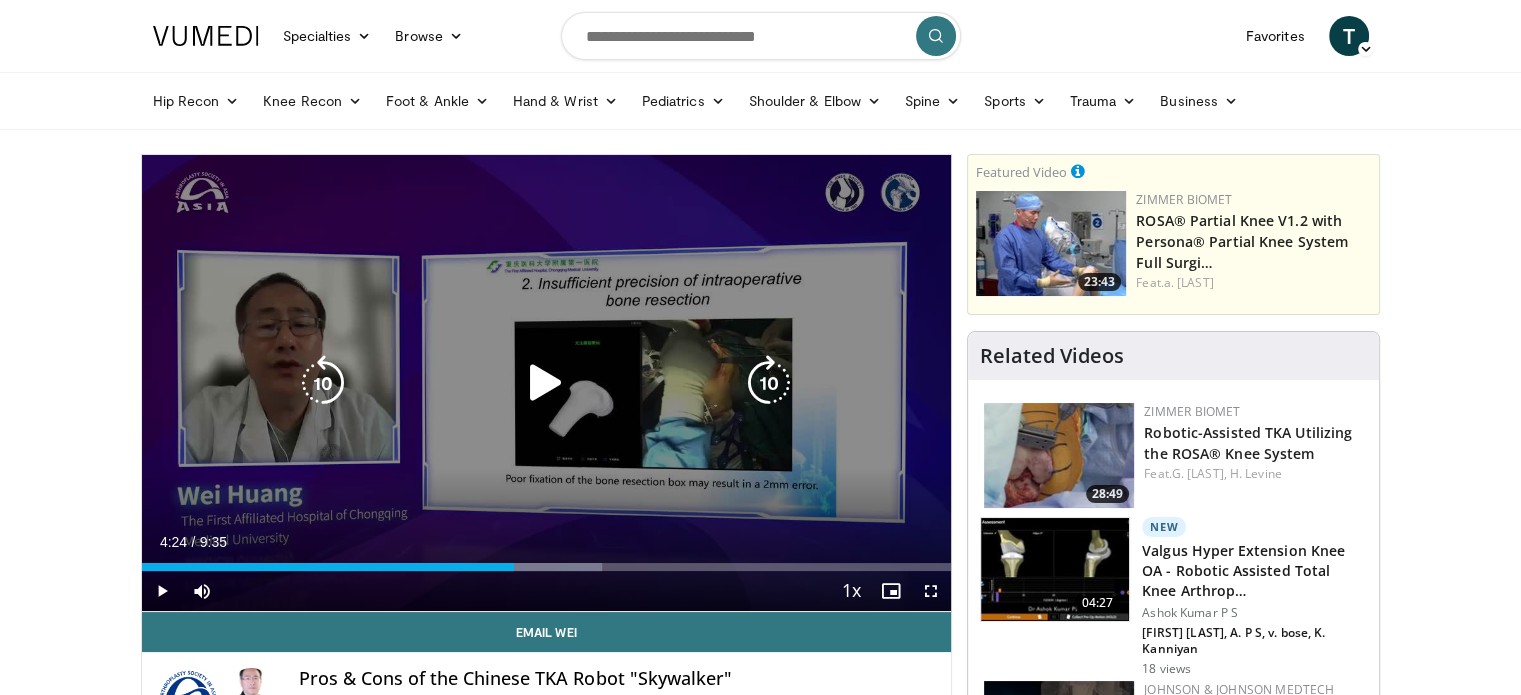 click at bounding box center [546, 383] 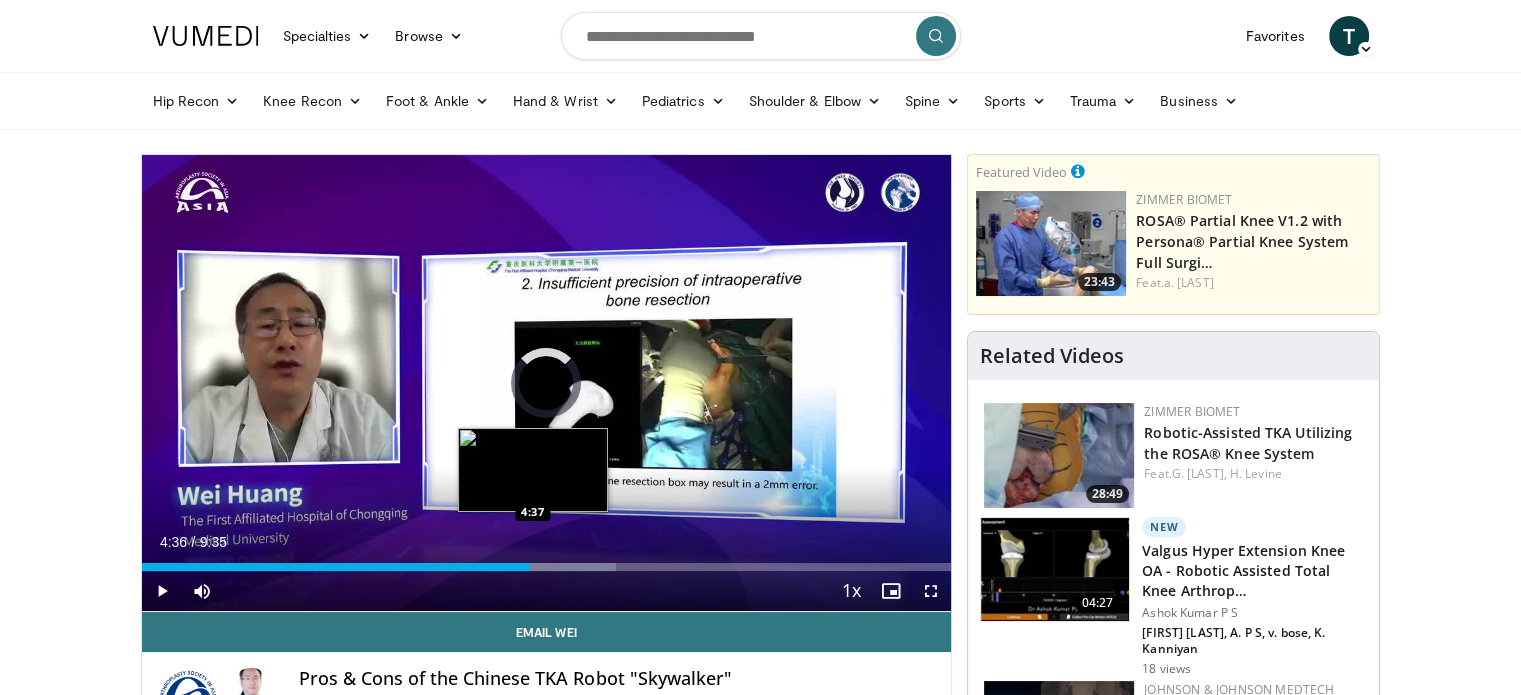 click at bounding box center (548, 567) 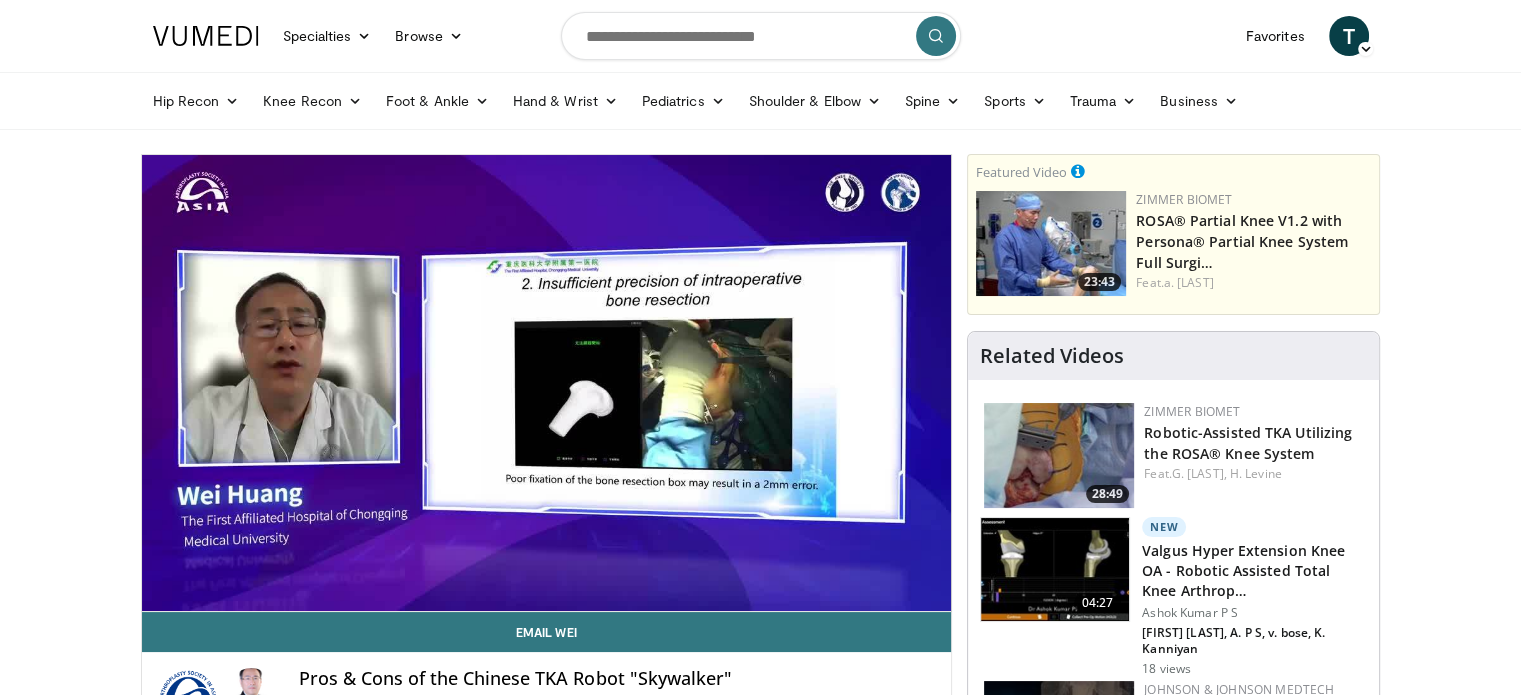 click on "**********" at bounding box center [547, 383] 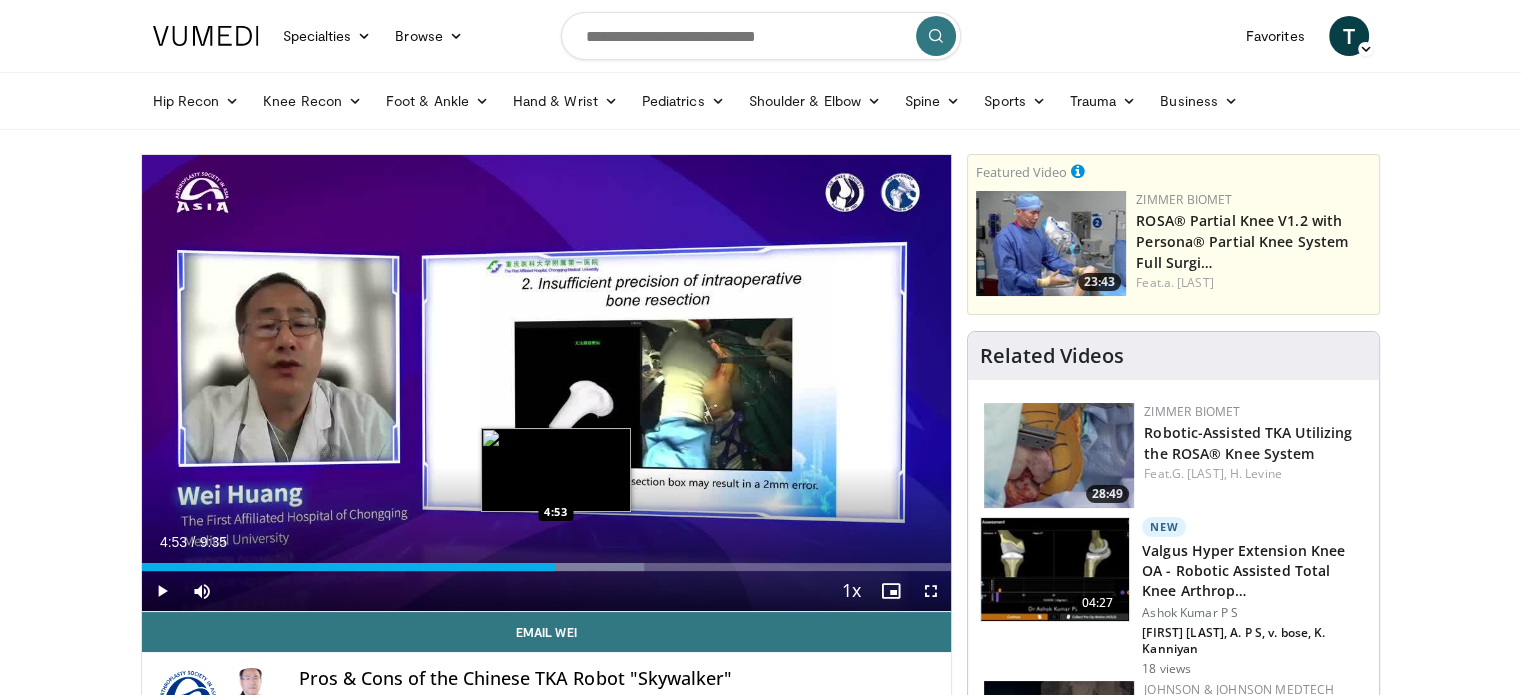 click on "4:53" at bounding box center (349, 567) 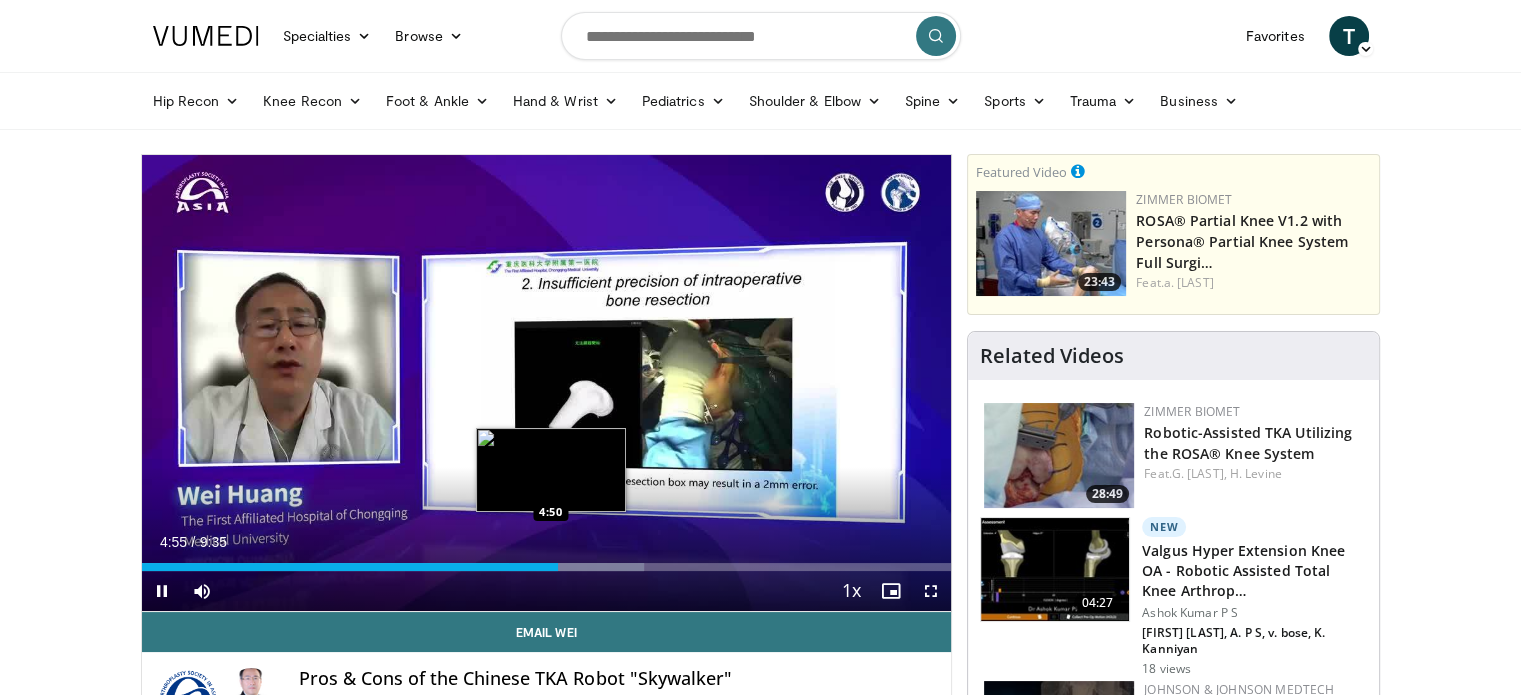 click on "4:55" at bounding box center [350, 567] 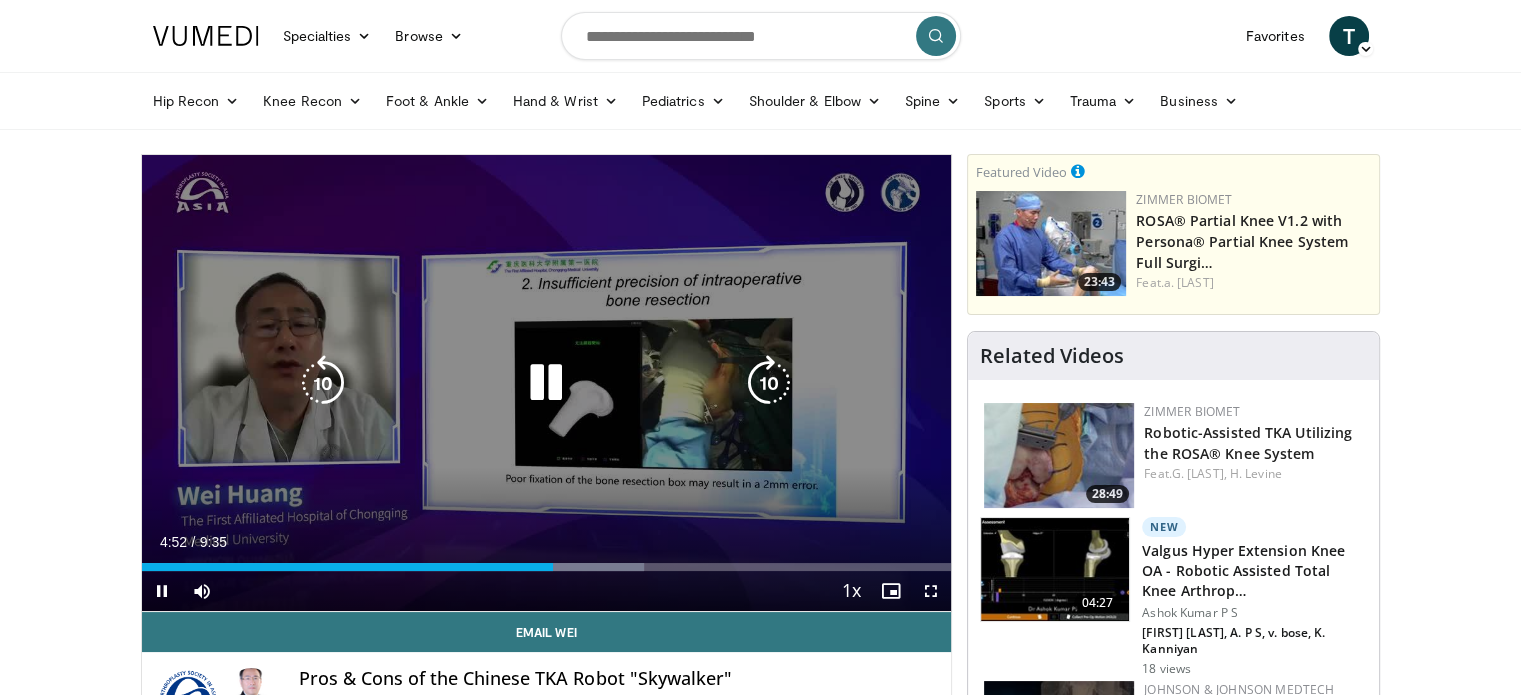 click at bounding box center (546, 383) 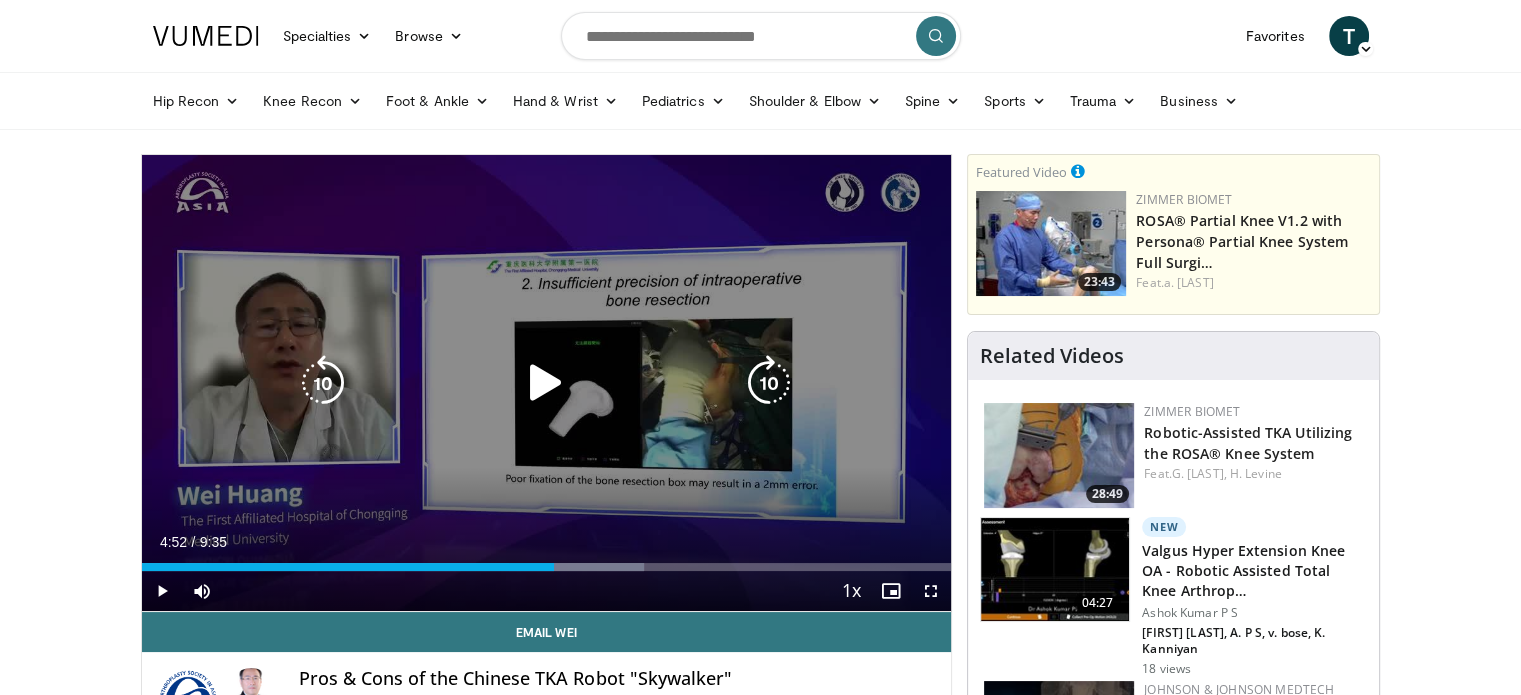click at bounding box center (546, 383) 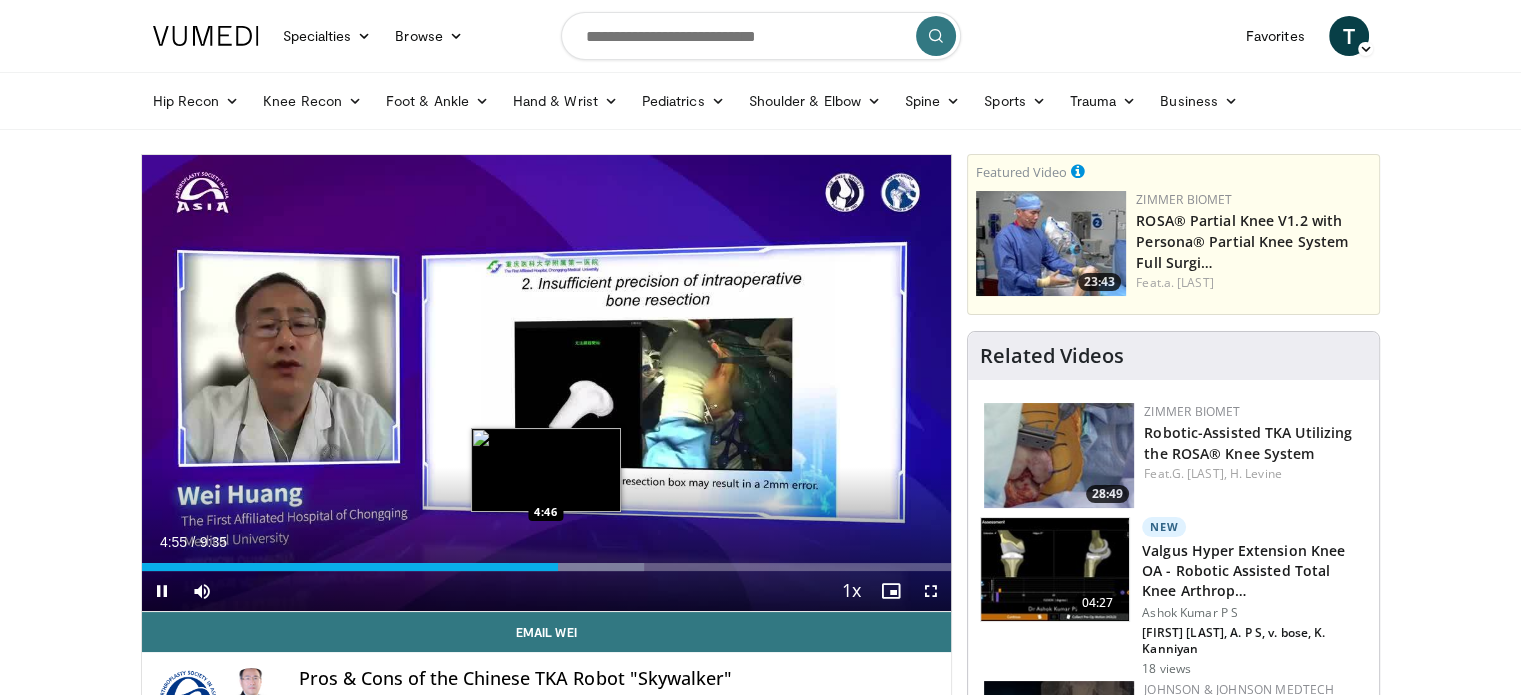 click on "4:55" at bounding box center [350, 567] 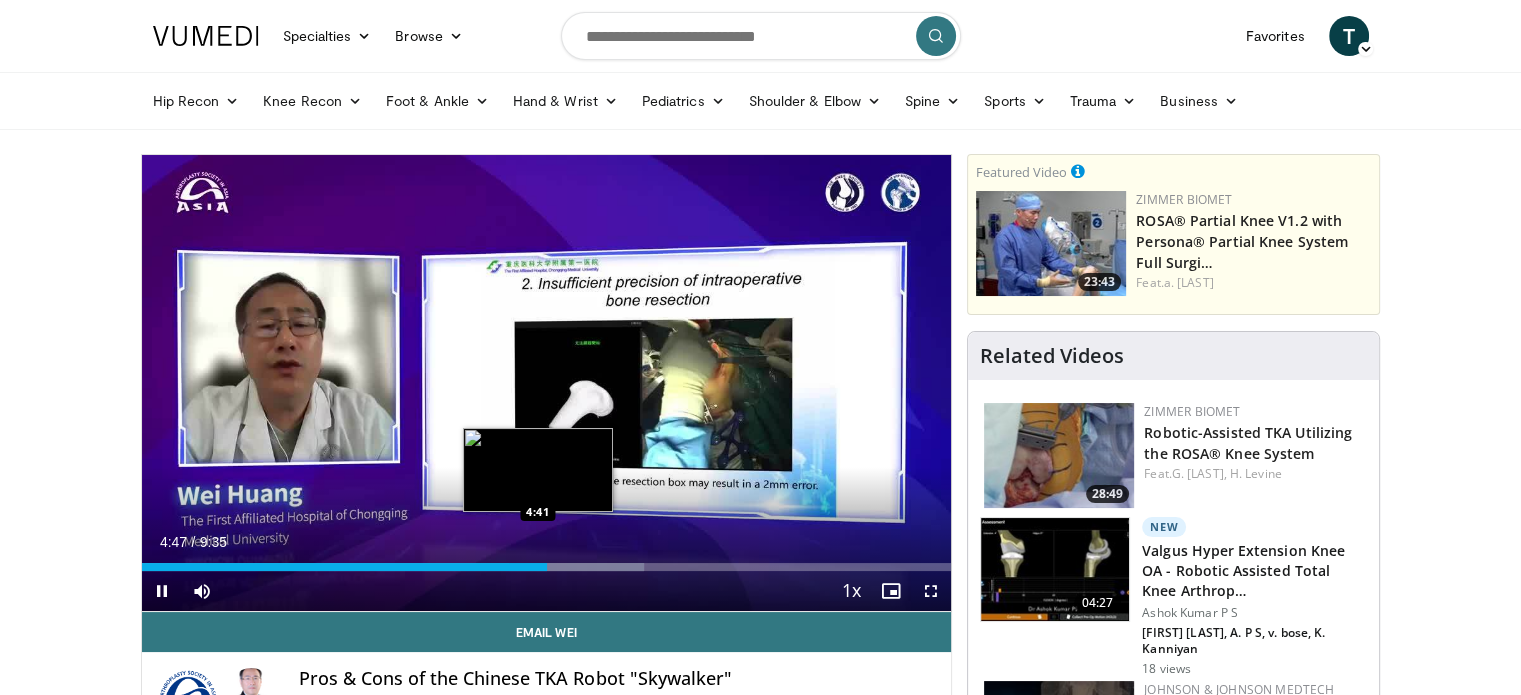 click on "Loaded :  62.08% 4:48 4:41" at bounding box center (547, 567) 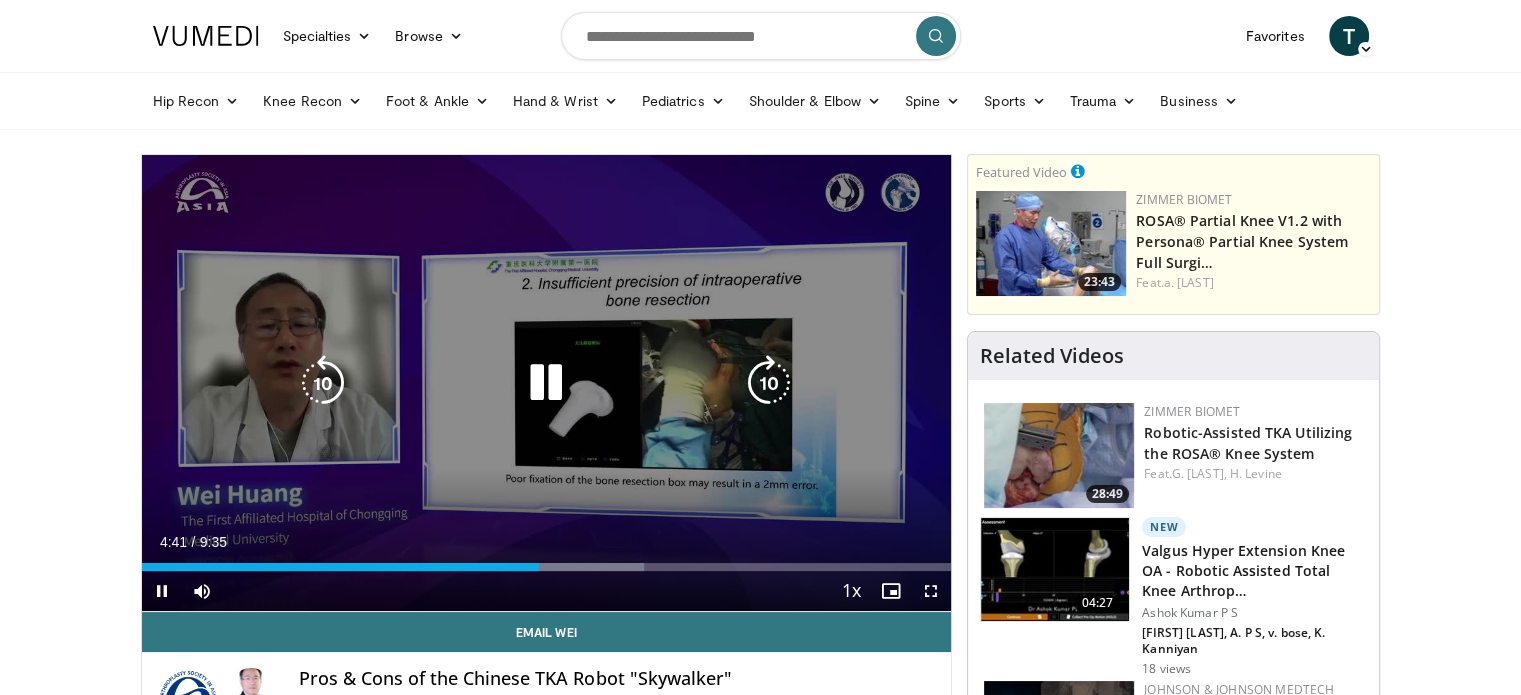 click at bounding box center (546, 383) 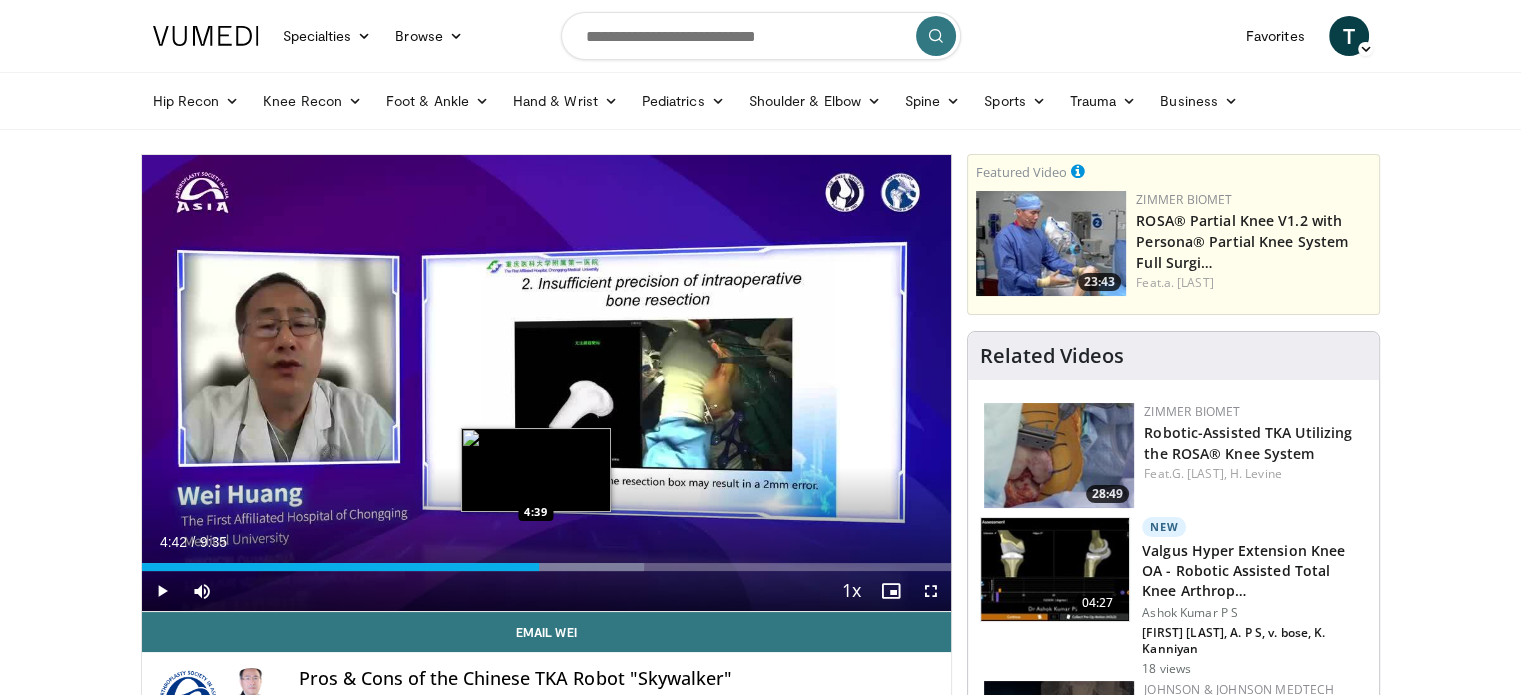 click on "4:42" at bounding box center [340, 567] 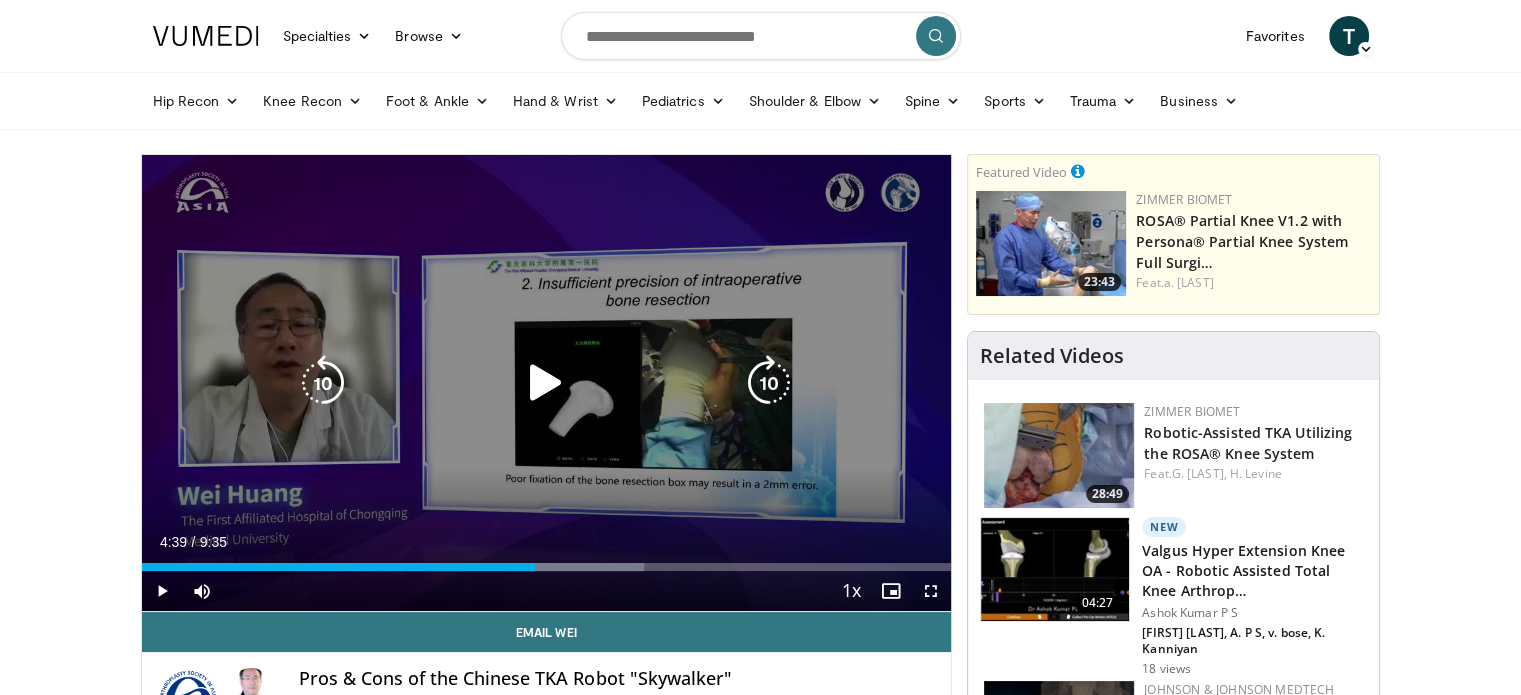 click at bounding box center [546, 383] 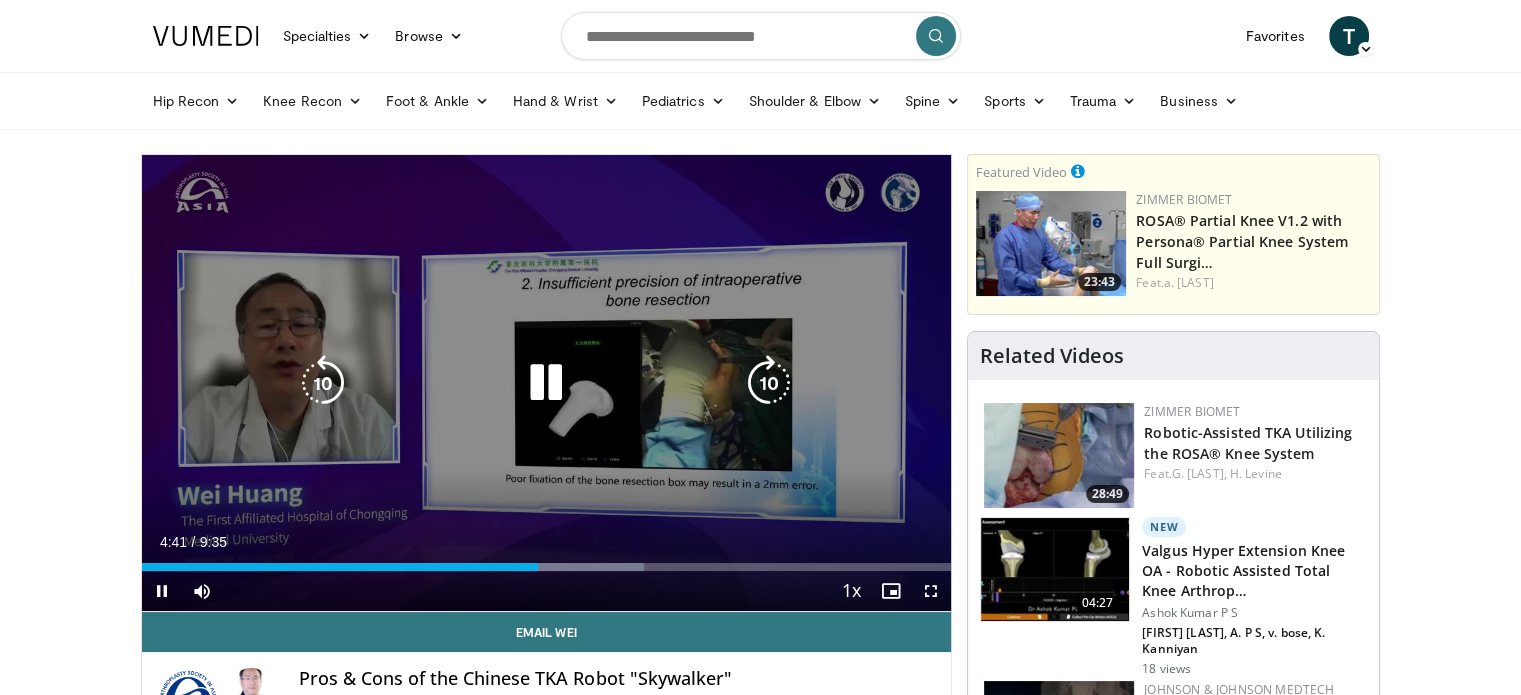 click at bounding box center (546, 383) 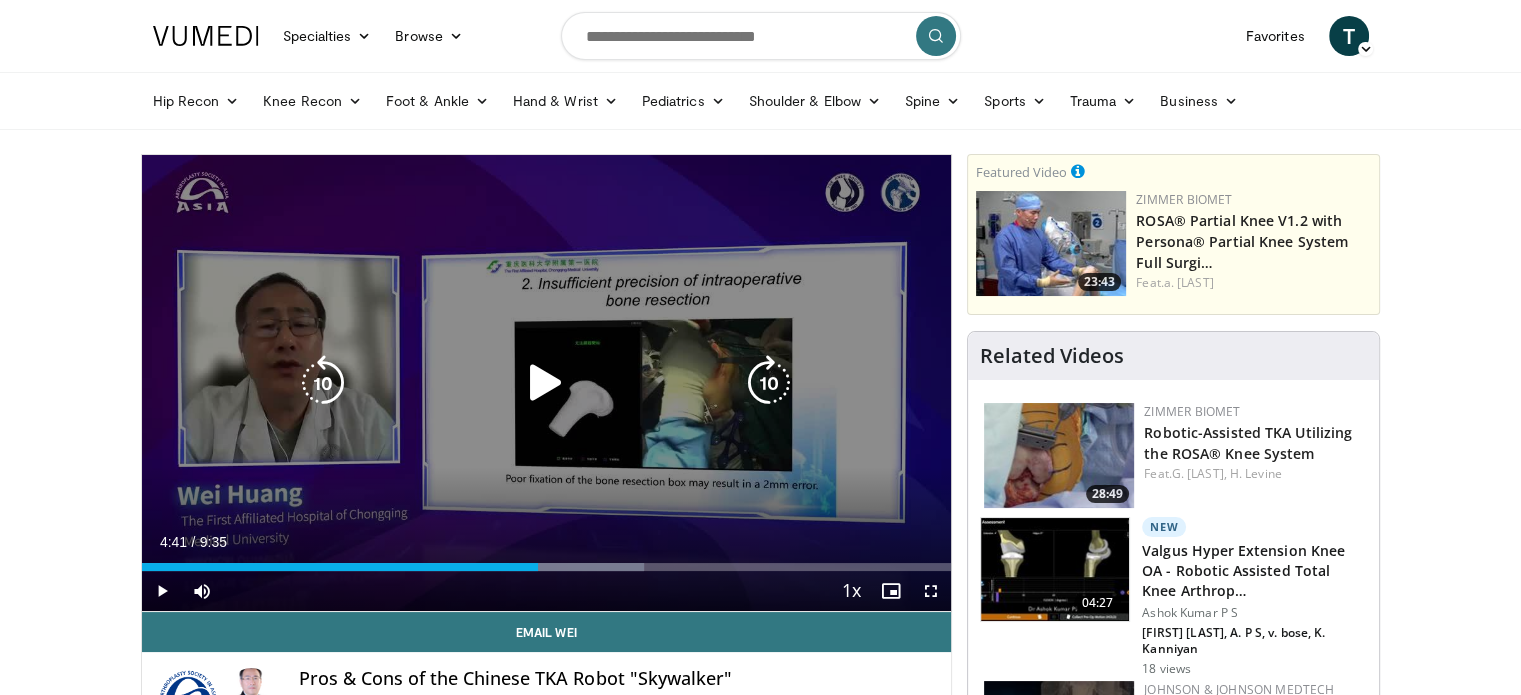 click at bounding box center [546, 383] 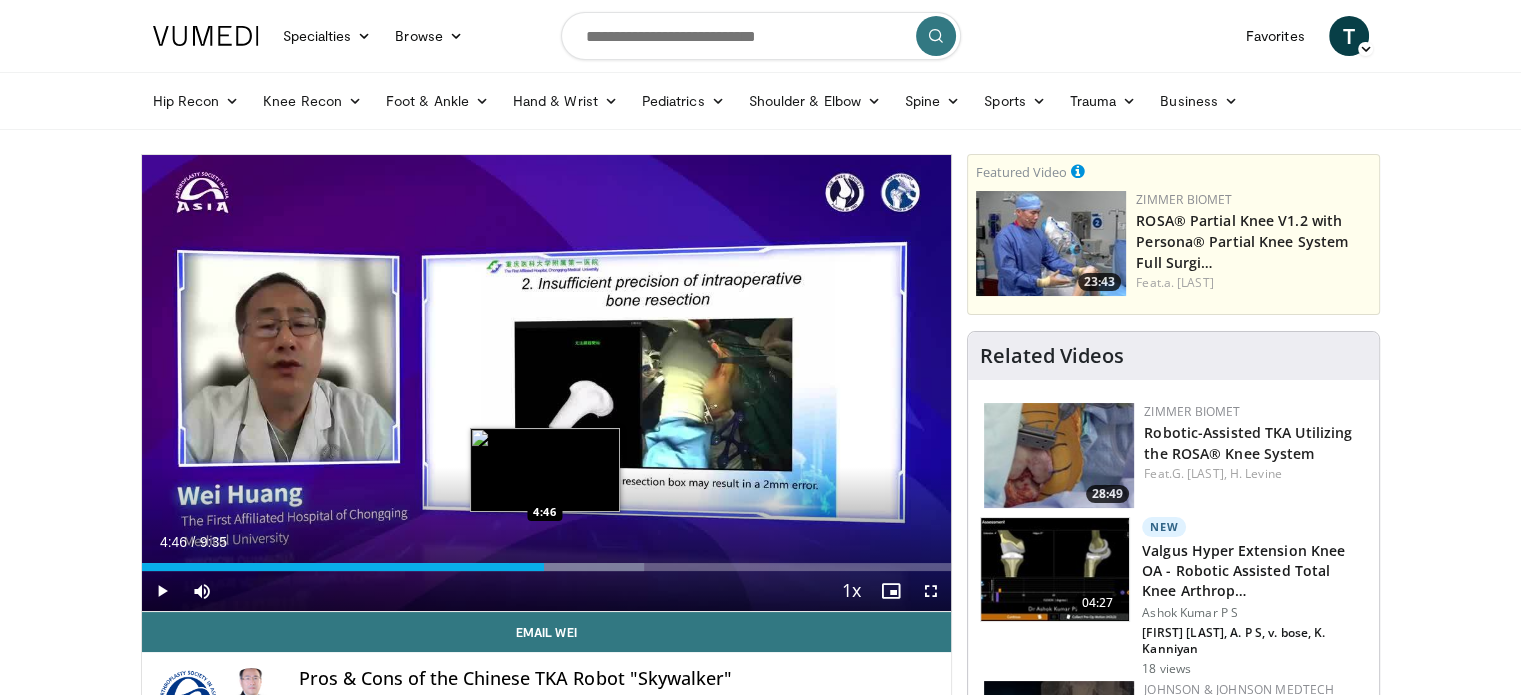 click on "Loaded :  62.08% 4:46 4:46" at bounding box center (547, 567) 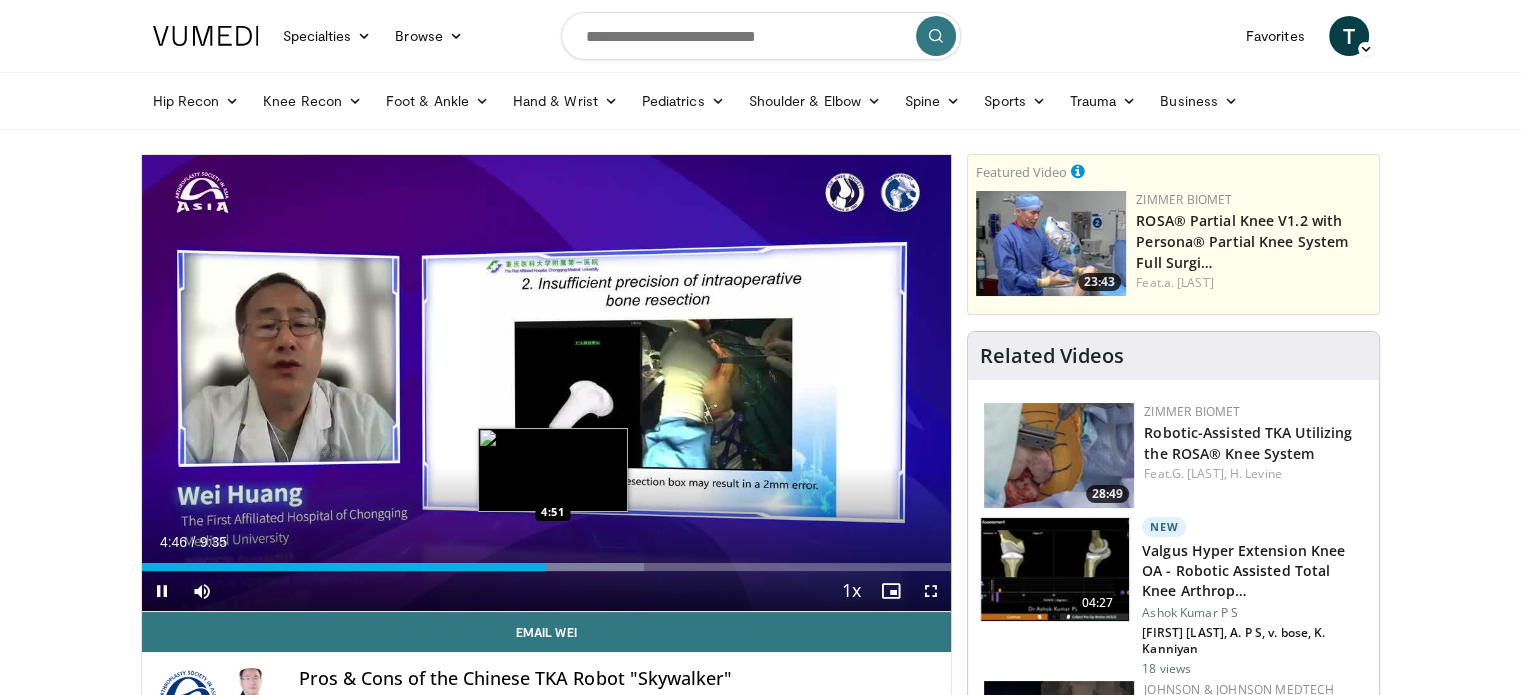click on "Loaded :  62.08% 4:47 4:51" at bounding box center [547, 567] 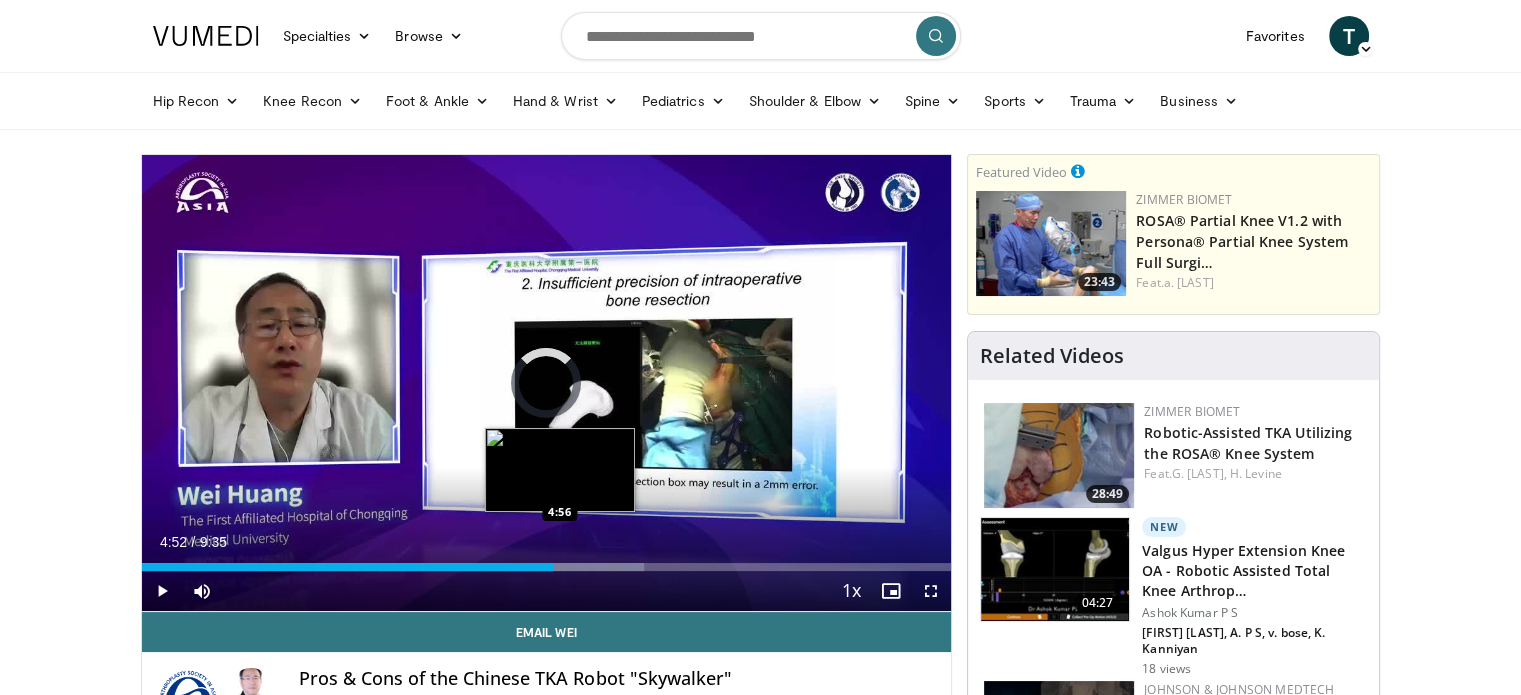 click at bounding box center (576, 567) 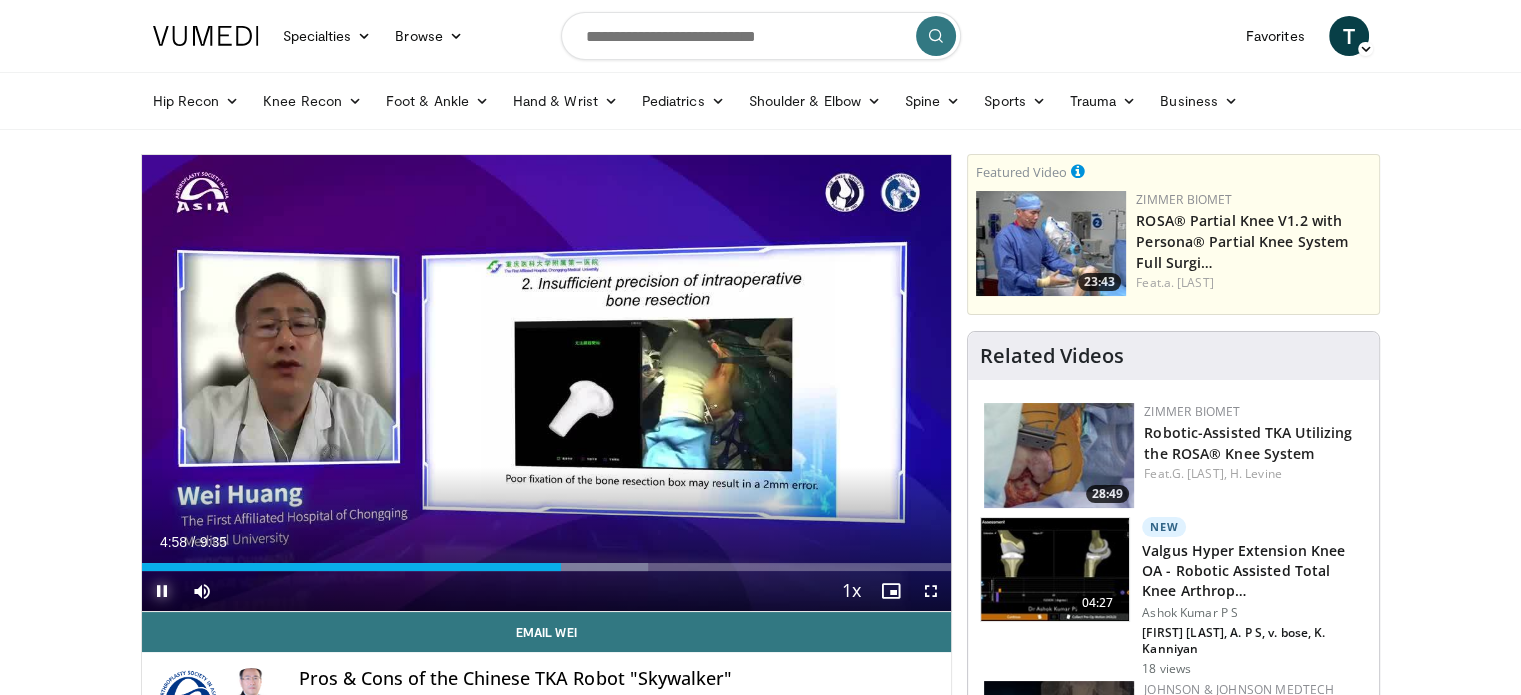 click at bounding box center [162, 591] 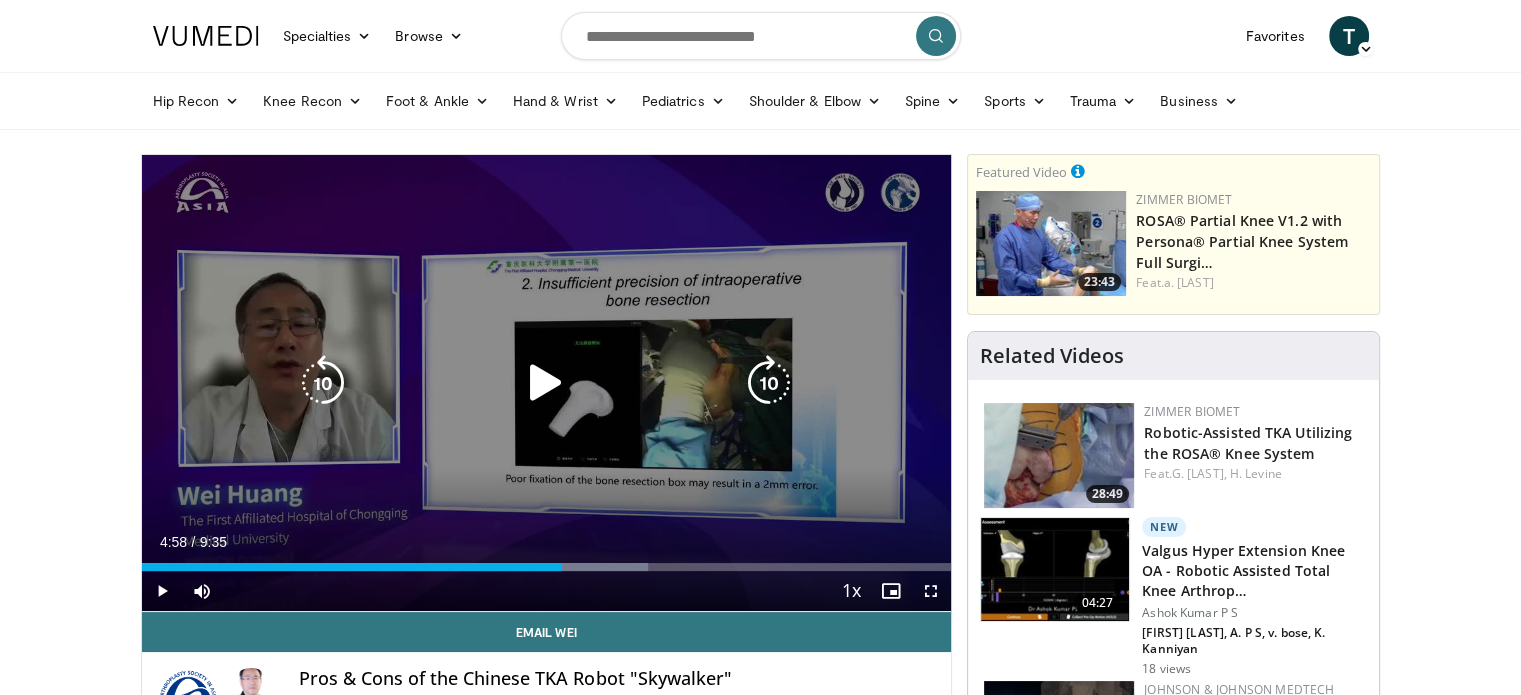 click at bounding box center [546, 383] 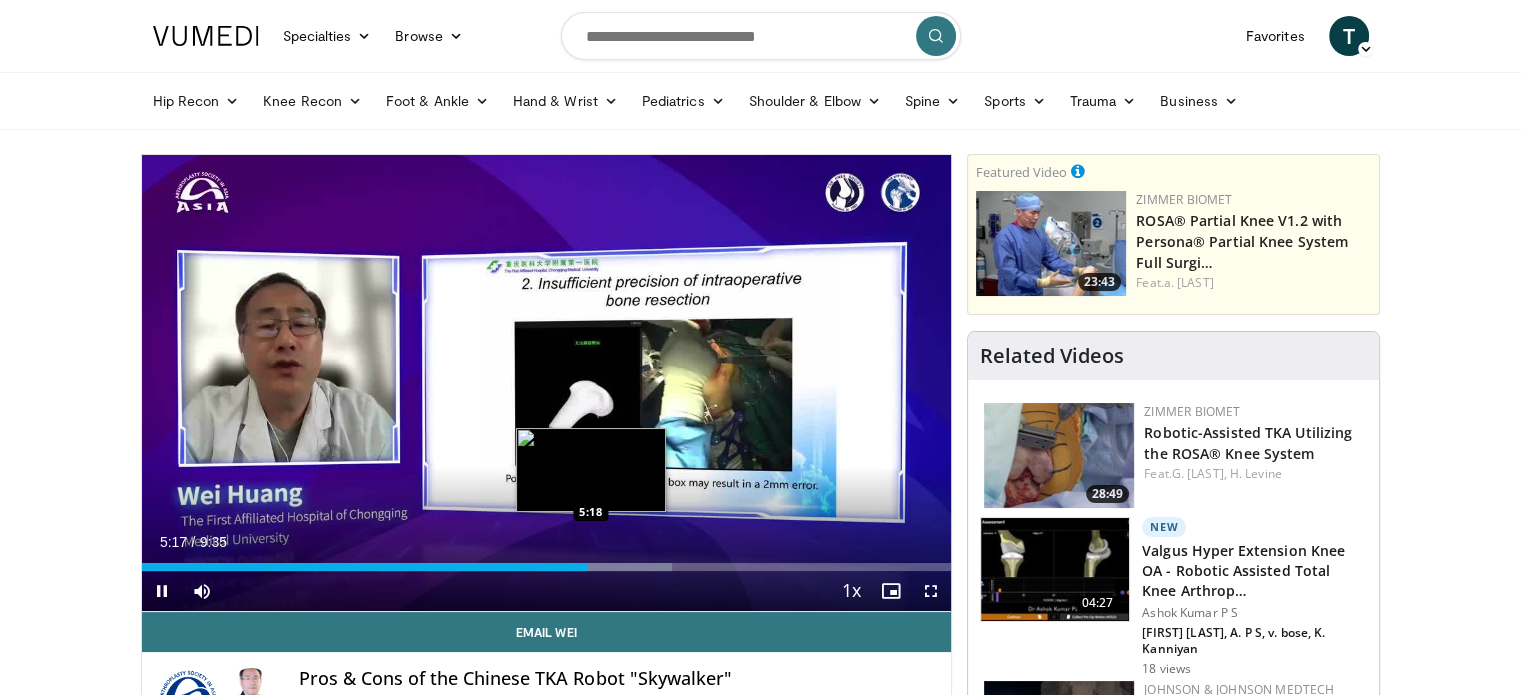 click at bounding box center [604, 567] 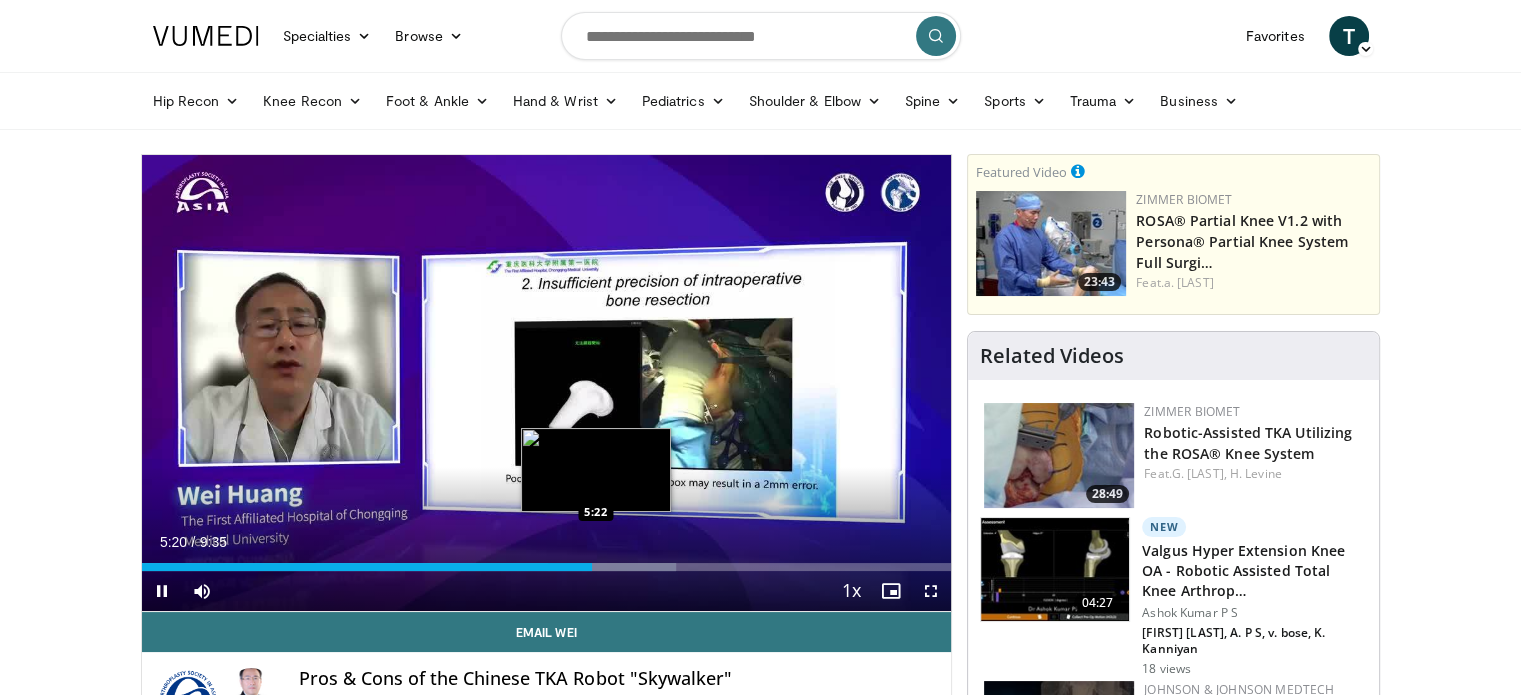 click on "Loaded :  66.07% 5:20 5:22" at bounding box center (547, 567) 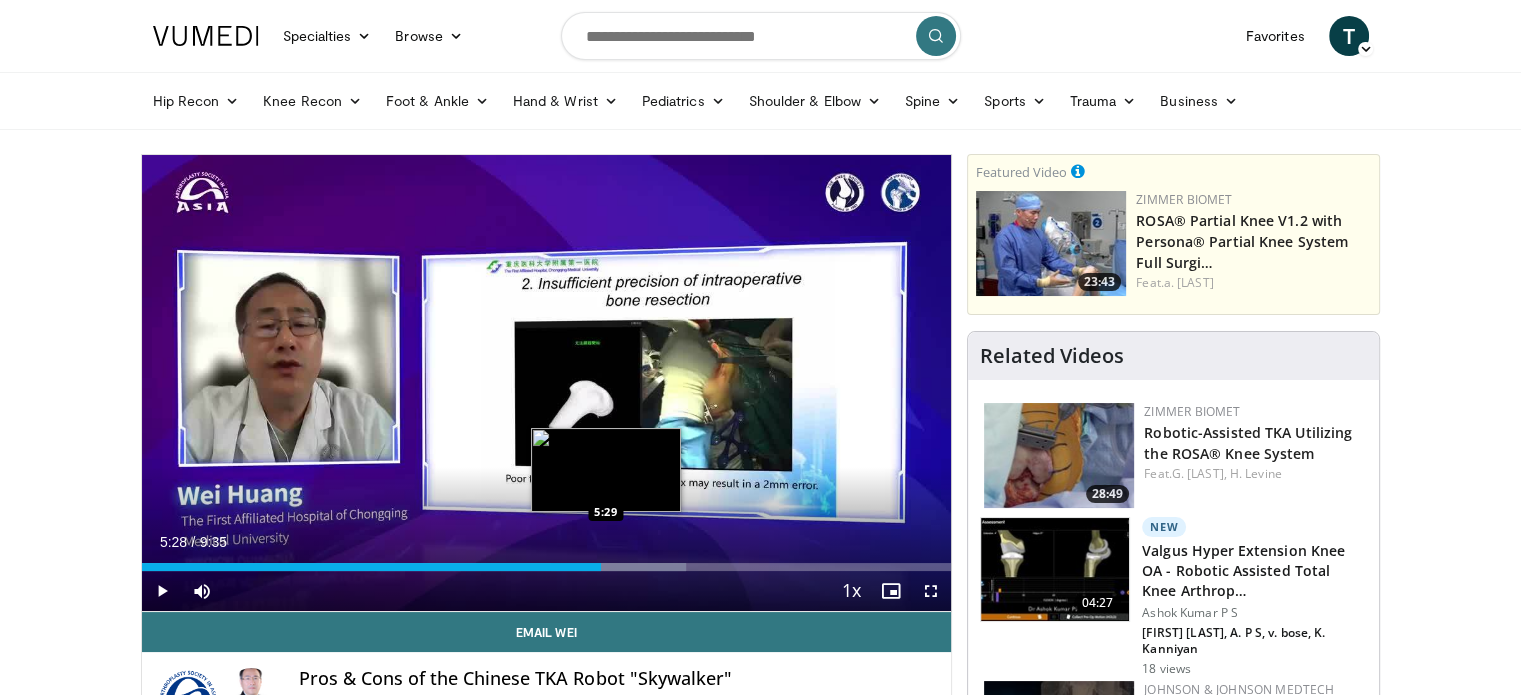 click at bounding box center [618, 567] 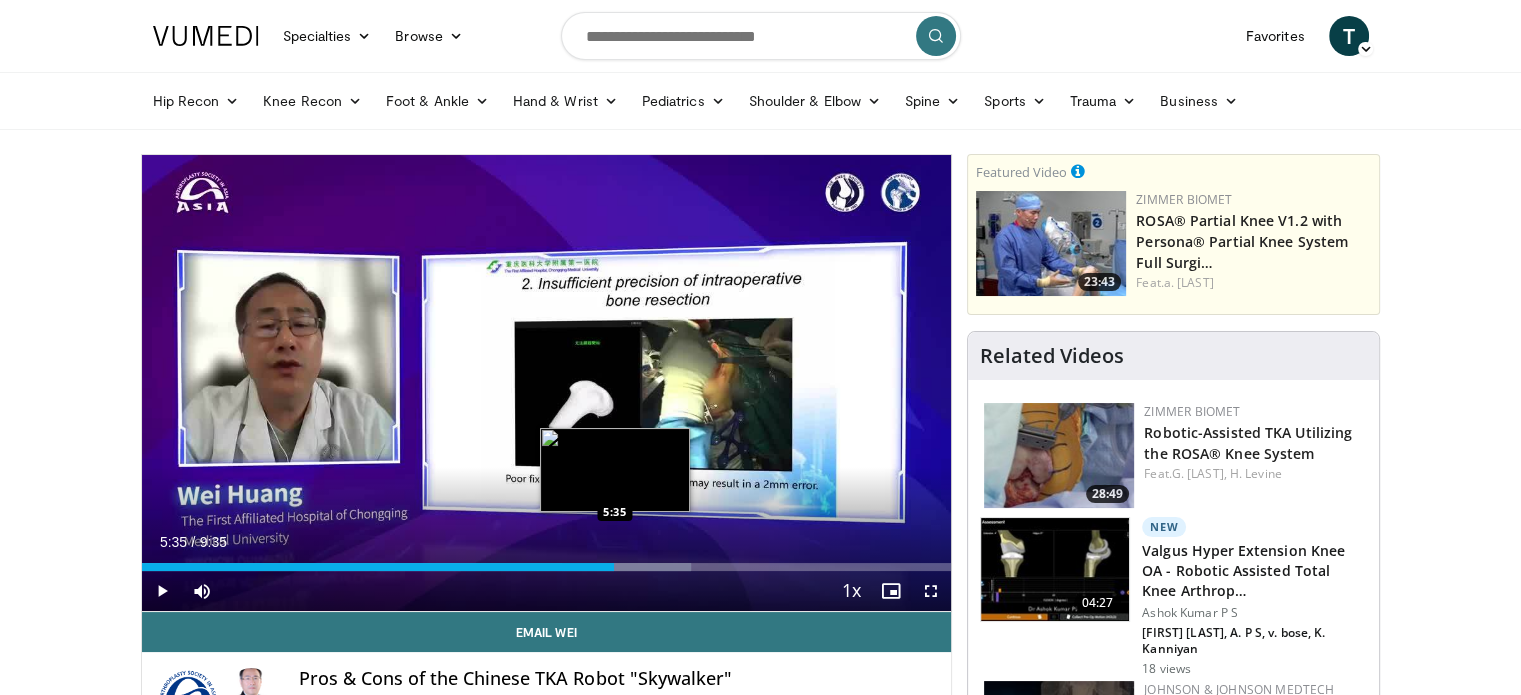click on "Loaded :  67.81% 5:29 5:35" at bounding box center (547, 567) 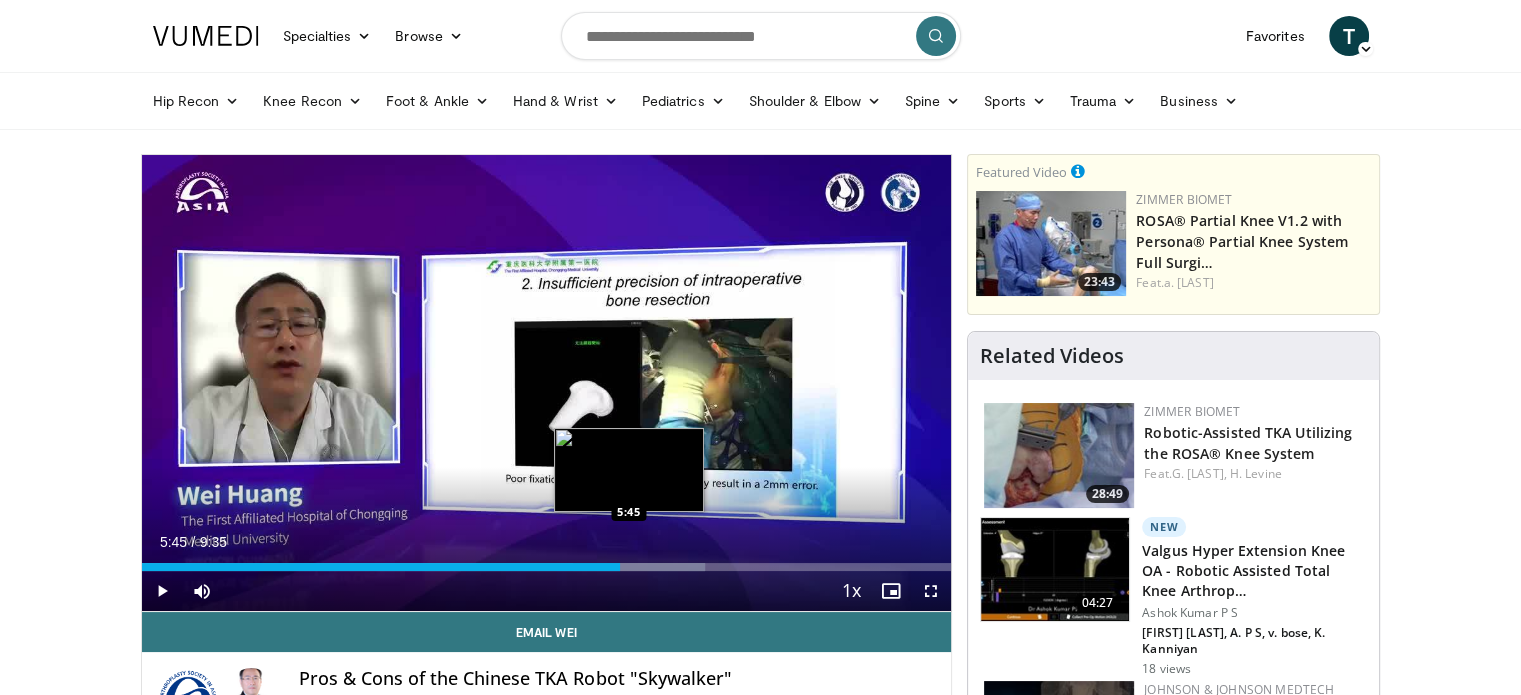 click at bounding box center (638, 567) 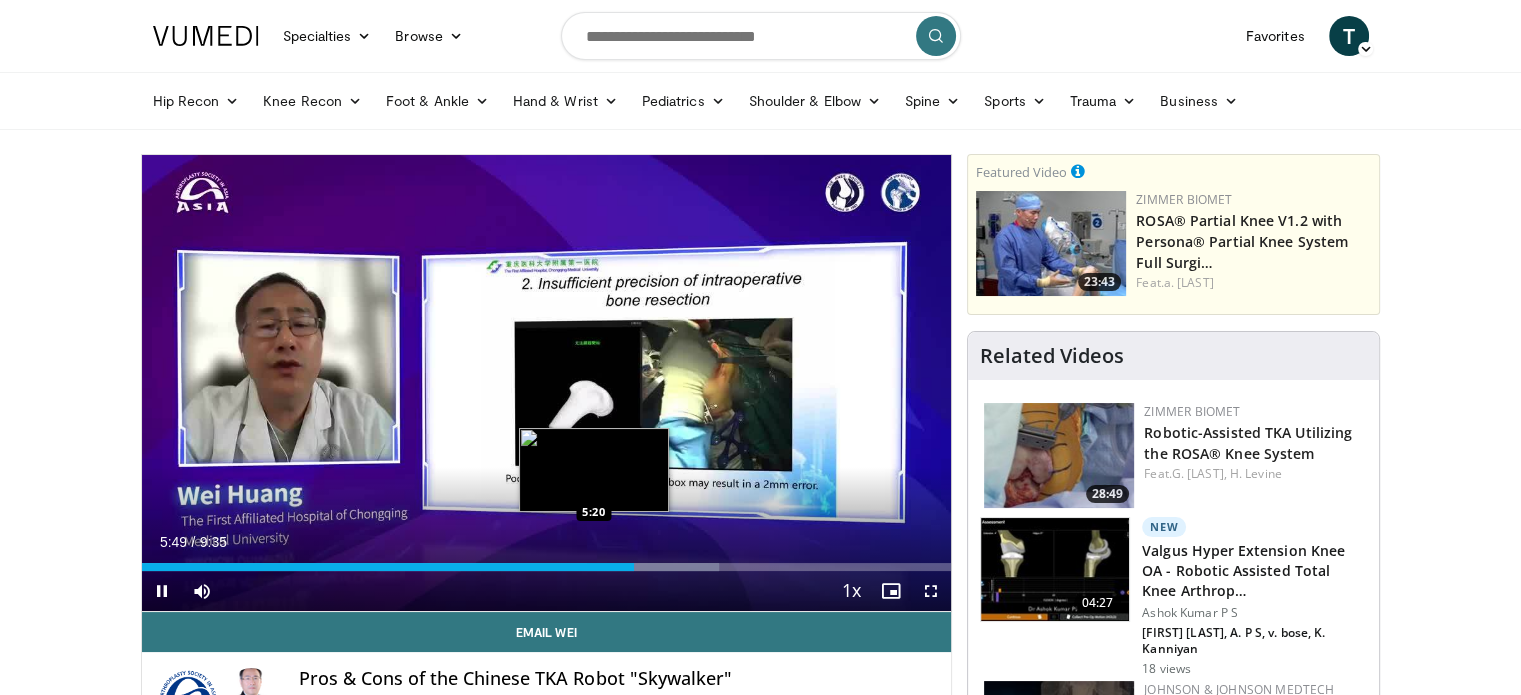 click on "Loaded :  71.28% 5:49 5:20" at bounding box center [547, 561] 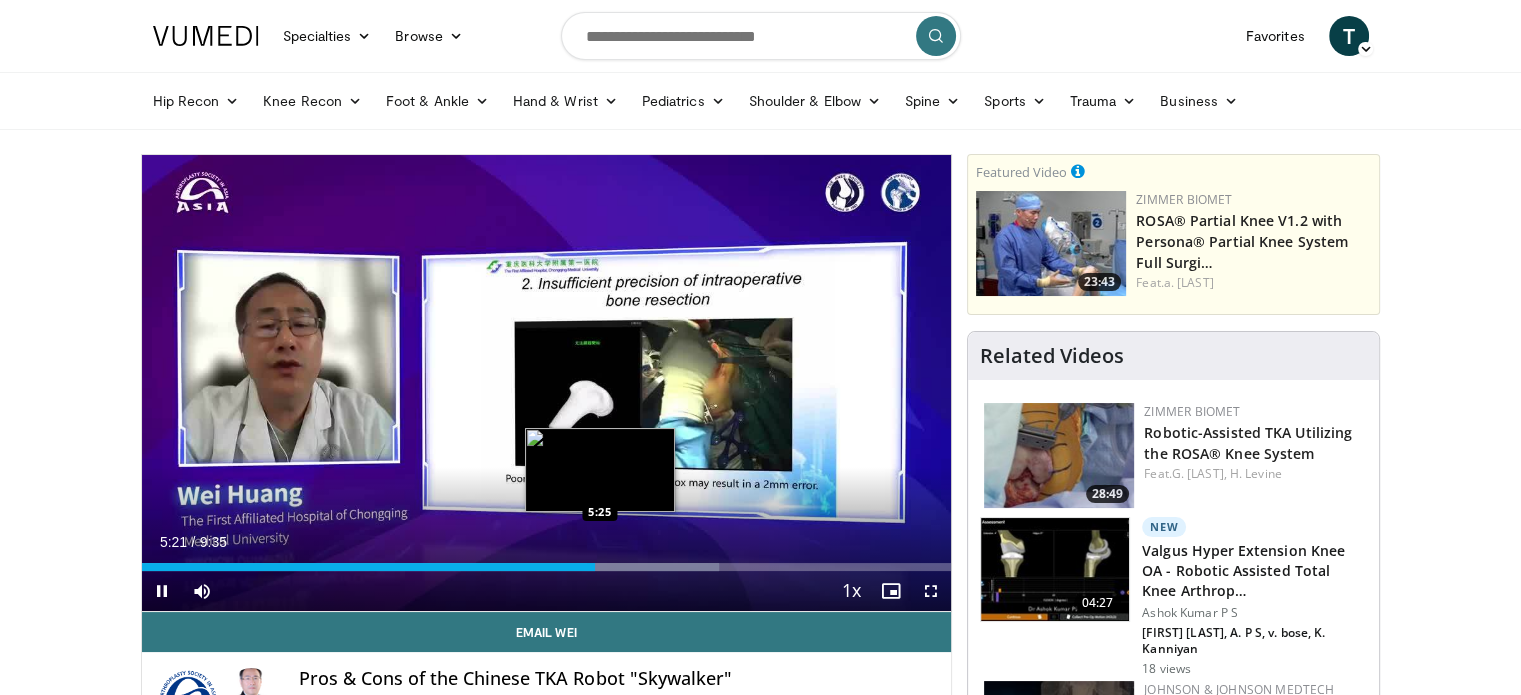 click at bounding box center (652, 567) 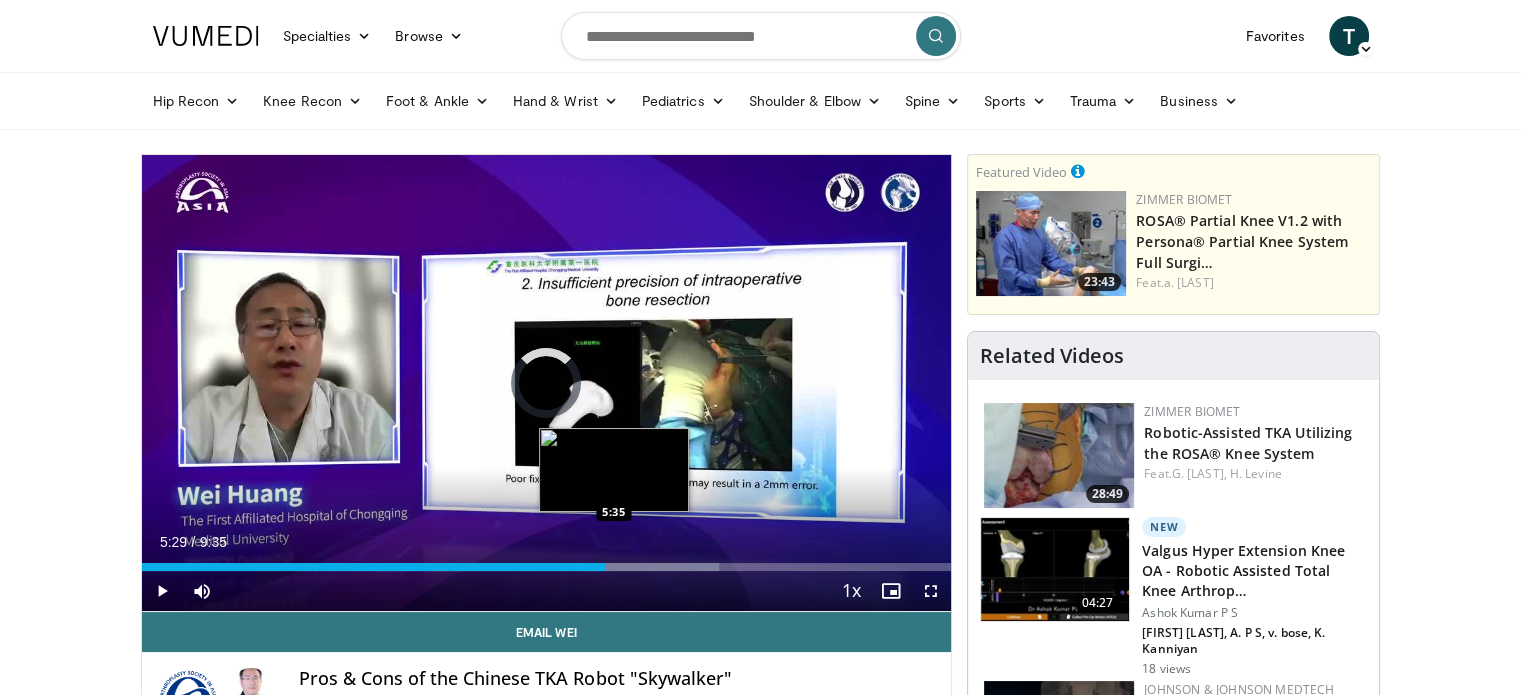 click at bounding box center [652, 567] 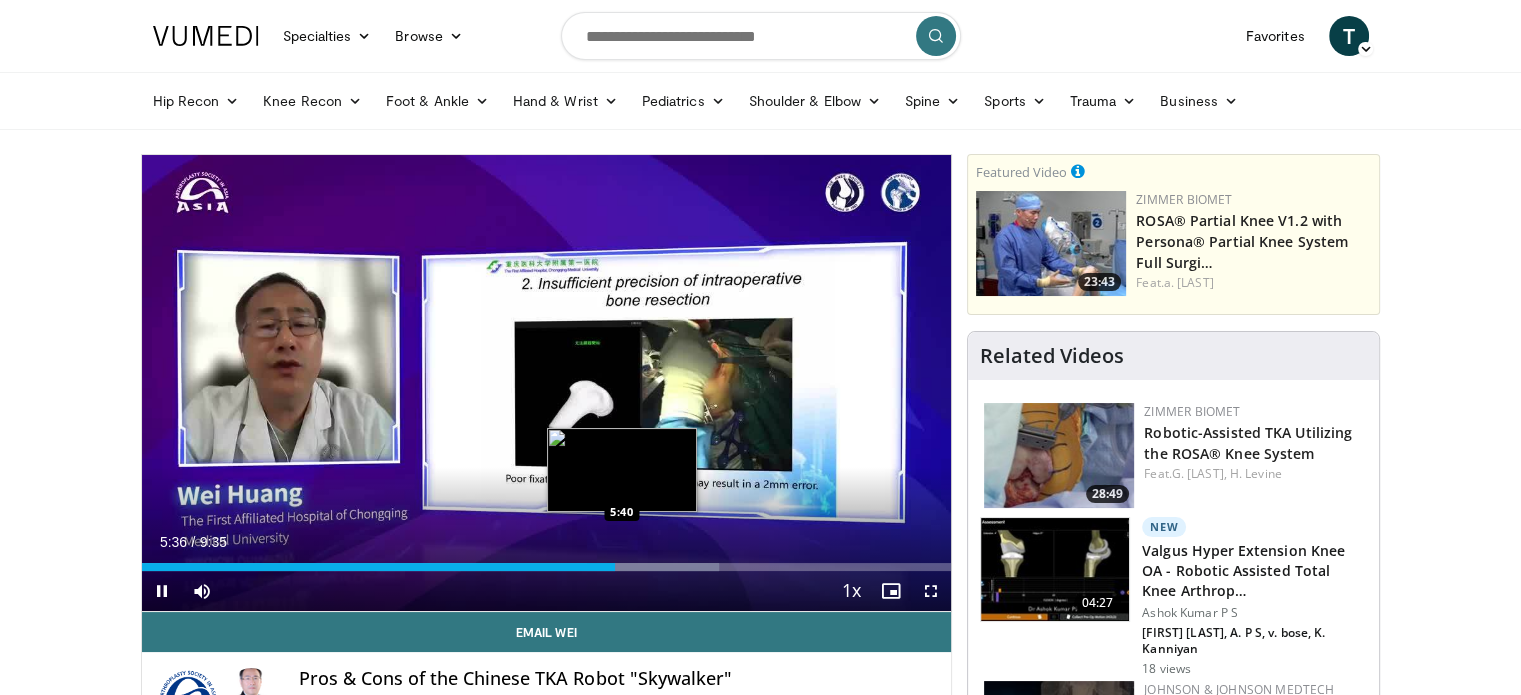 click at bounding box center [652, 567] 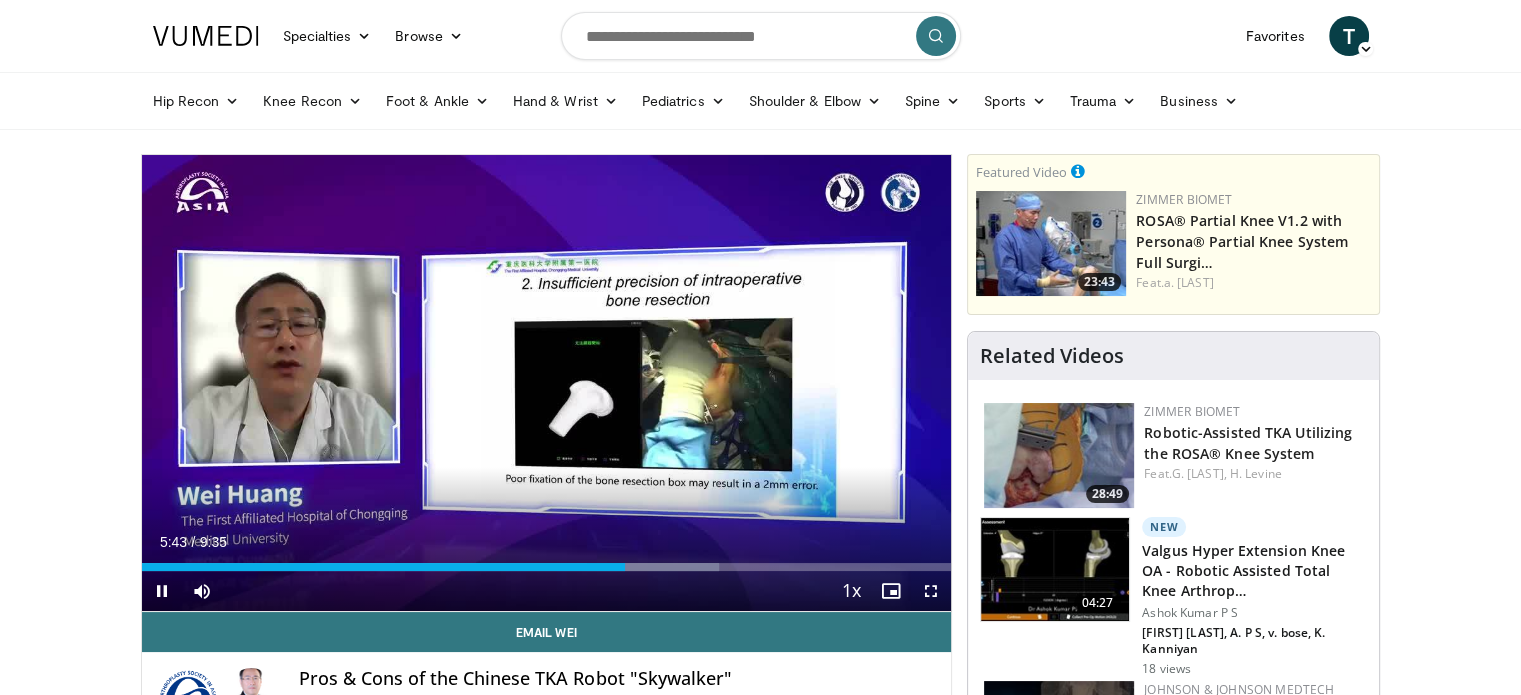 click on "Current Time  5:43 / Duration  9:35" at bounding box center (547, 542) 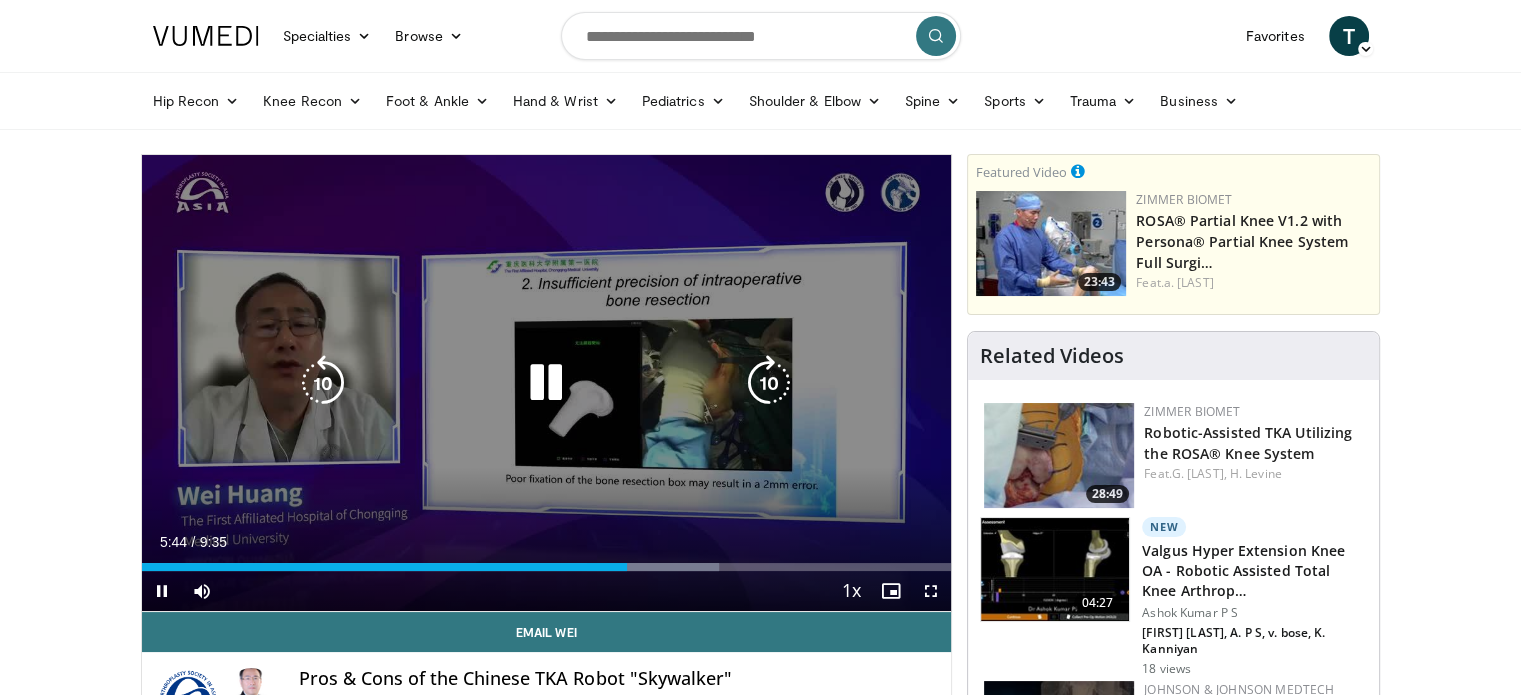 click on "10 seconds
Tap to unmute" at bounding box center [547, 383] 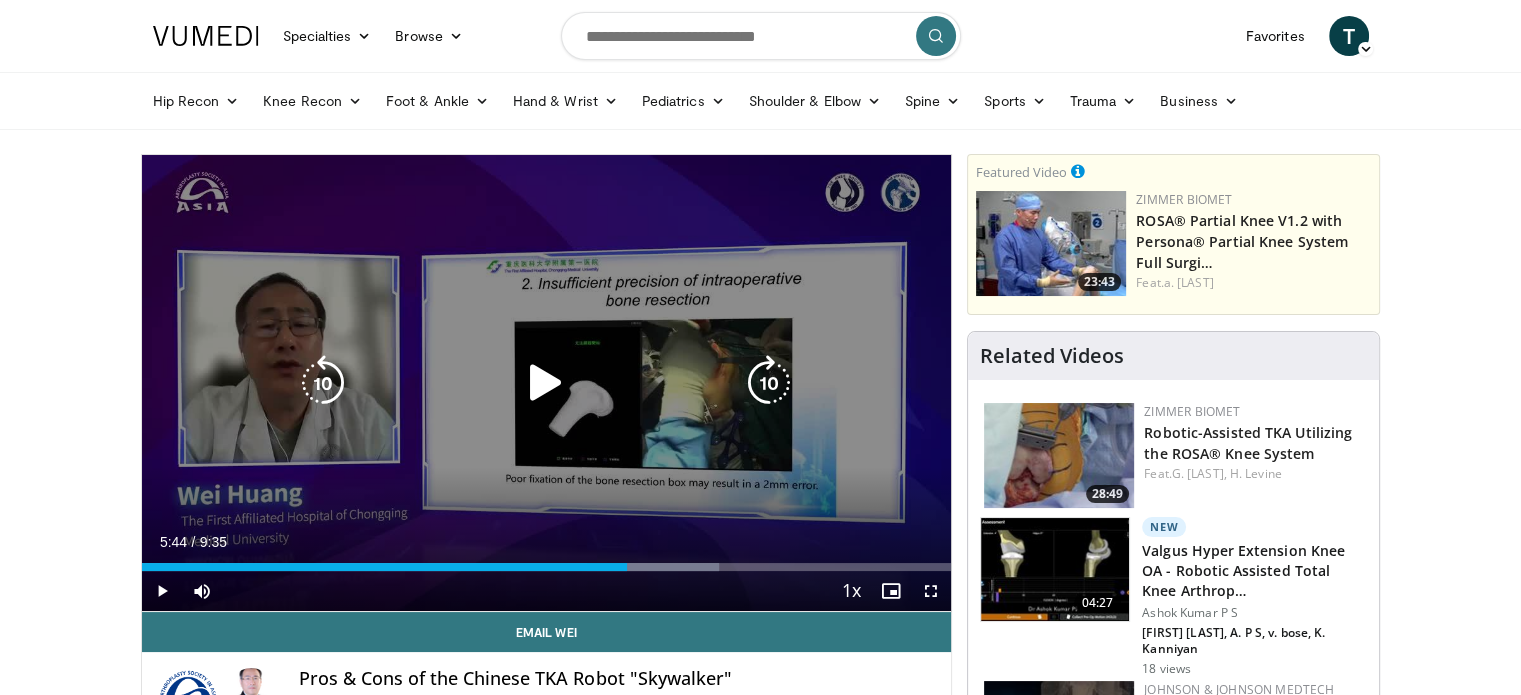 click at bounding box center [546, 383] 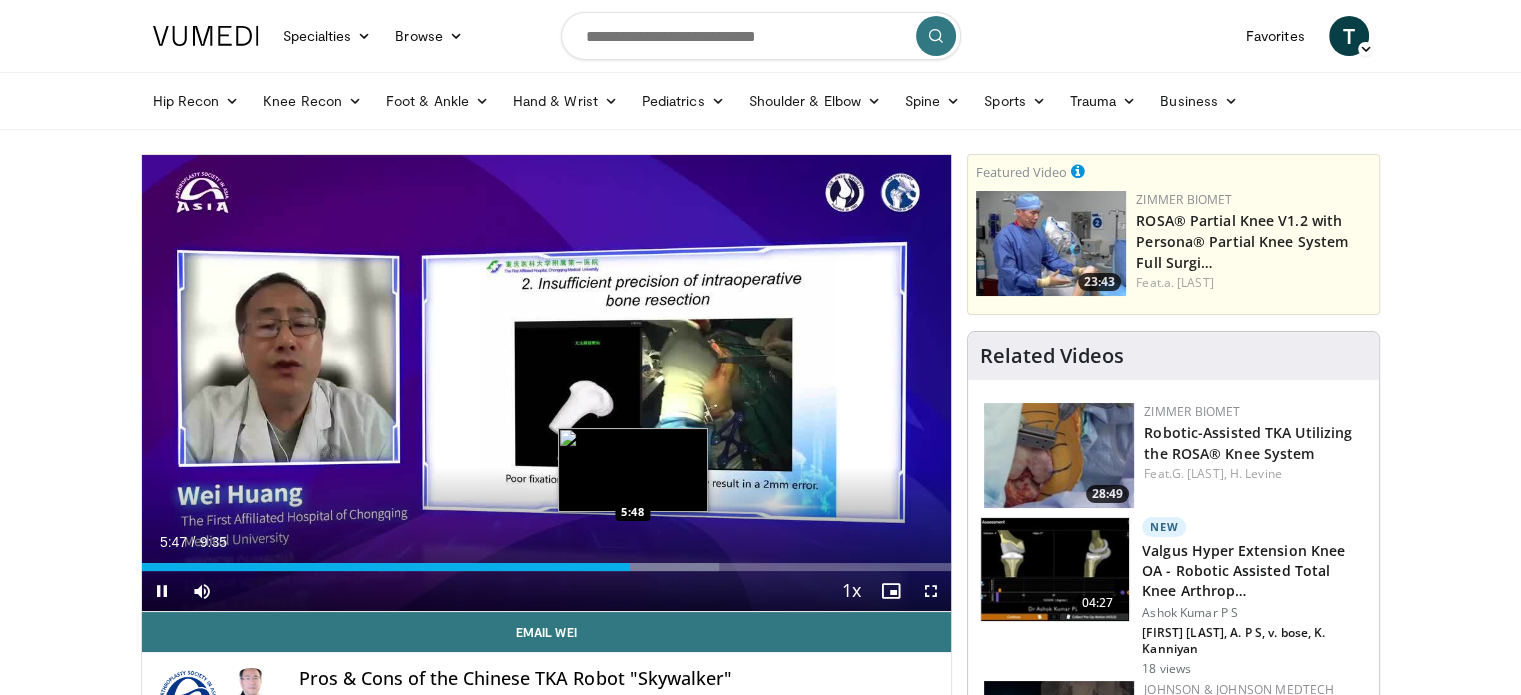 click on "Loaded :  71.28% 5:47 5:48" at bounding box center (547, 561) 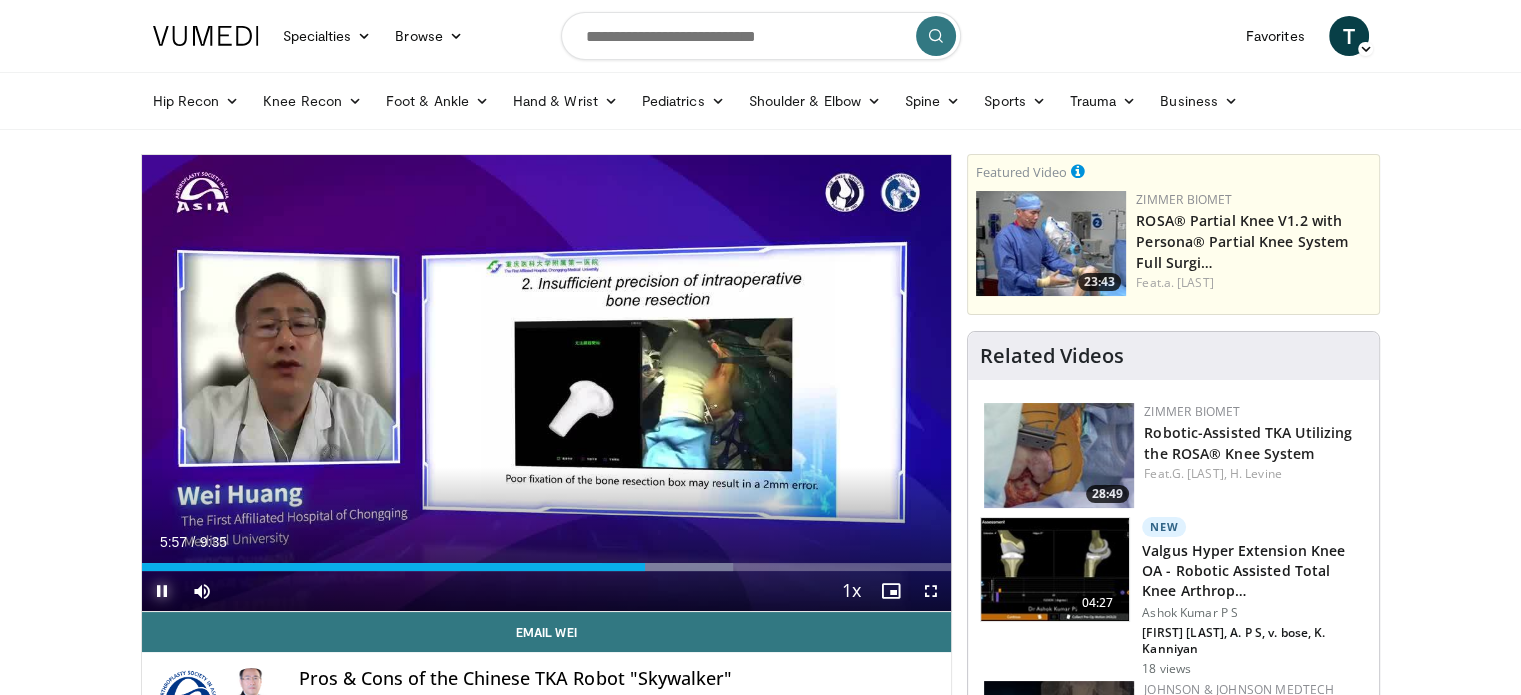 click at bounding box center [162, 591] 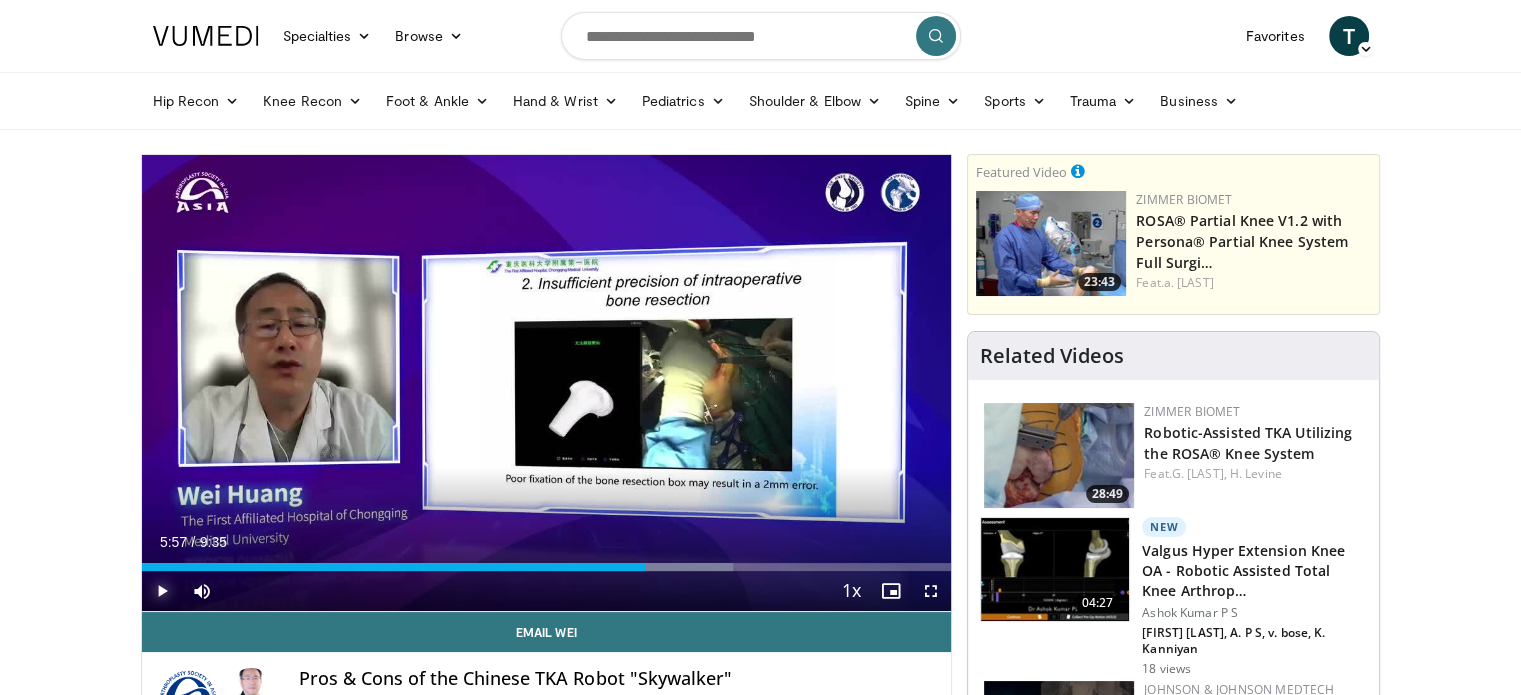 click at bounding box center (162, 591) 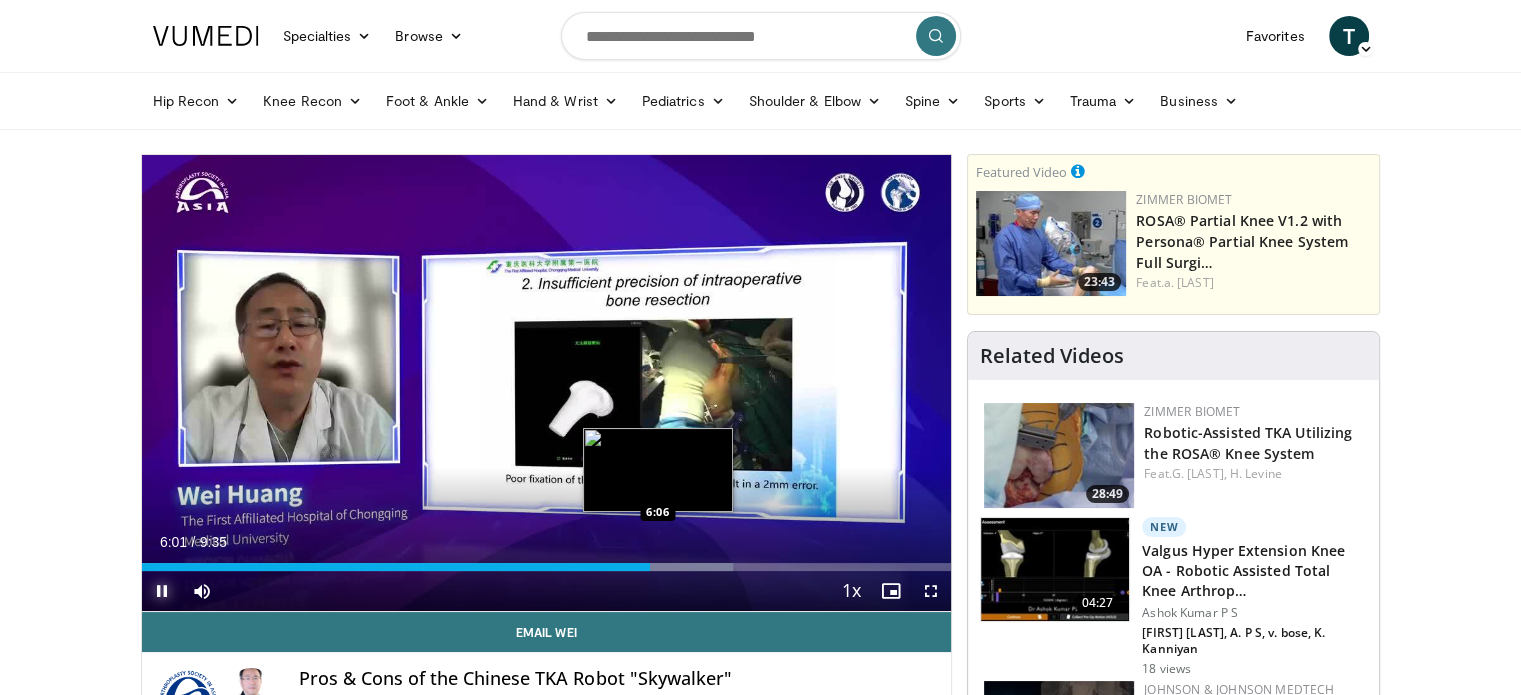click on "Loaded :  73.02% 6:01 6:06" at bounding box center [547, 567] 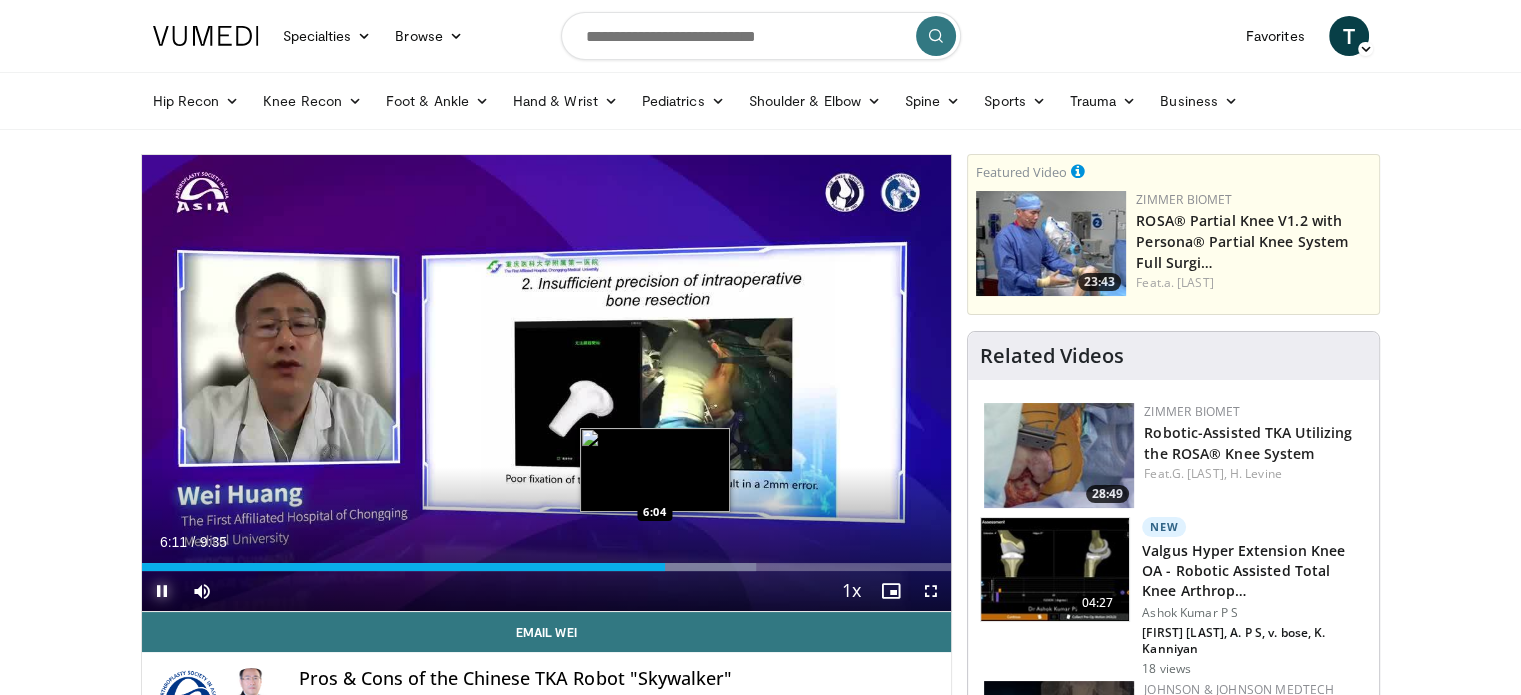click on "6:11" at bounding box center (403, 567) 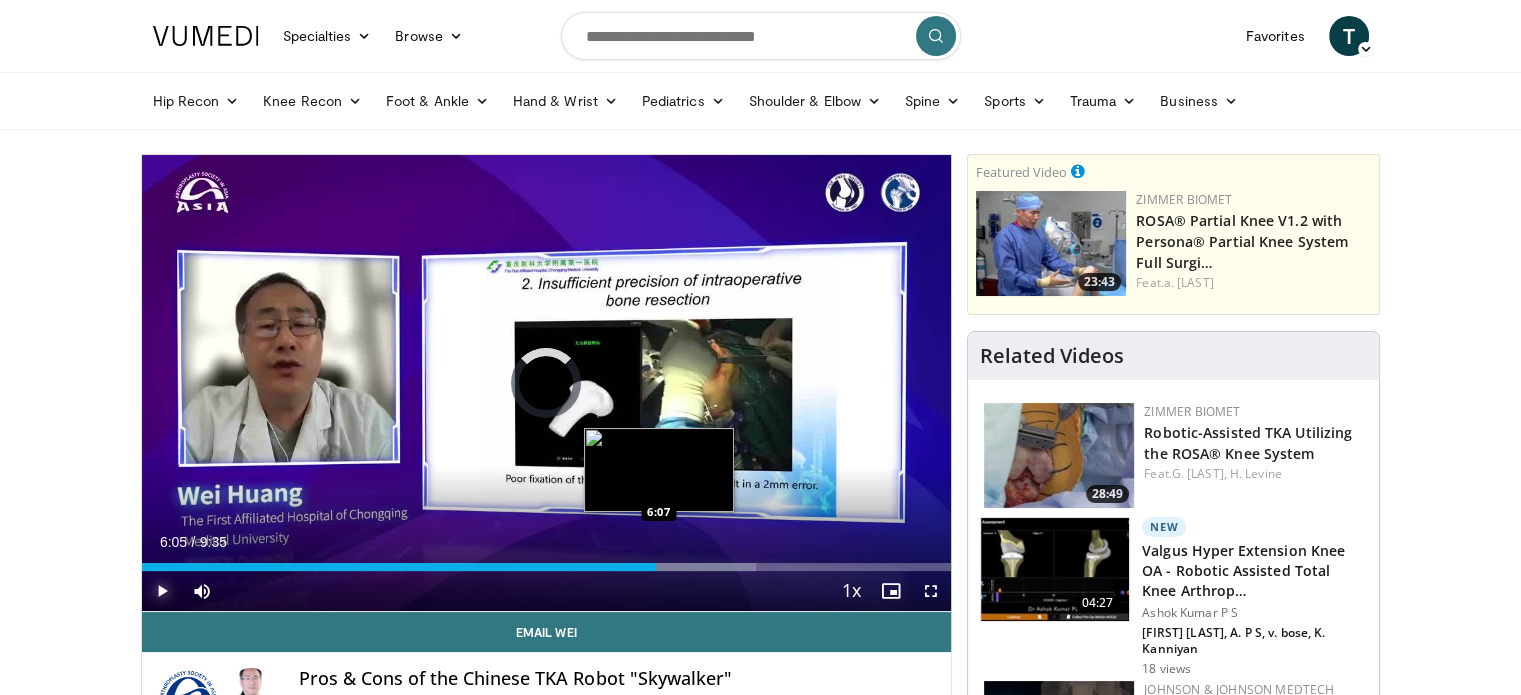 click at bounding box center (688, 567) 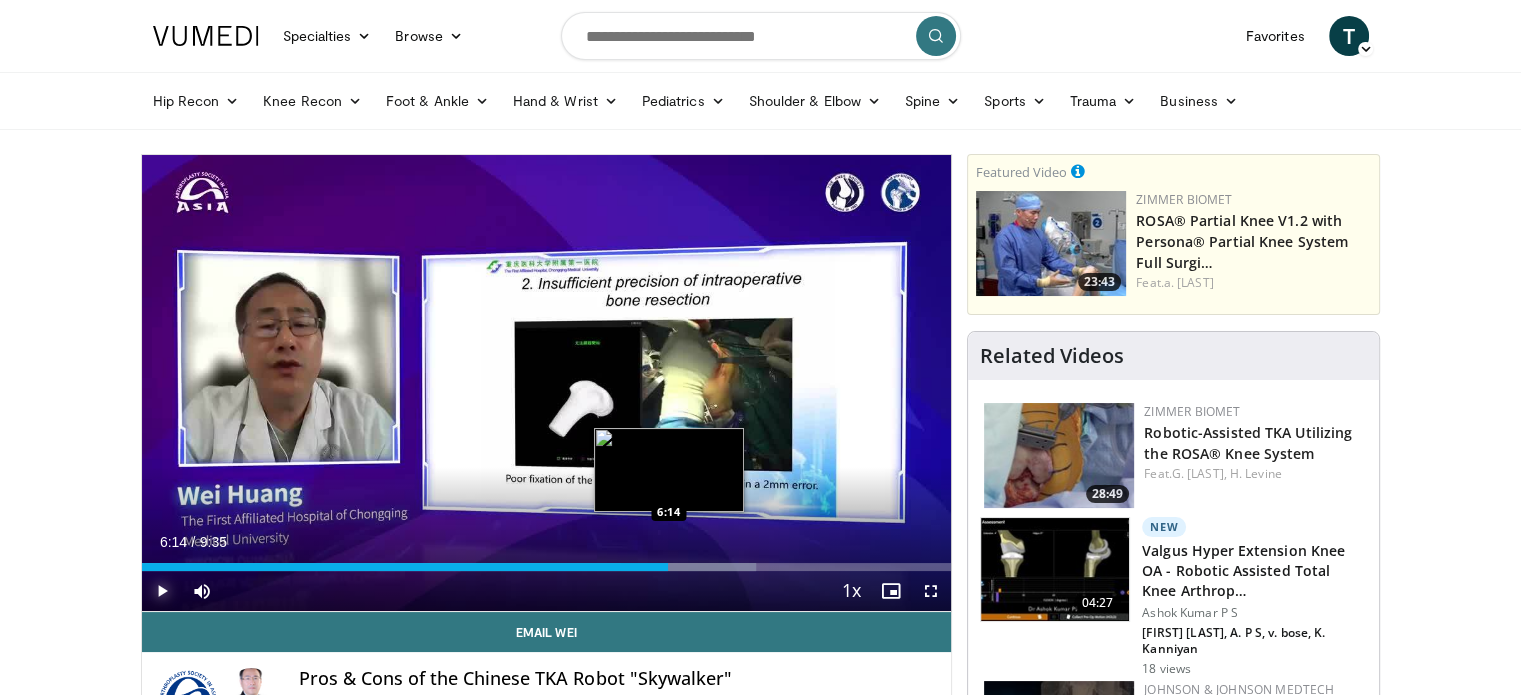 click at bounding box center (688, 567) 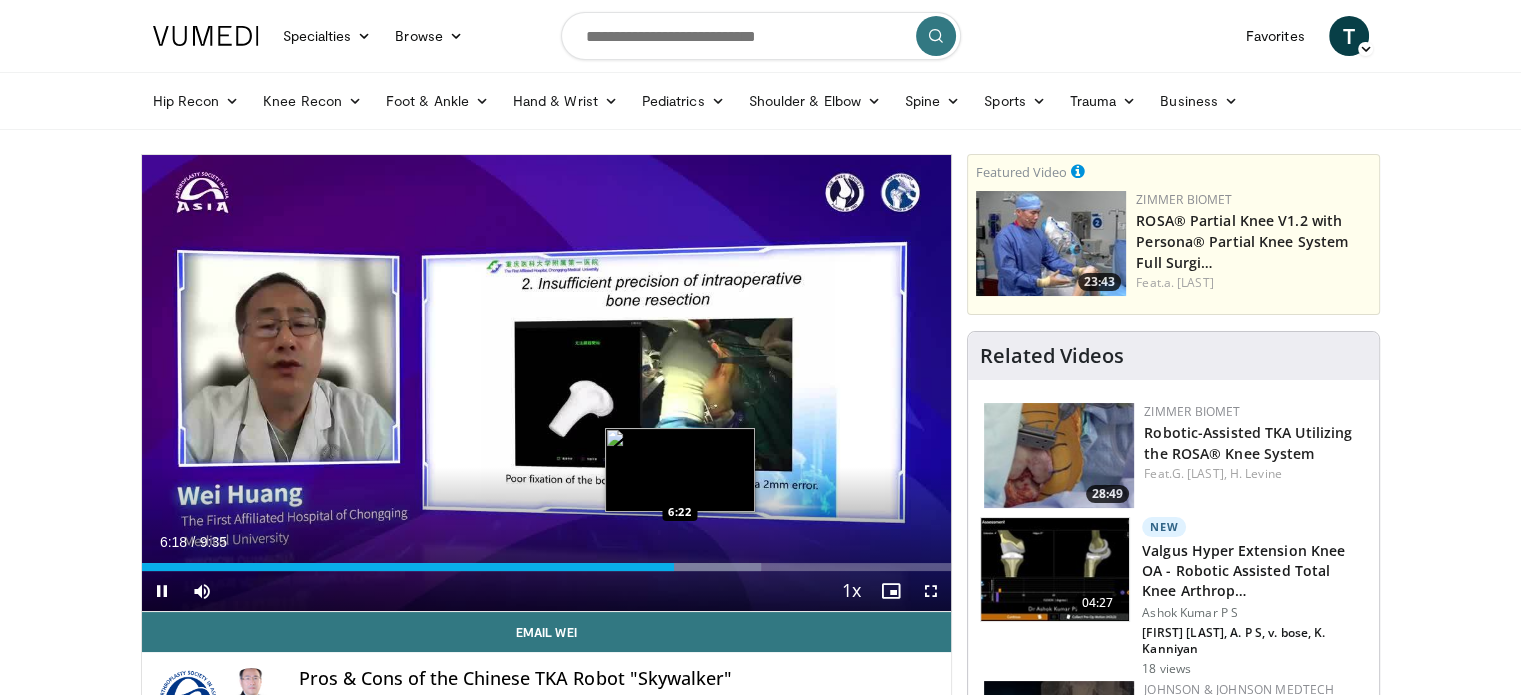click on "**********" at bounding box center [547, 383] 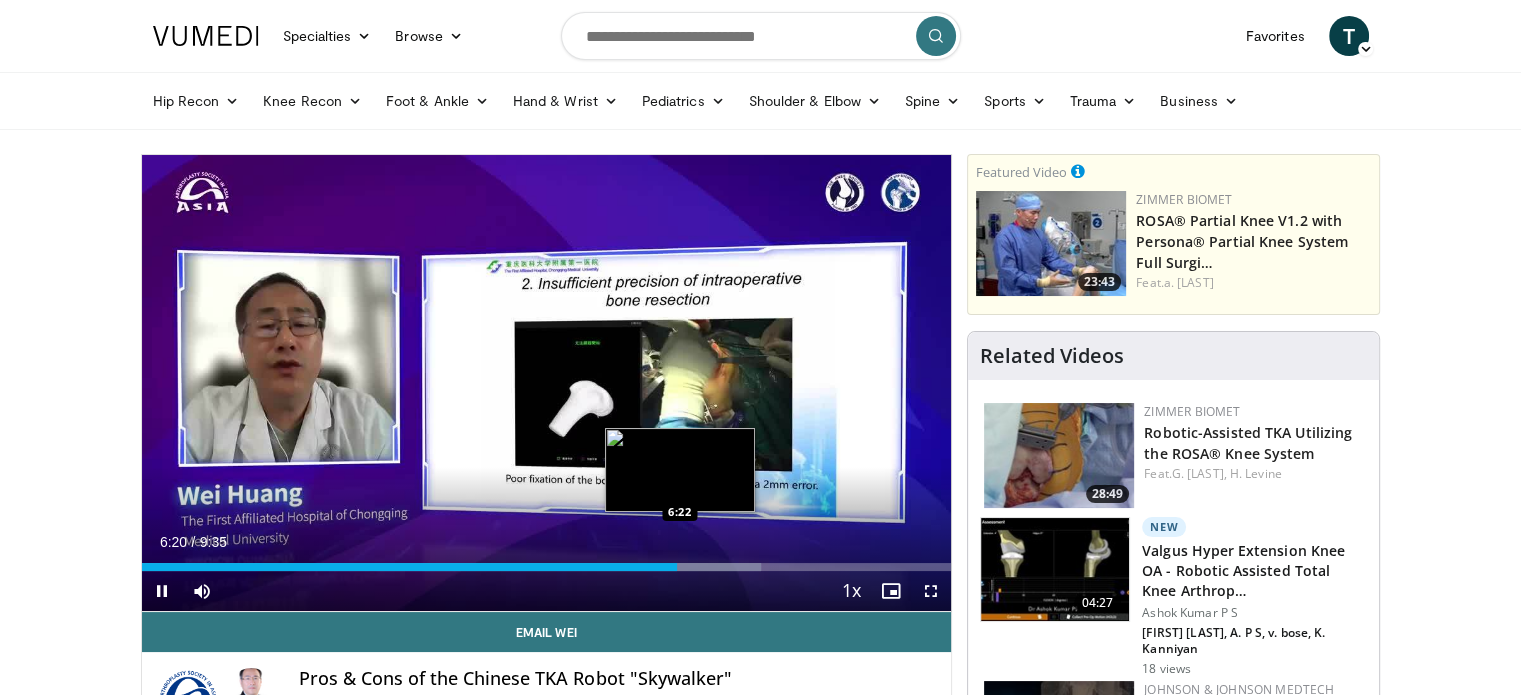 click at bounding box center (695, 567) 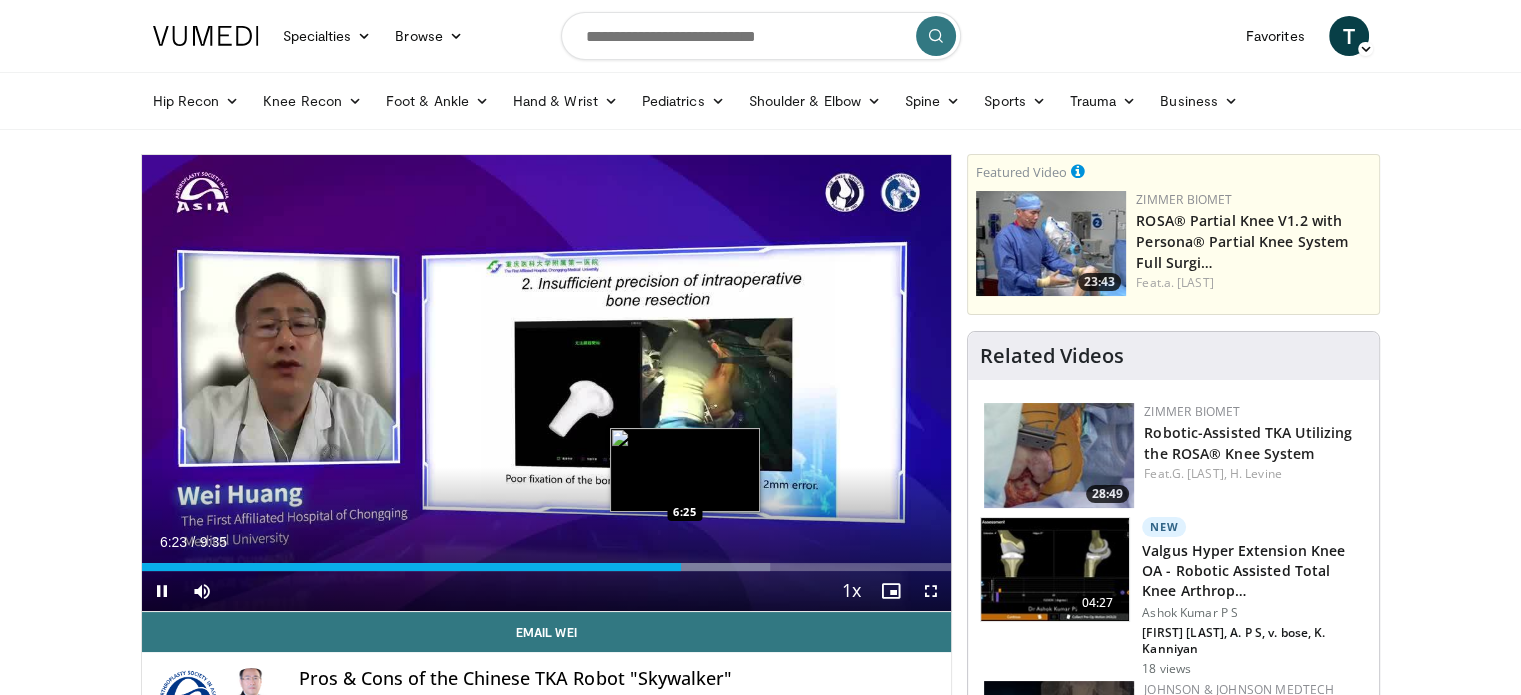 click at bounding box center (703, 567) 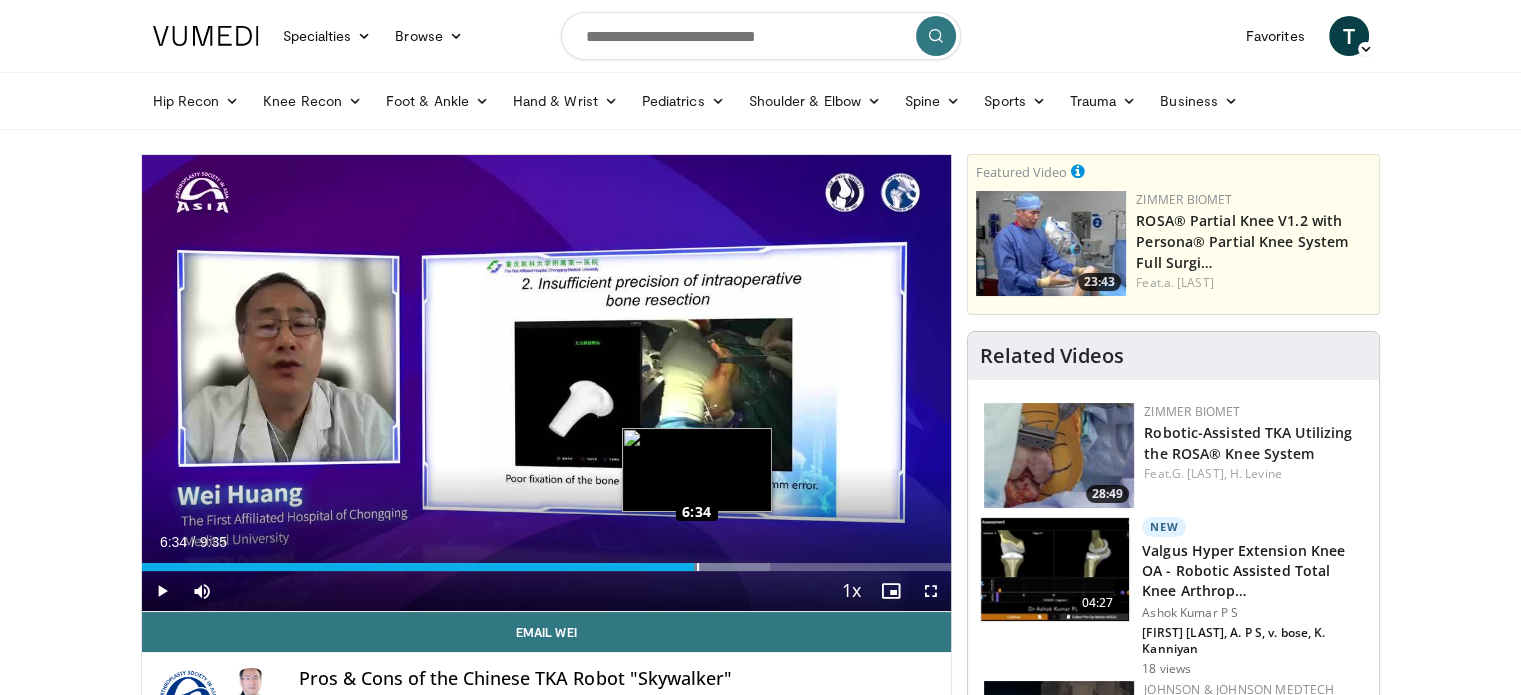 click on "Loaded :  77.60% 6:33 6:34" at bounding box center (547, 567) 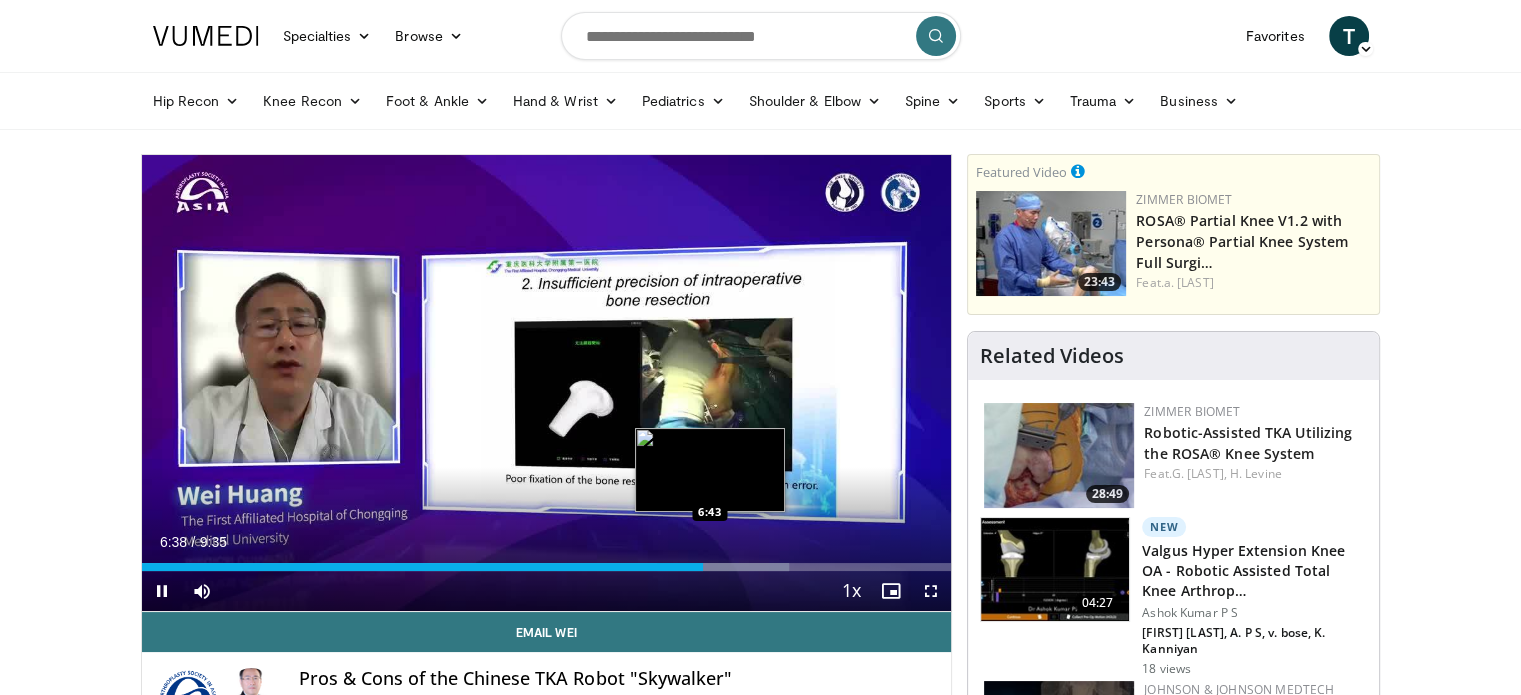 click on "Loaded :  79.98% 6:38 6:43" at bounding box center (547, 567) 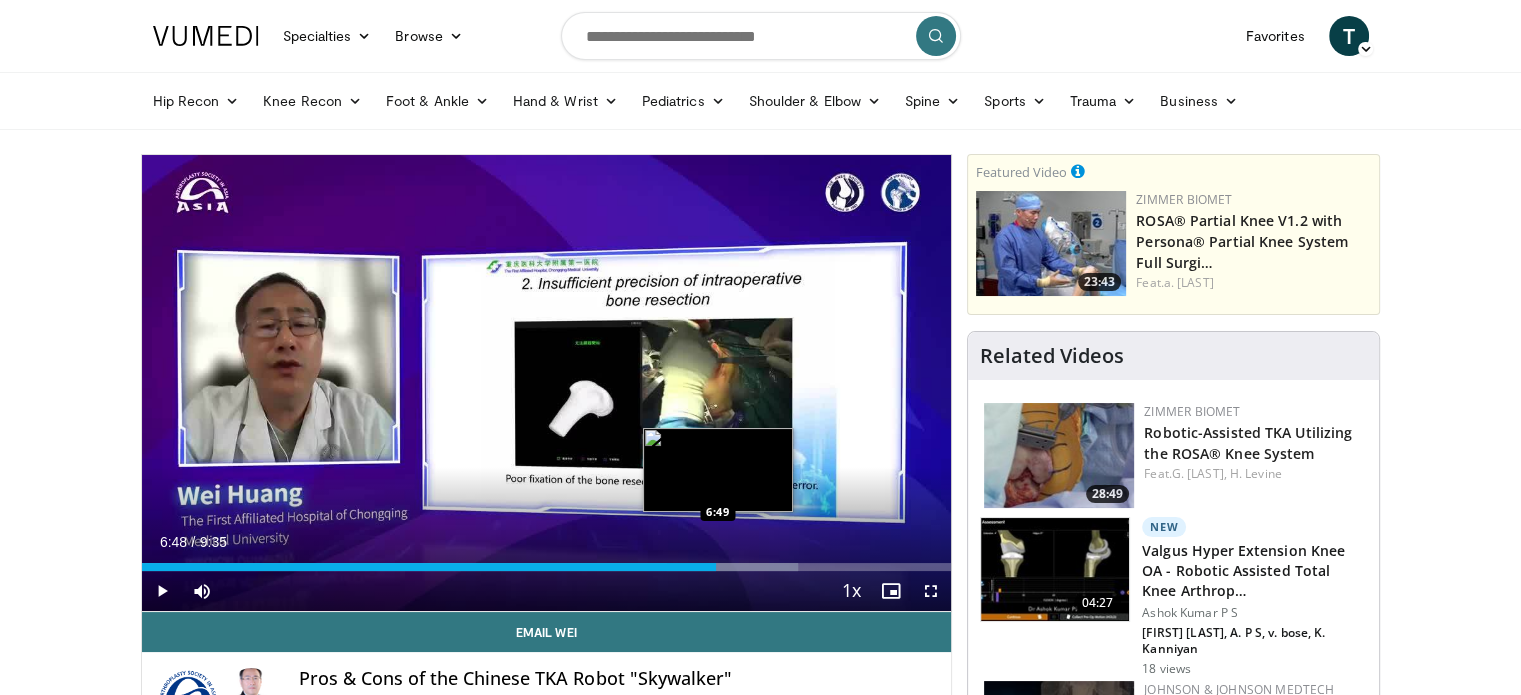 click at bounding box center [732, 567] 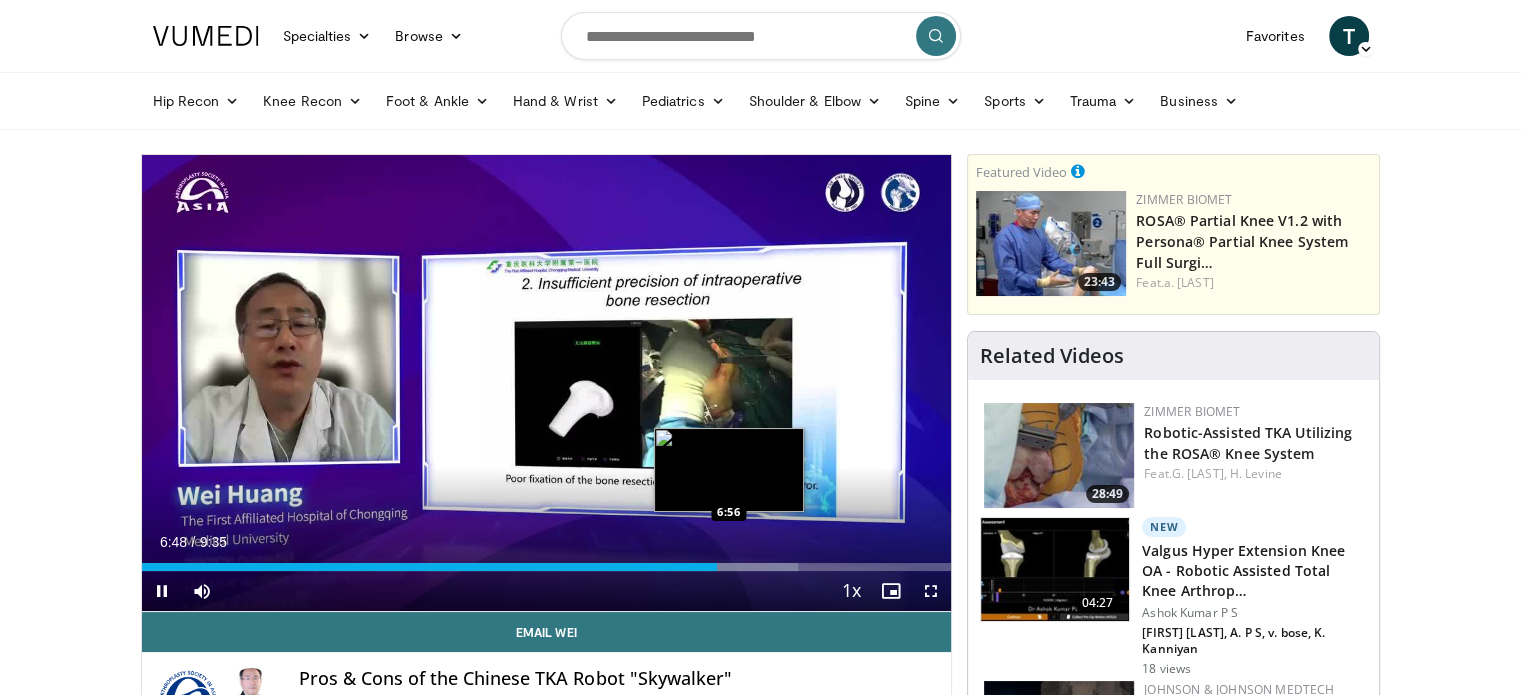 click at bounding box center (736, 567) 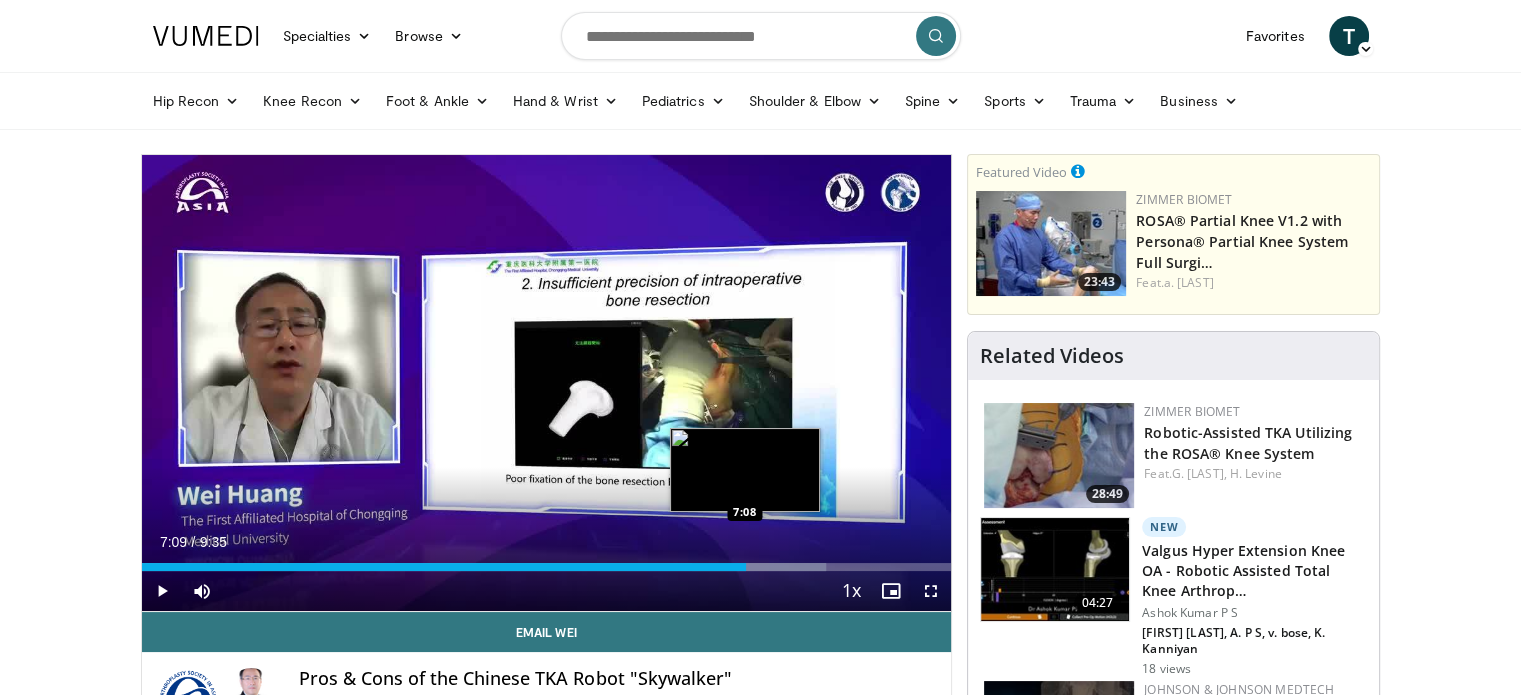 click on "Loaded :  84.50% 7:04 7:08" at bounding box center (547, 567) 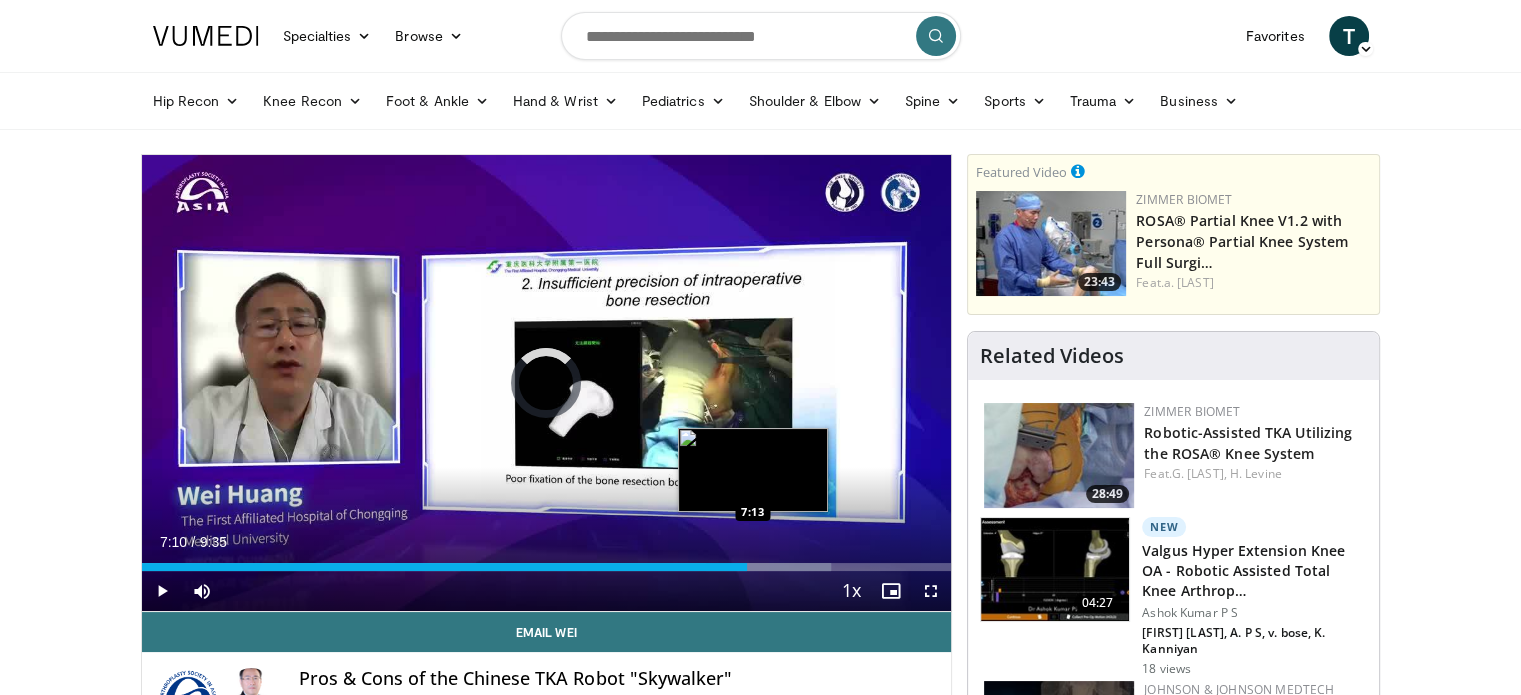 click at bounding box center (768, 567) 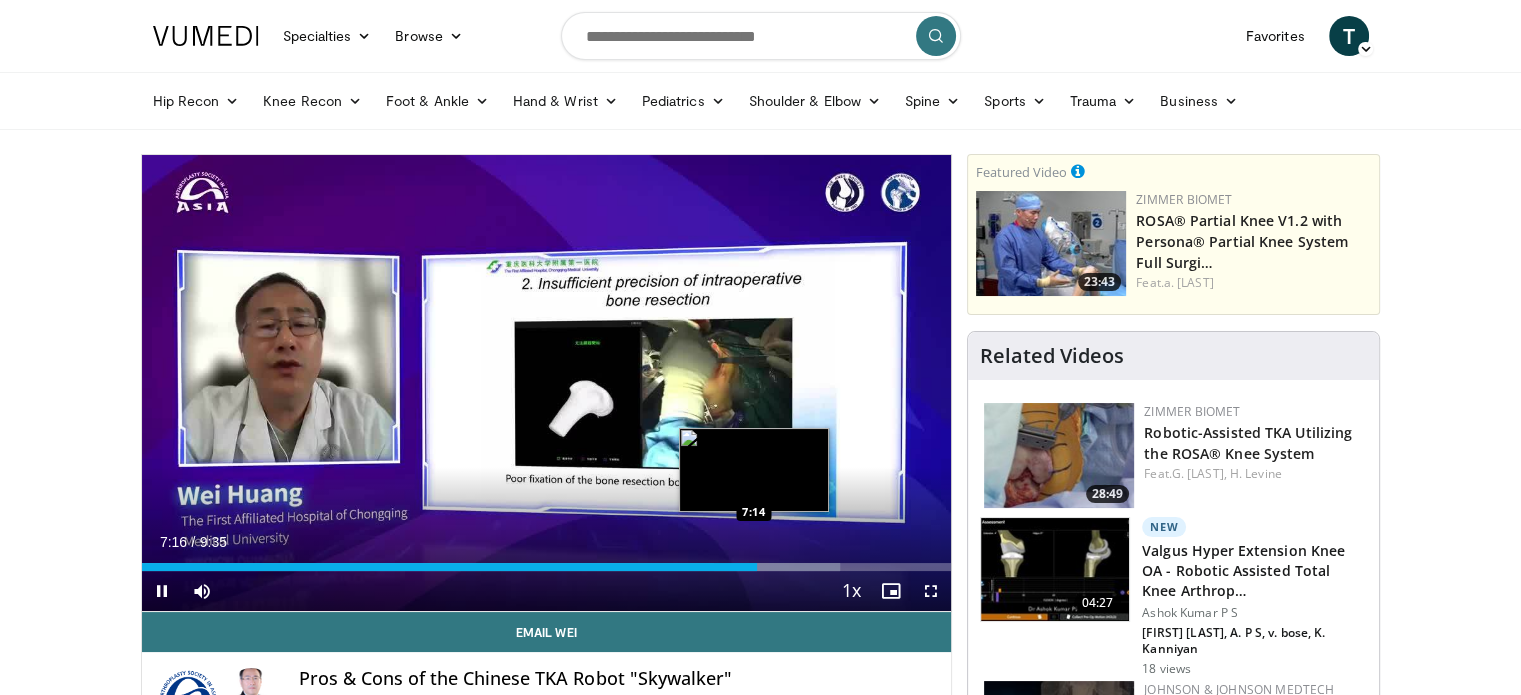 click on "7:16" at bounding box center (449, 567) 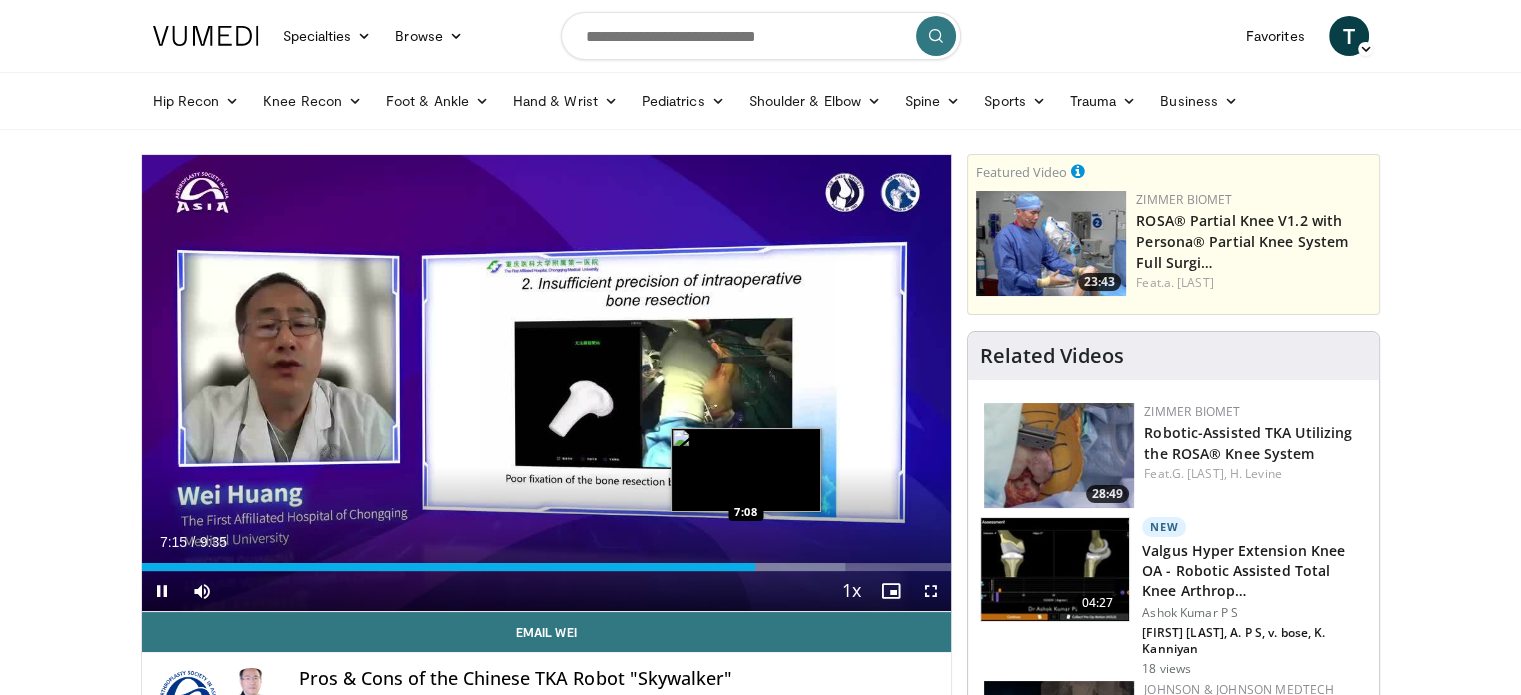 click on "Loaded :  86.93% 7:15 7:08" at bounding box center (547, 567) 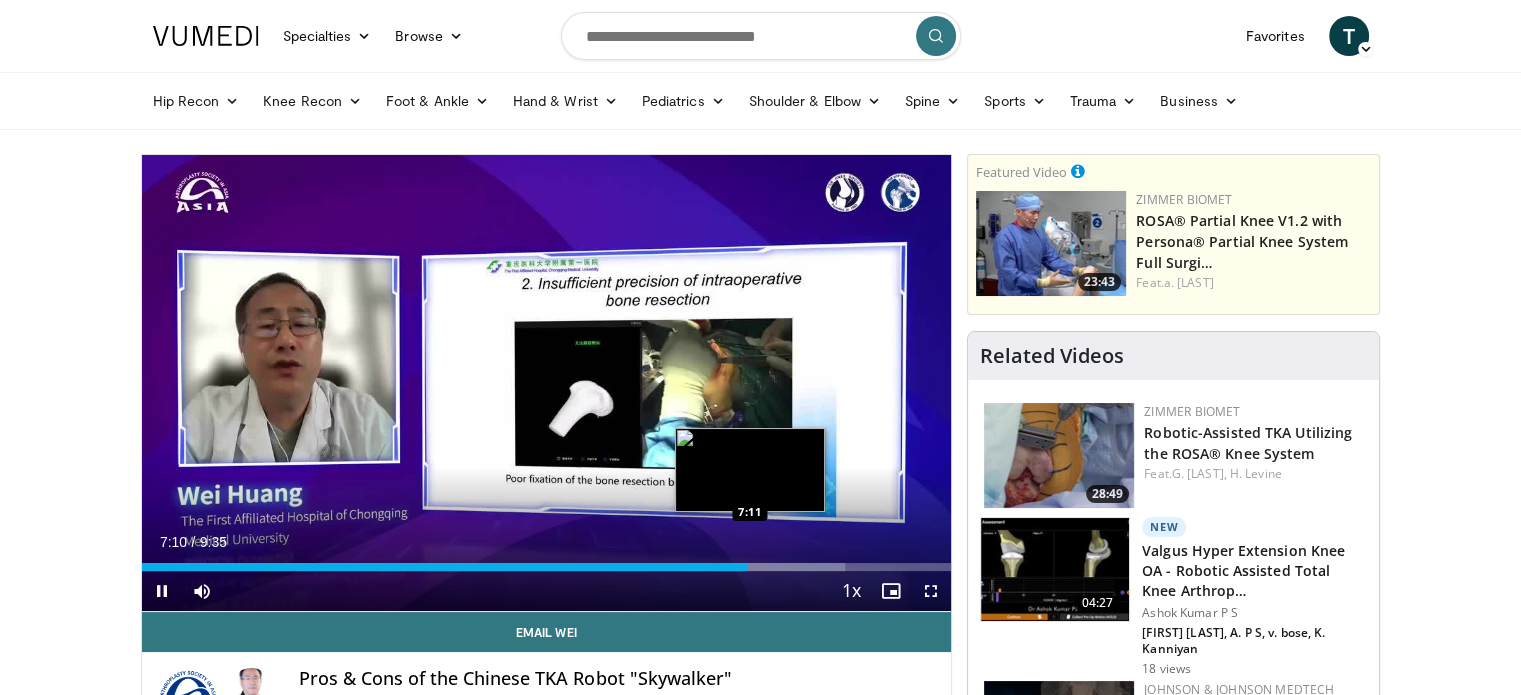 click at bounding box center [780, 567] 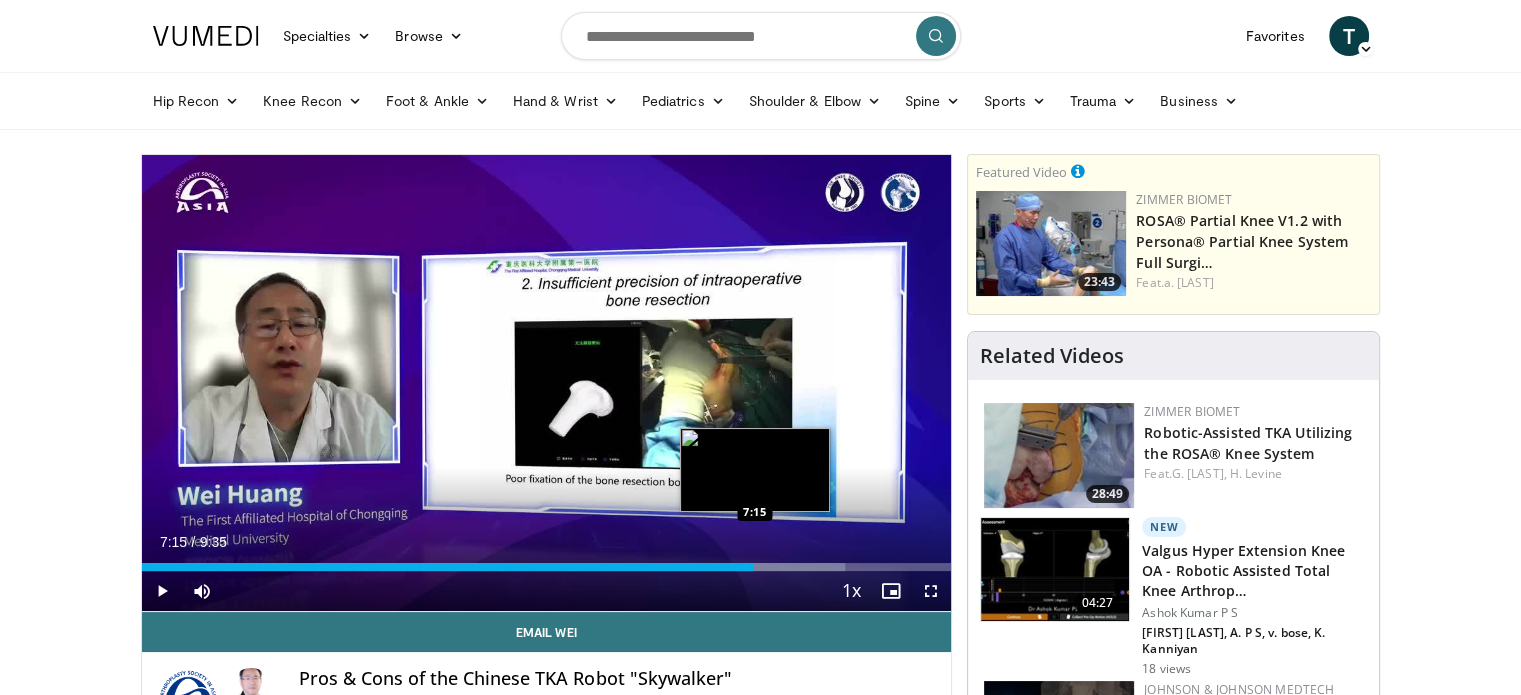 click at bounding box center [780, 567] 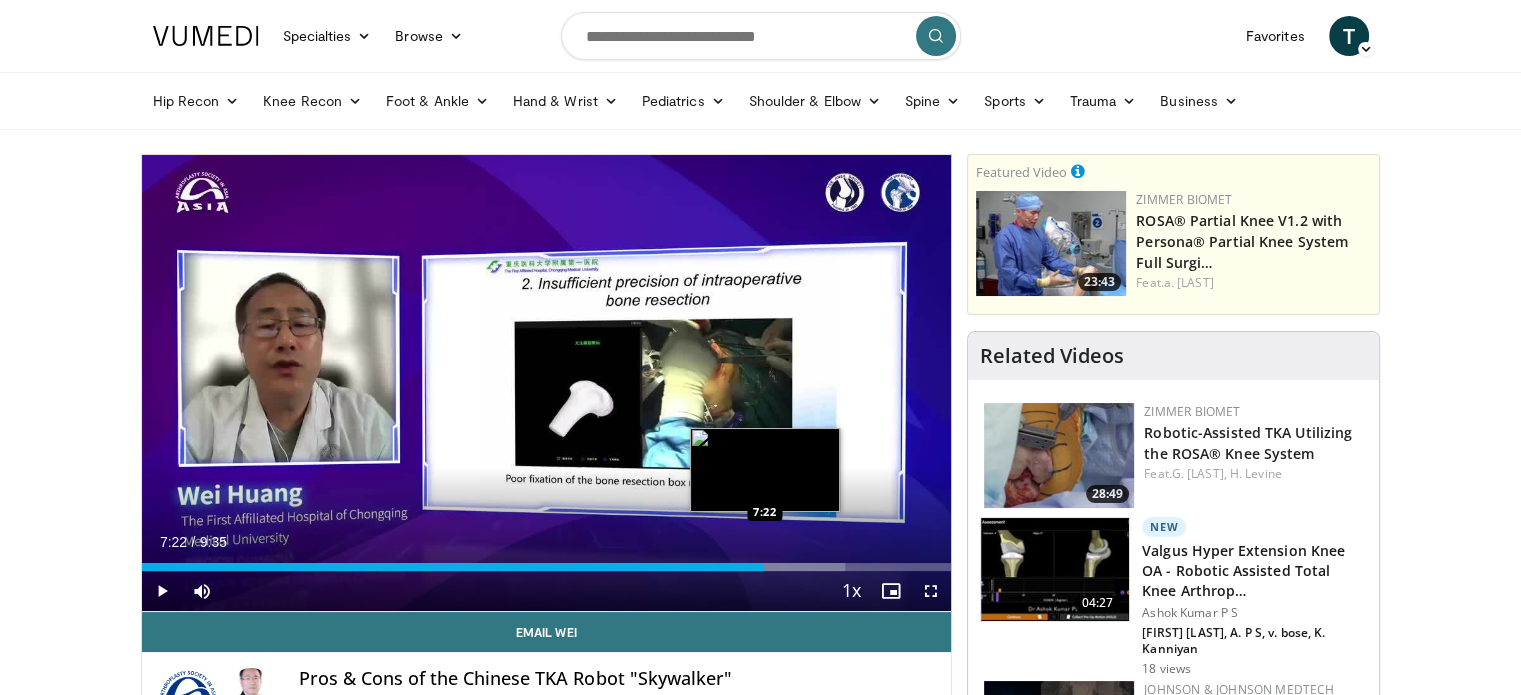 click at bounding box center (780, 567) 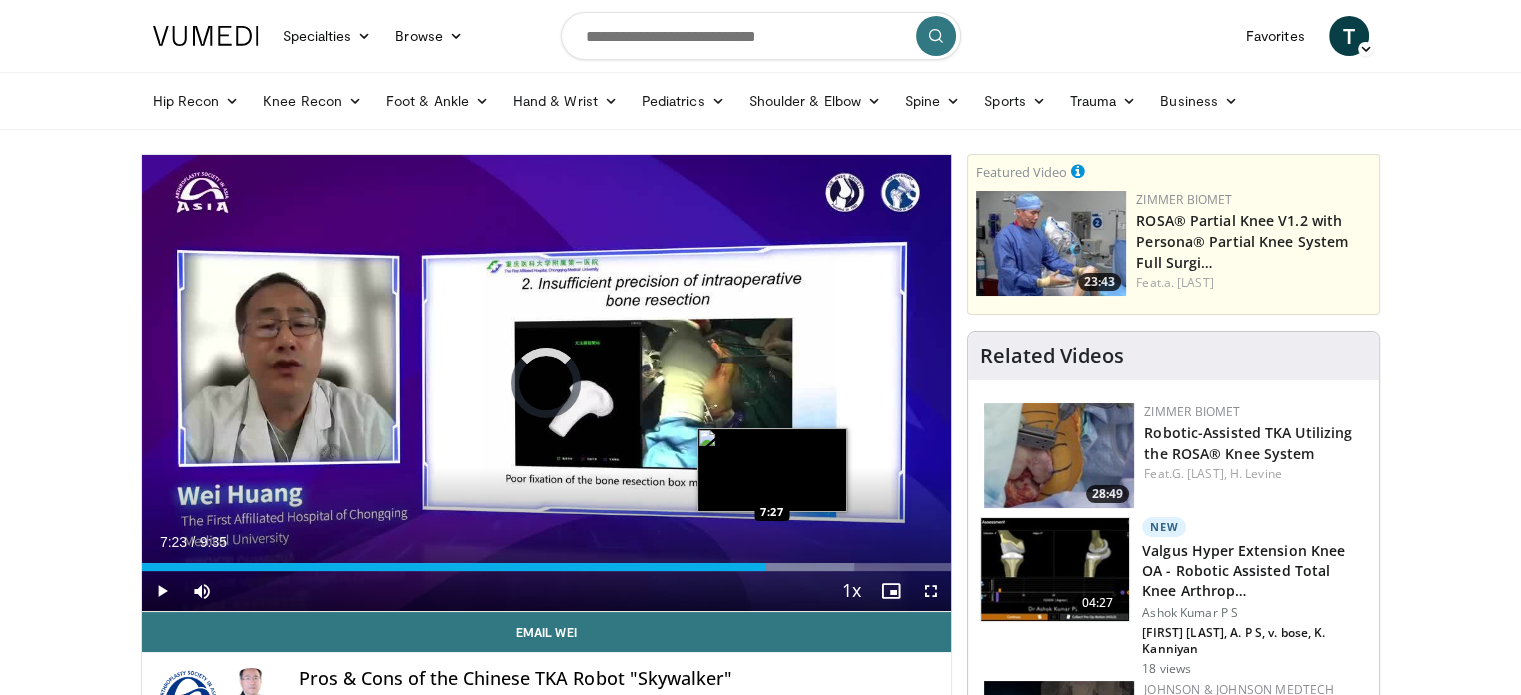 click on "Loaded :  87.95% 7:23 7:27" at bounding box center [547, 561] 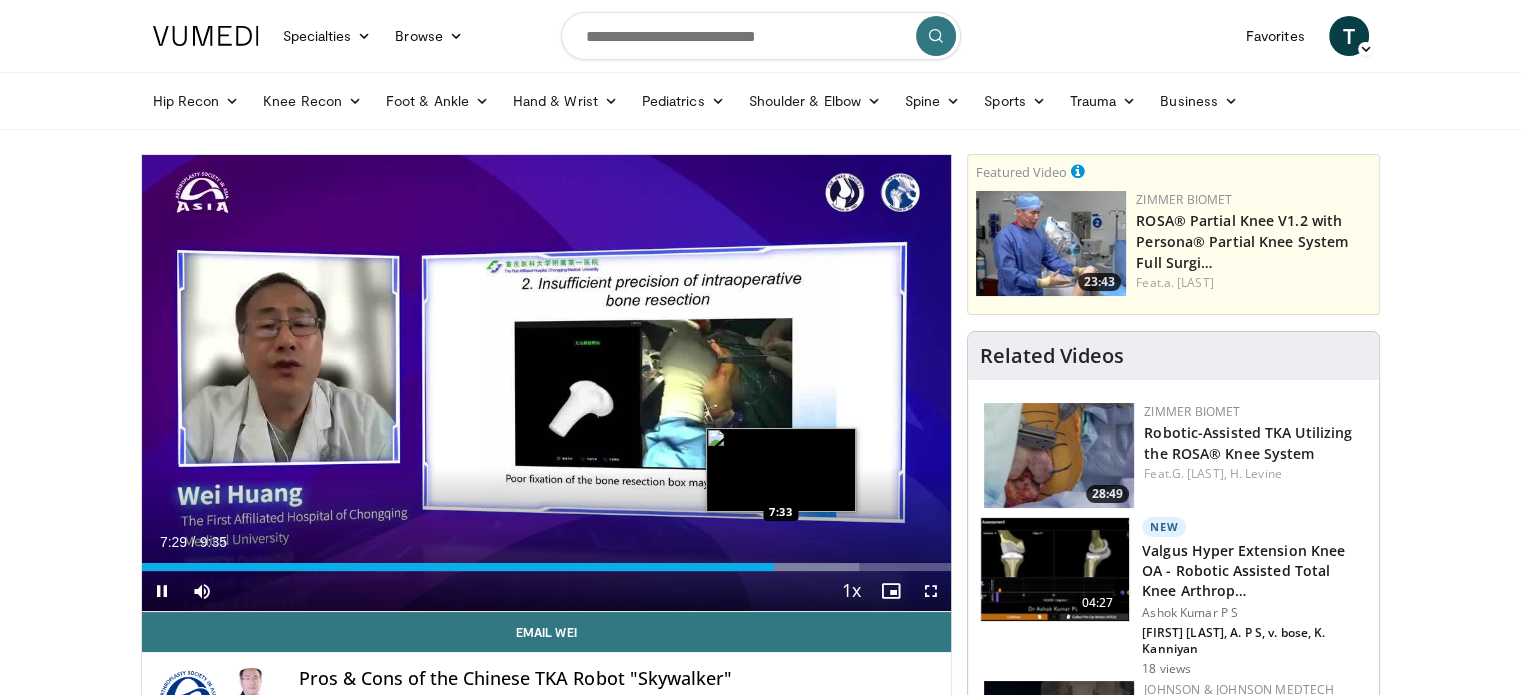 click at bounding box center [794, 567] 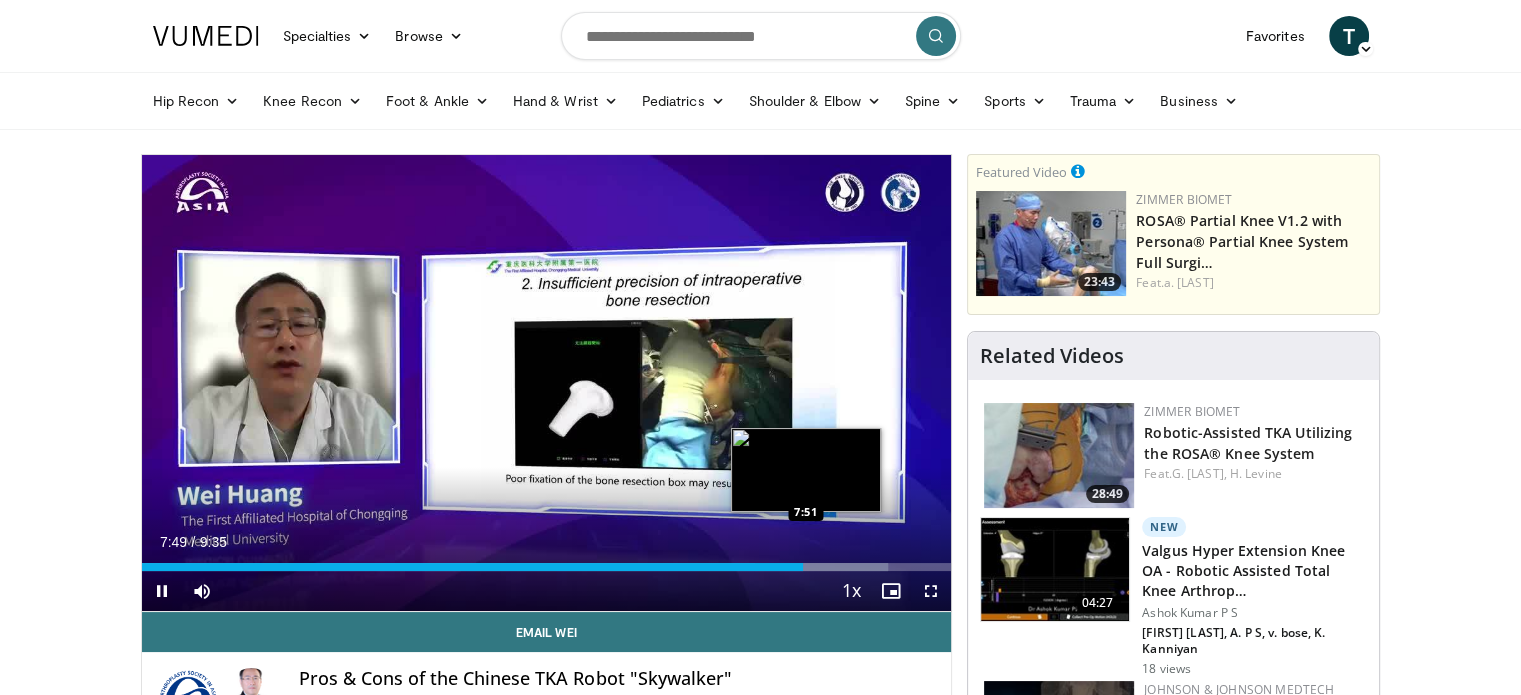 click on "Loaded :  92.15% 7:49 7:51" at bounding box center (547, 567) 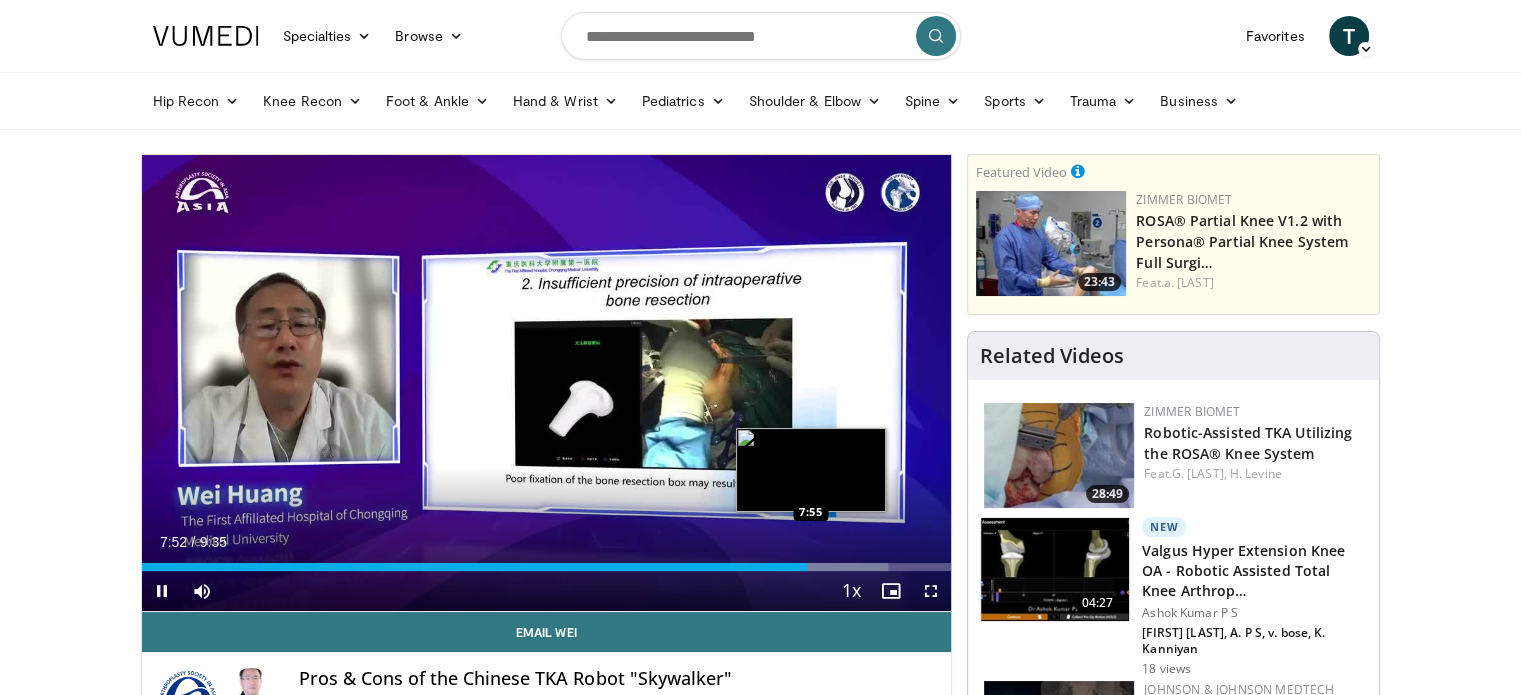 click on "Loaded :  92.15% 7:52 7:55" at bounding box center [547, 567] 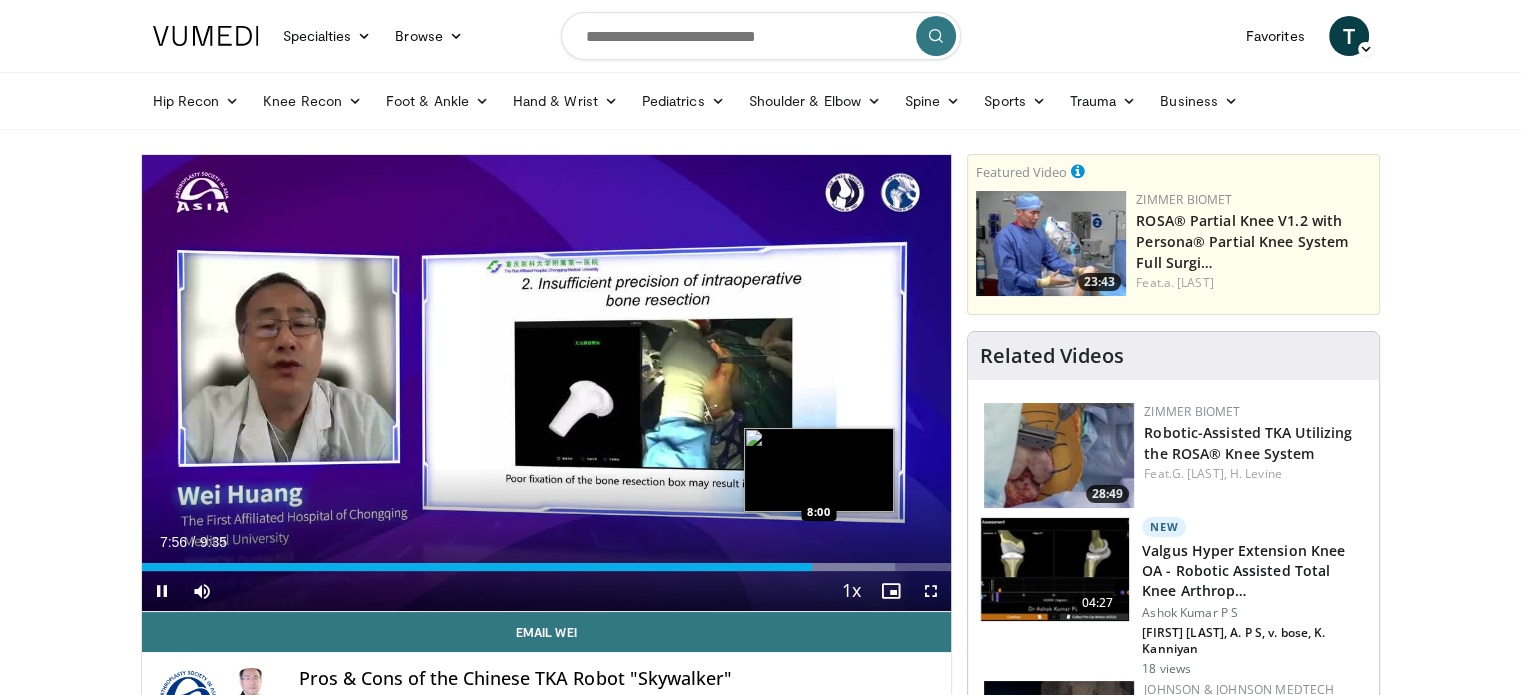 click at bounding box center [832, 567] 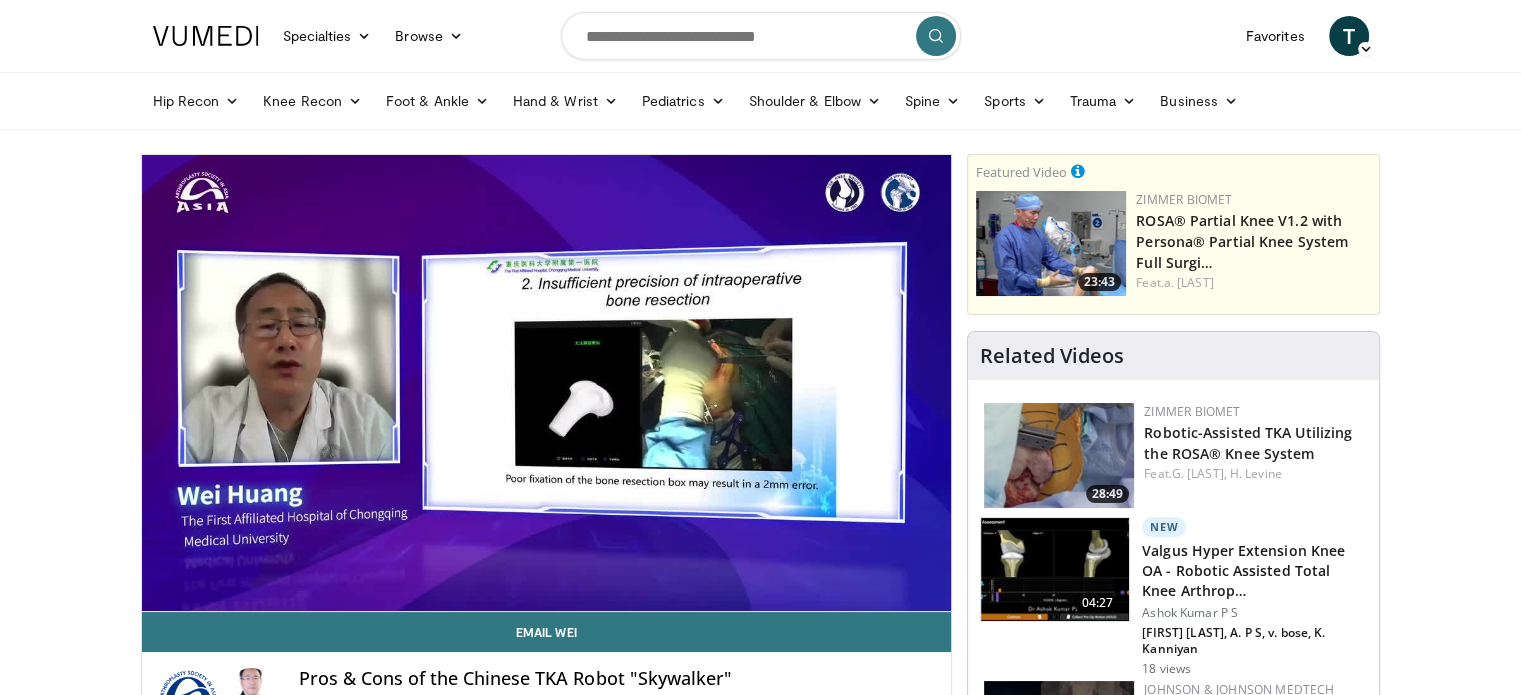 click on "10 seconds
Tap to unmute" at bounding box center (547, 383) 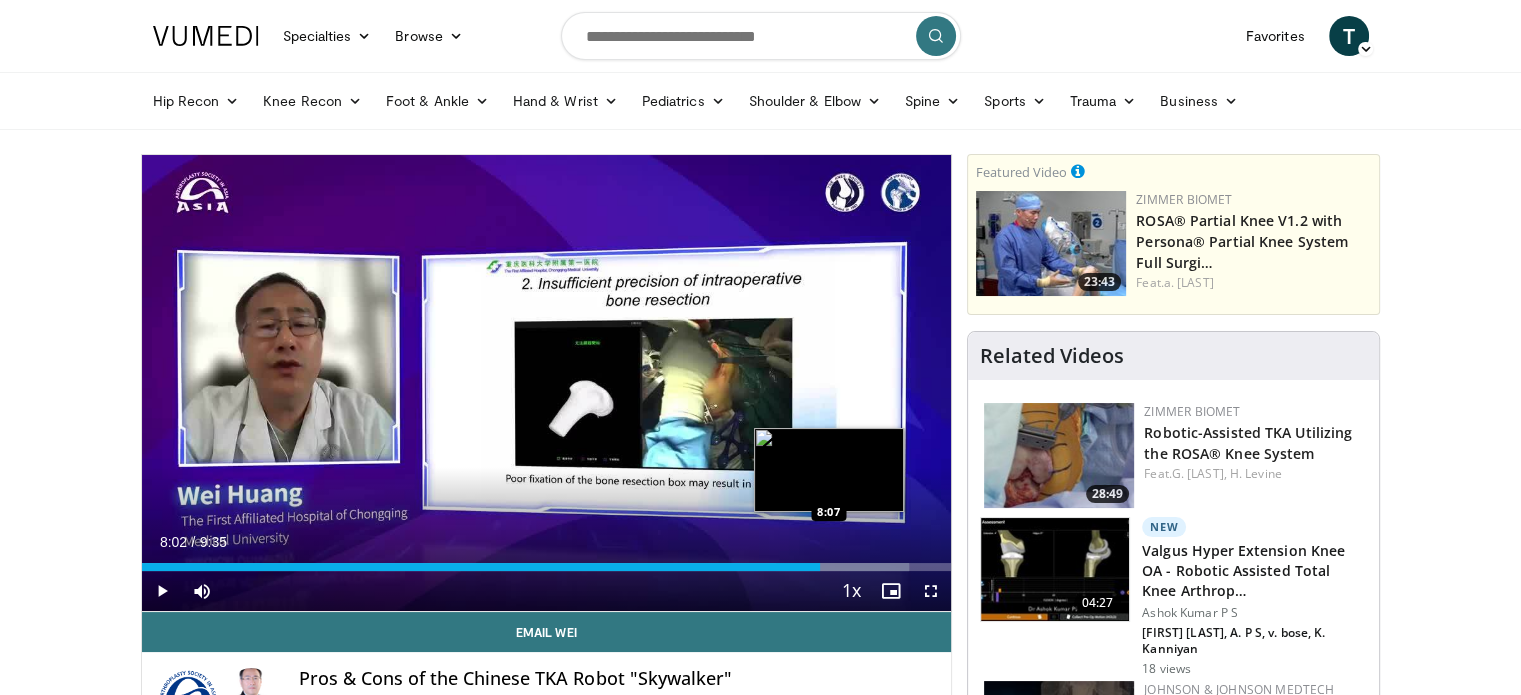 click on "Loaded :  94.85% 8:02 8:07" at bounding box center [547, 567] 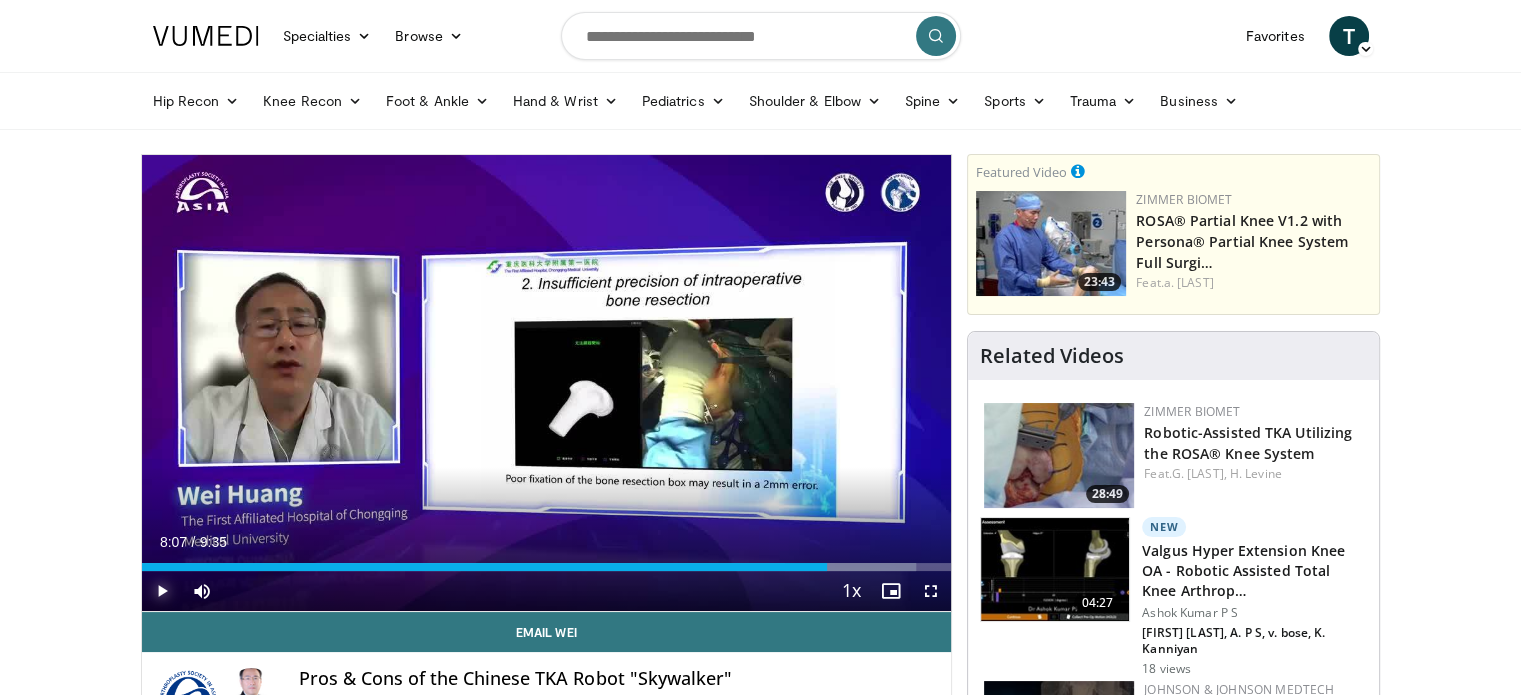 click at bounding box center (162, 591) 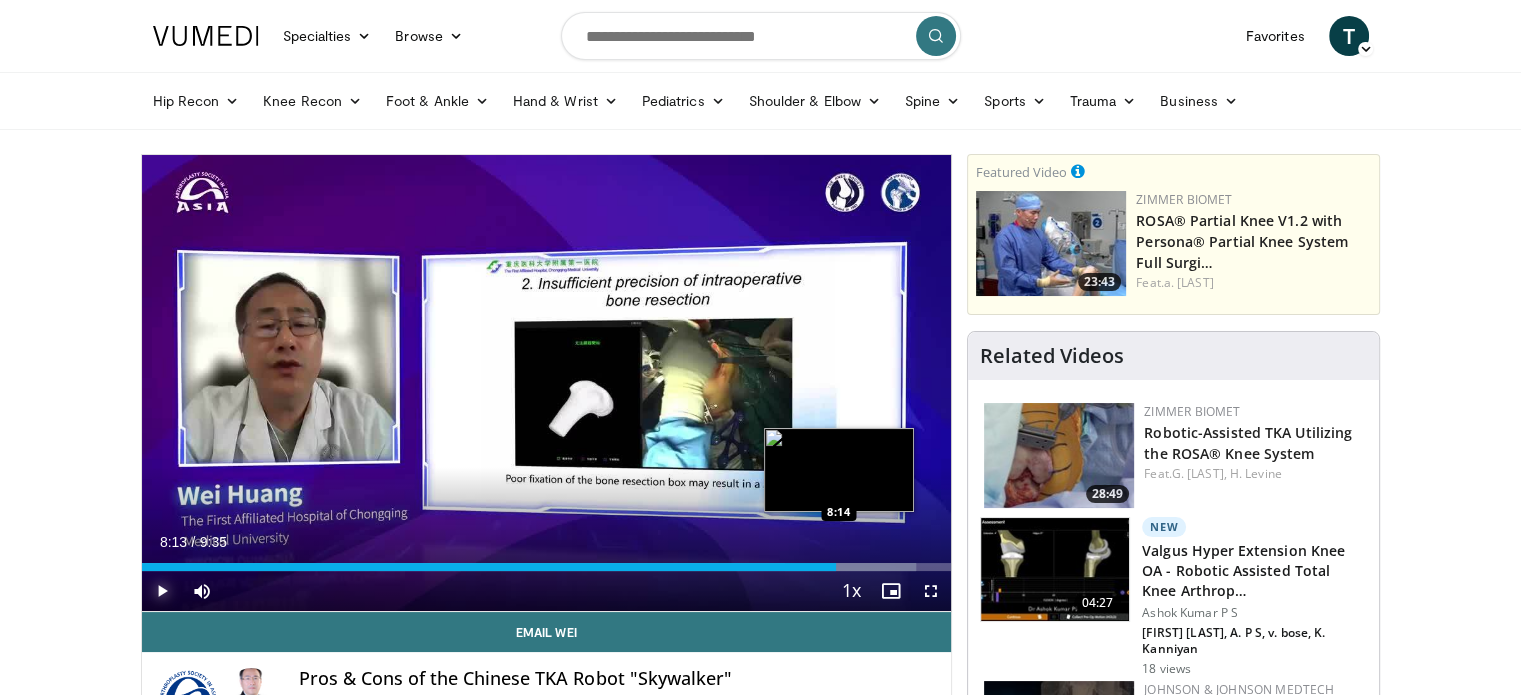 click on "Loaded :  95.63% 8:13 8:14" at bounding box center (547, 567) 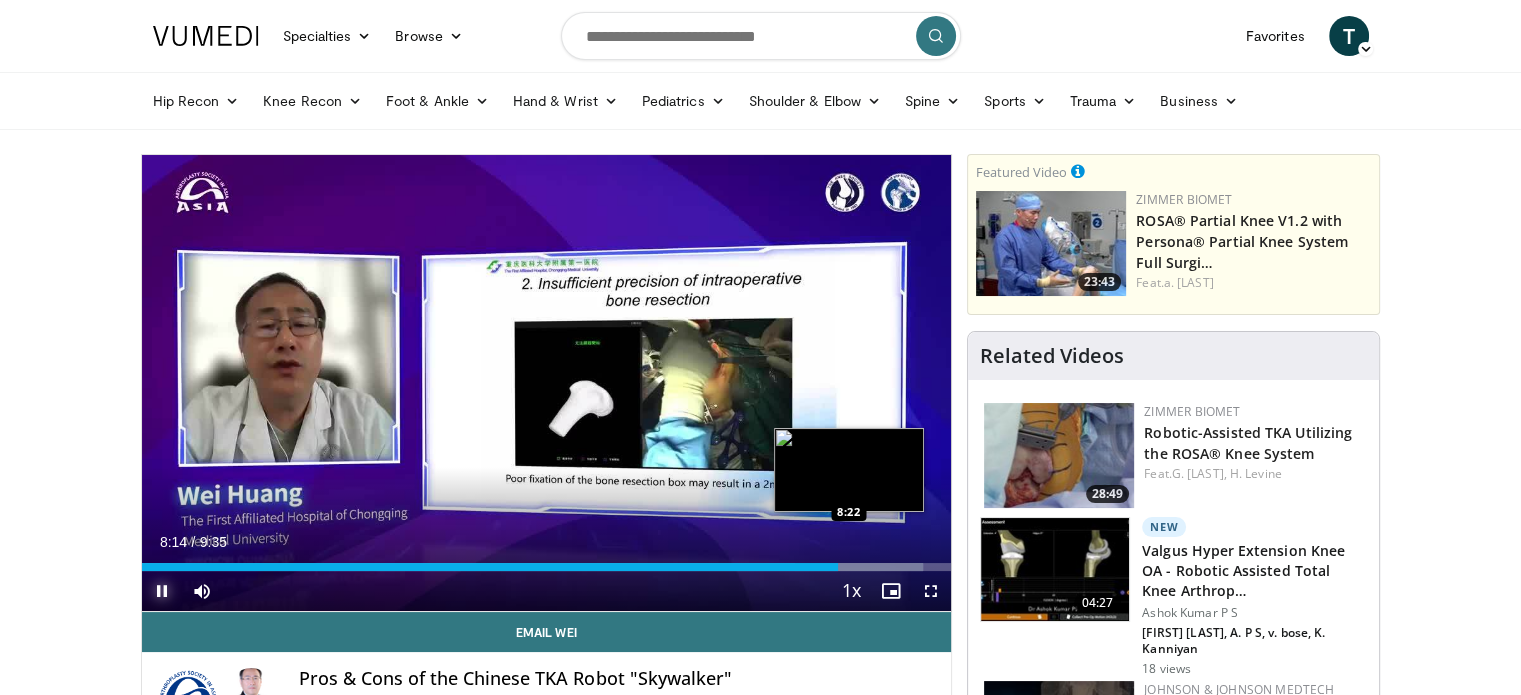 click on "Loaded :  96.57% 8:14 8:22" at bounding box center (547, 567) 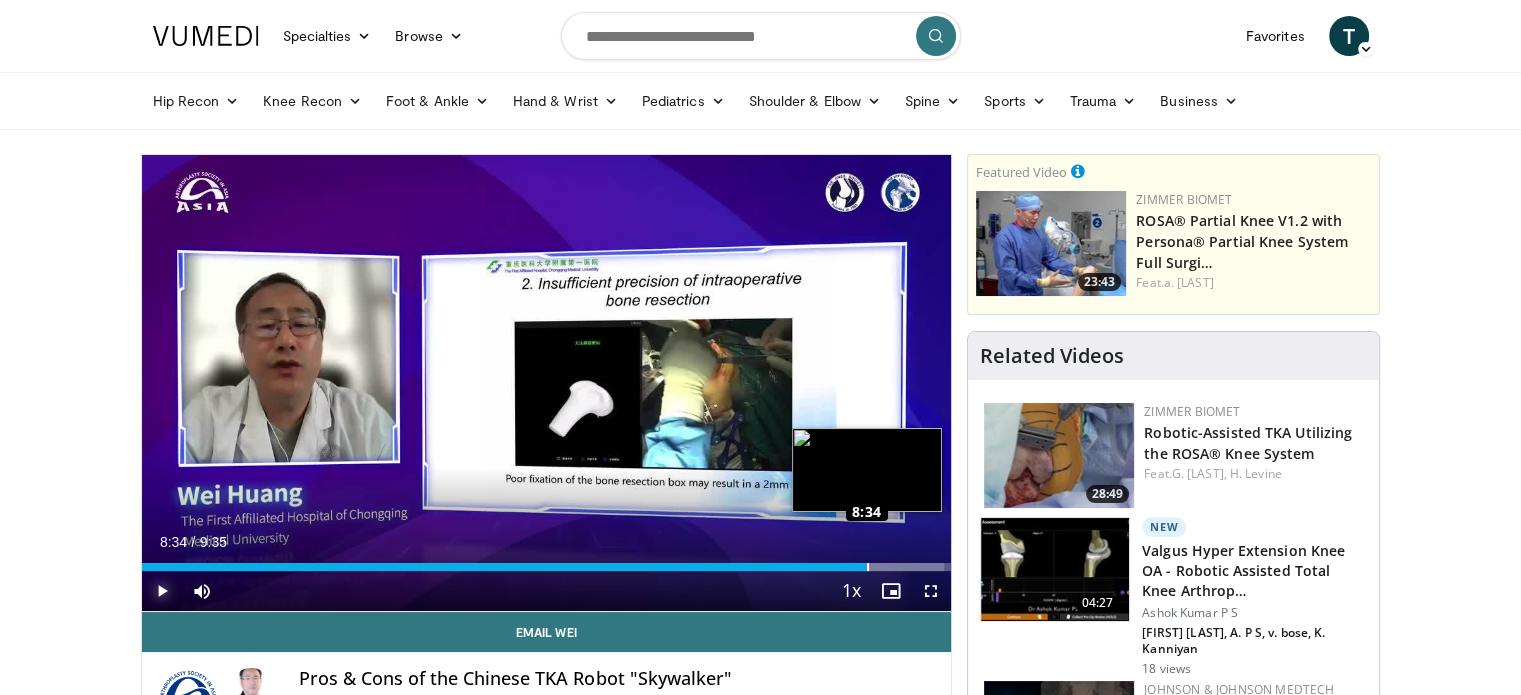 drag, startPoint x: 866, startPoint y: 564, endPoint x: 876, endPoint y: 566, distance: 10.198039 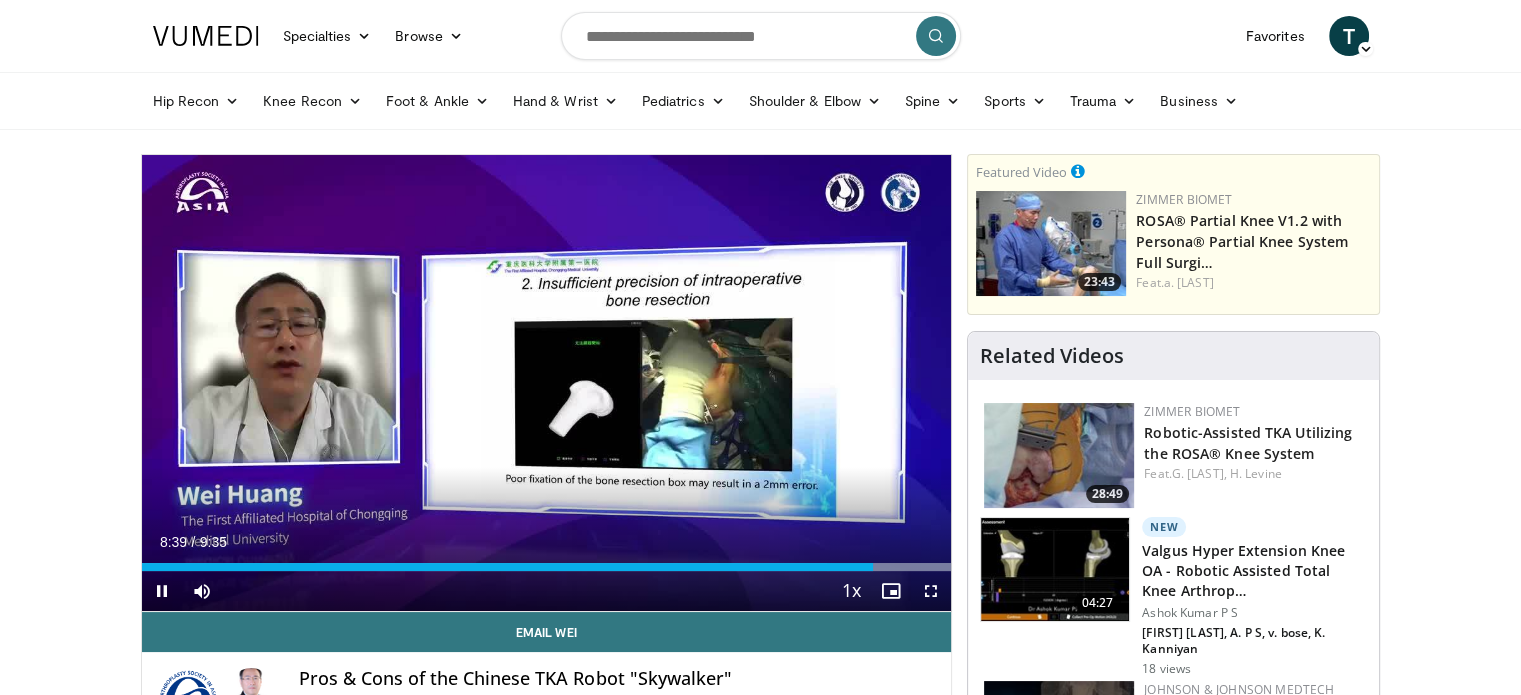 click on "Current Time  8:39 / Duration  9:35" at bounding box center (547, 542) 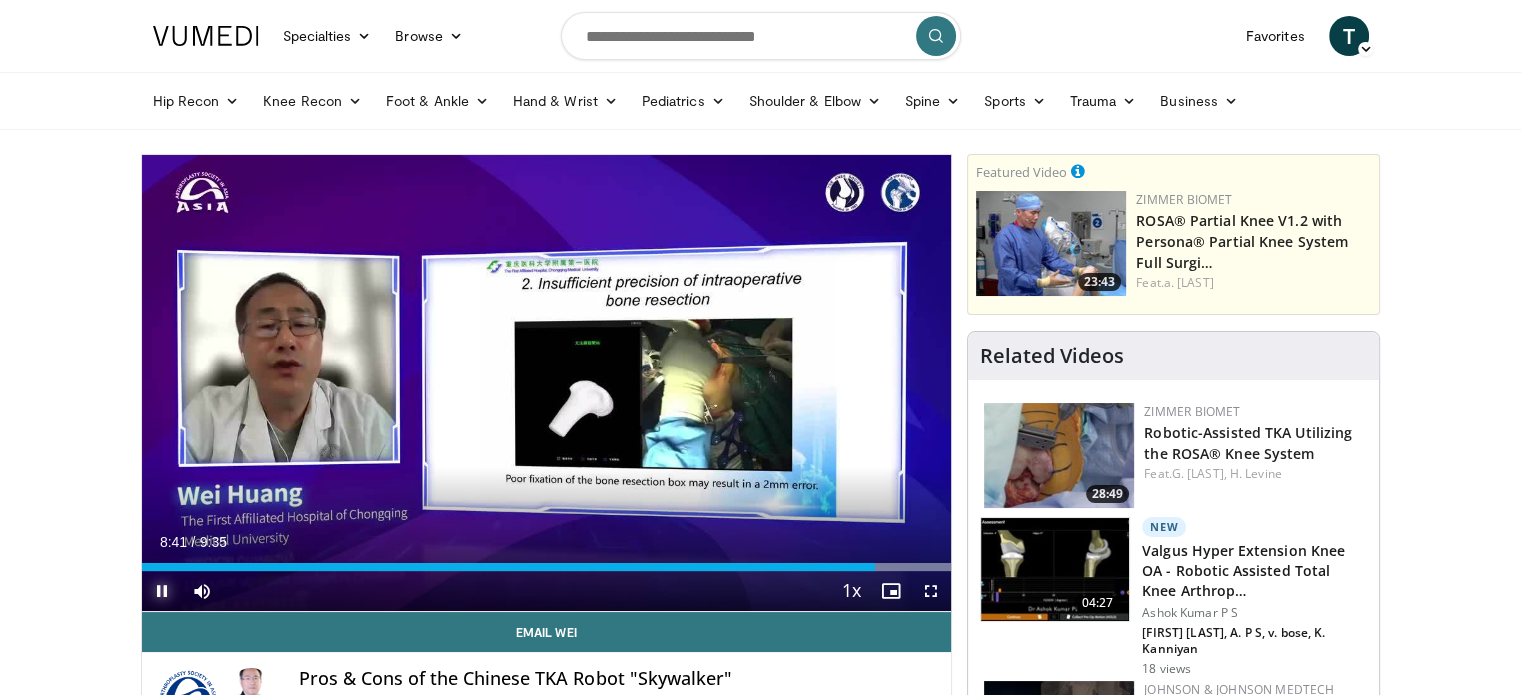 click at bounding box center (162, 591) 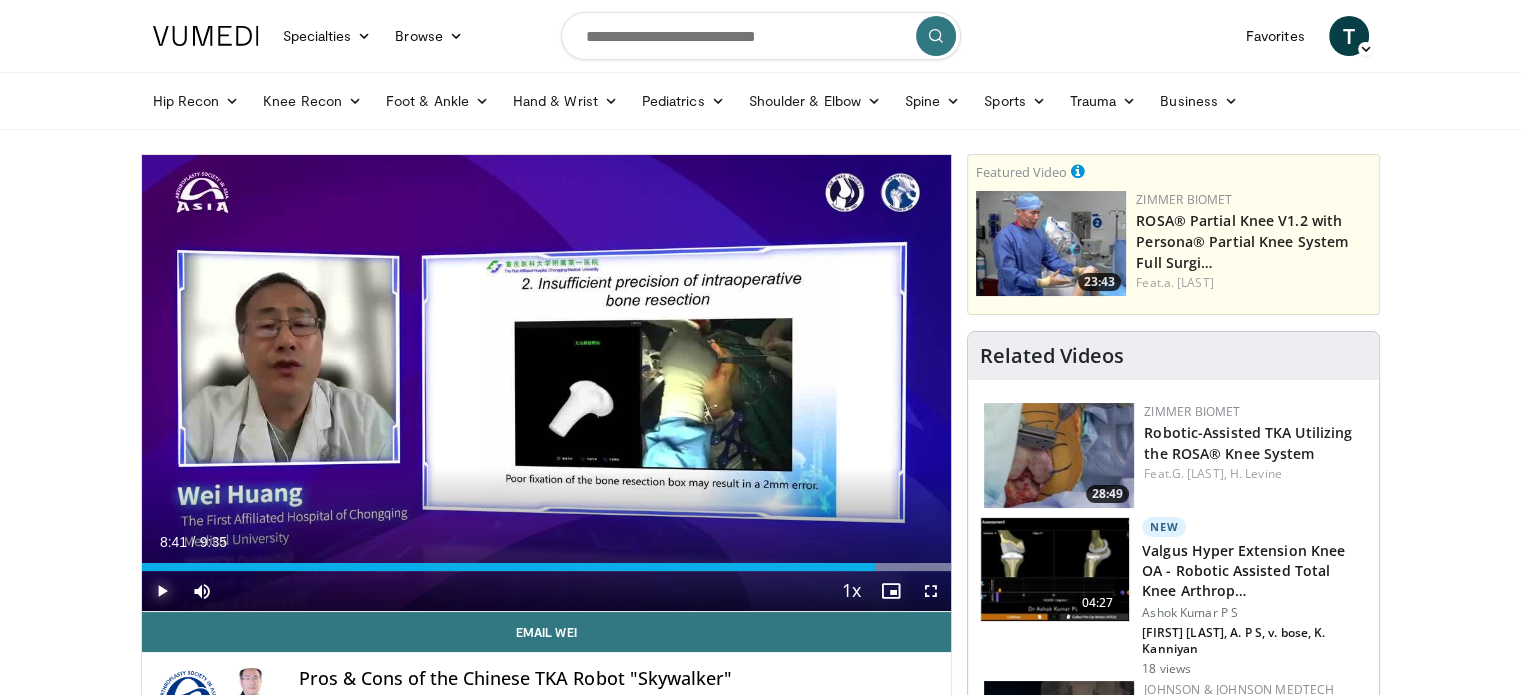 click at bounding box center [162, 591] 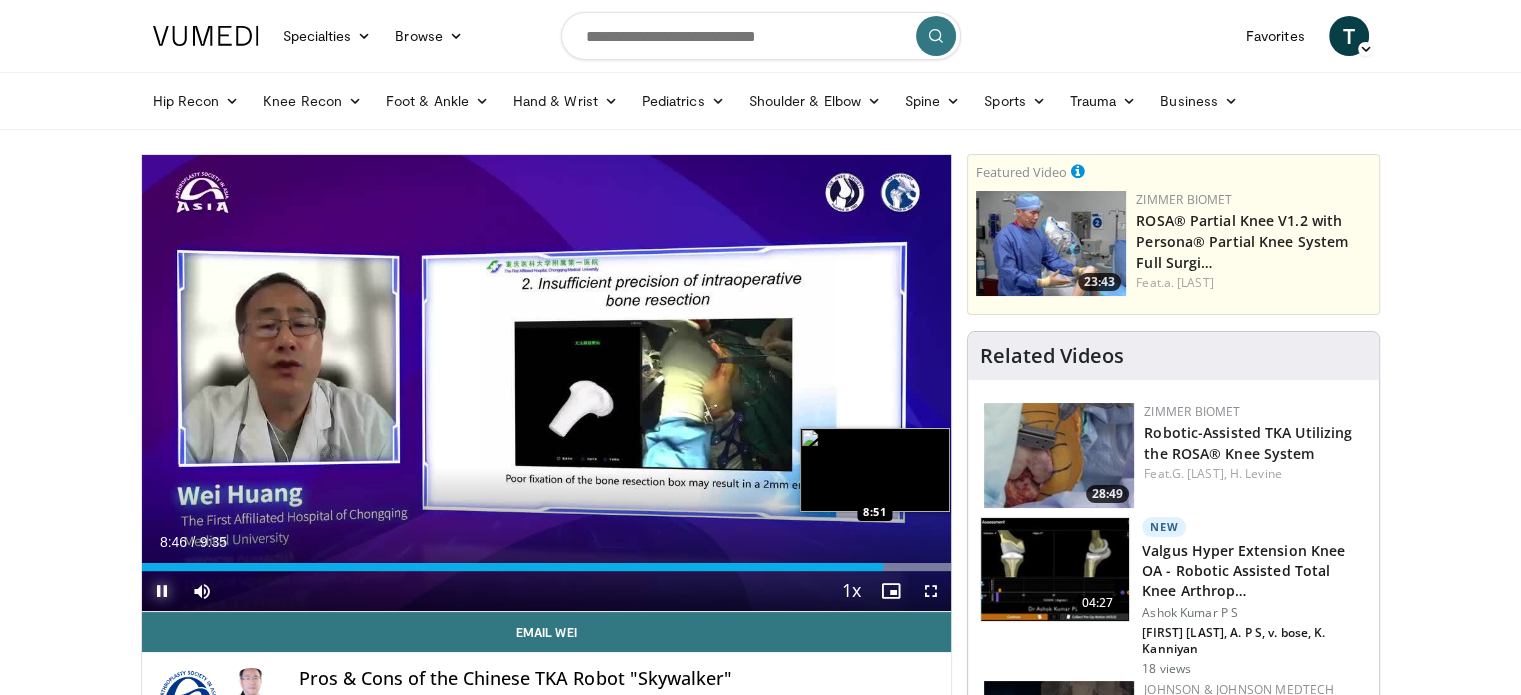 click on "Loaded :  100.00% 8:46 8:51" at bounding box center (547, 567) 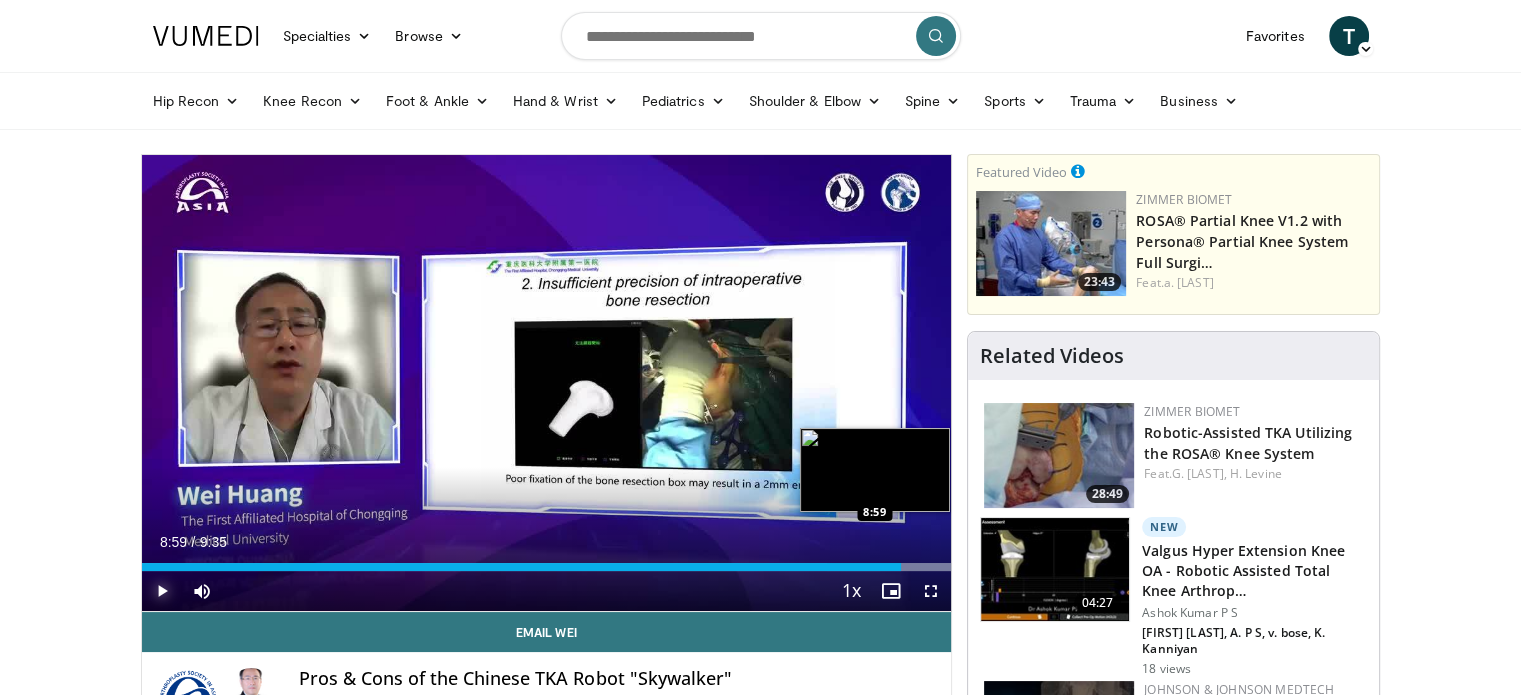 click on "Loaded :  100.00% 8:59 8:59" at bounding box center [547, 567] 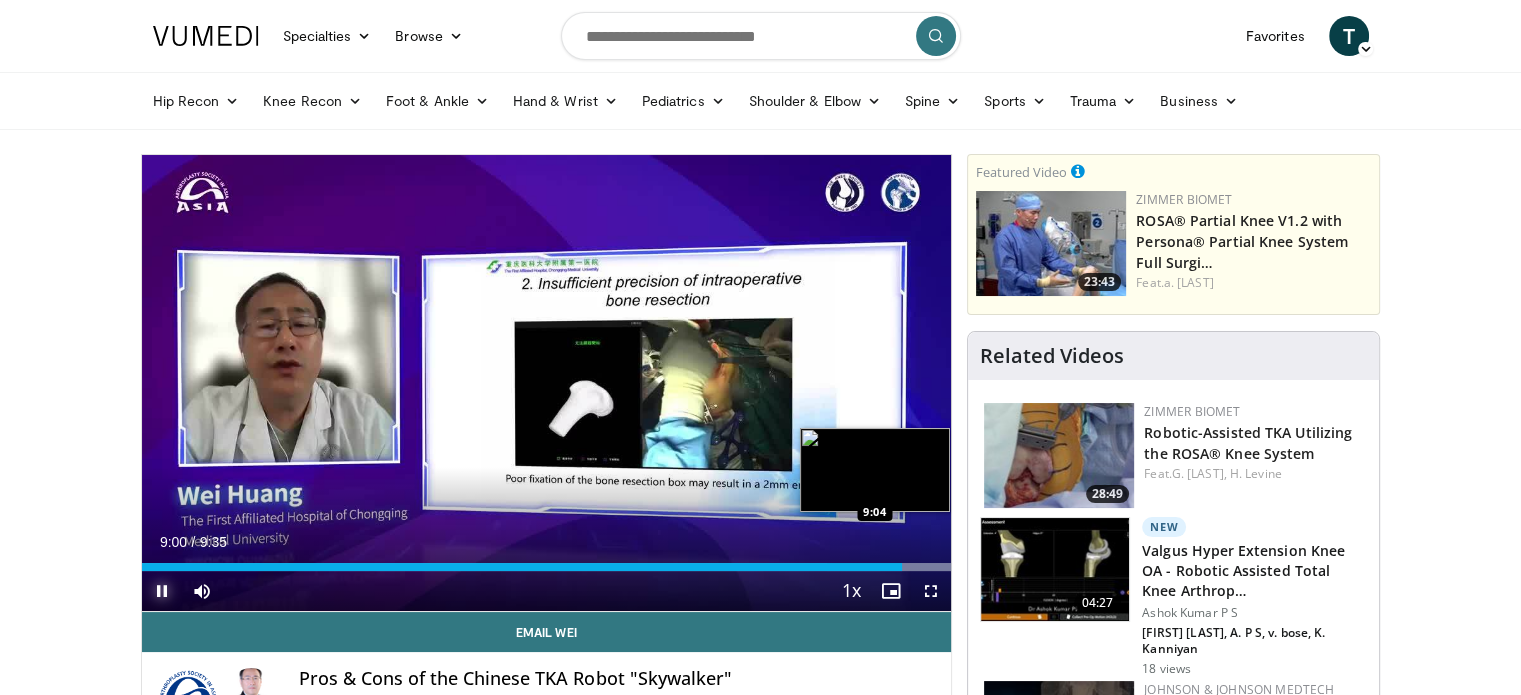 click on "Loaded :  100.00% 9:00 9:04" at bounding box center [547, 567] 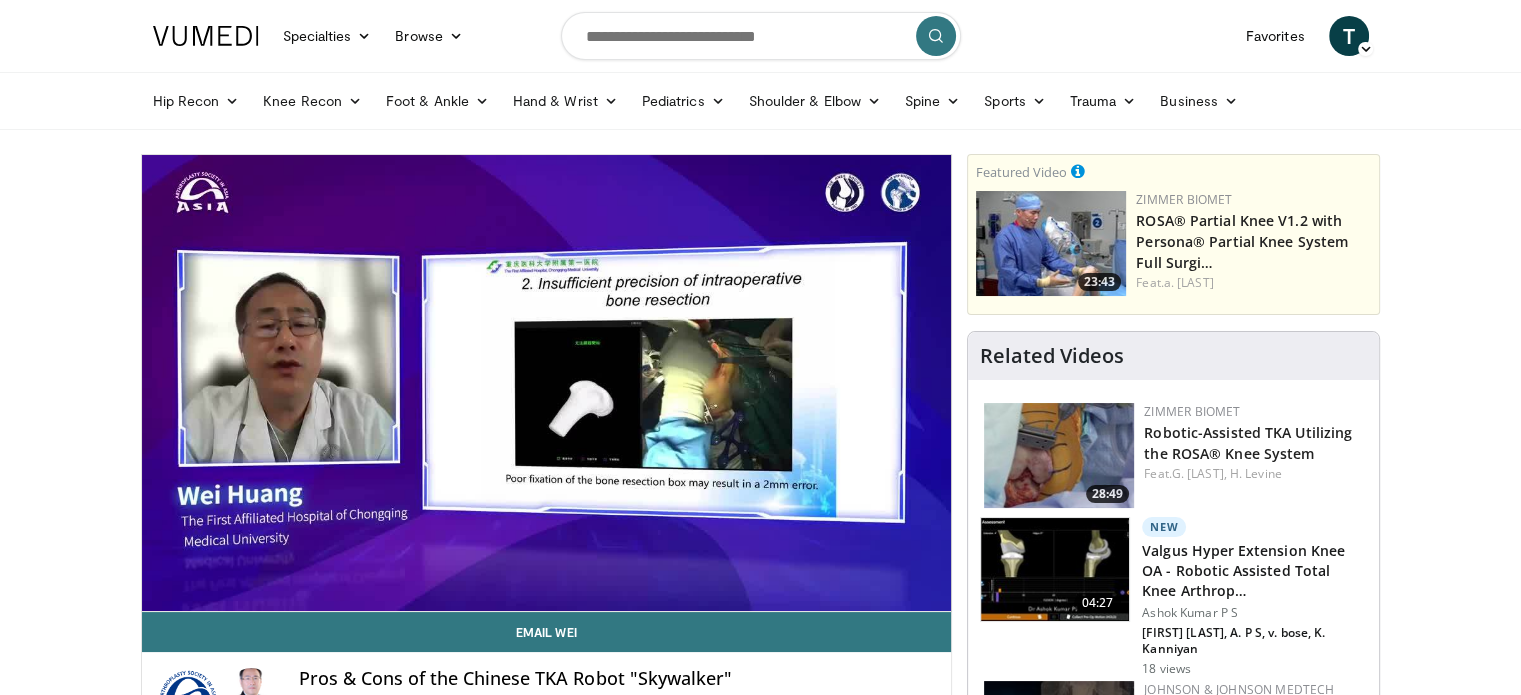click on "10 seconds
Tap to unmute" at bounding box center (547, 383) 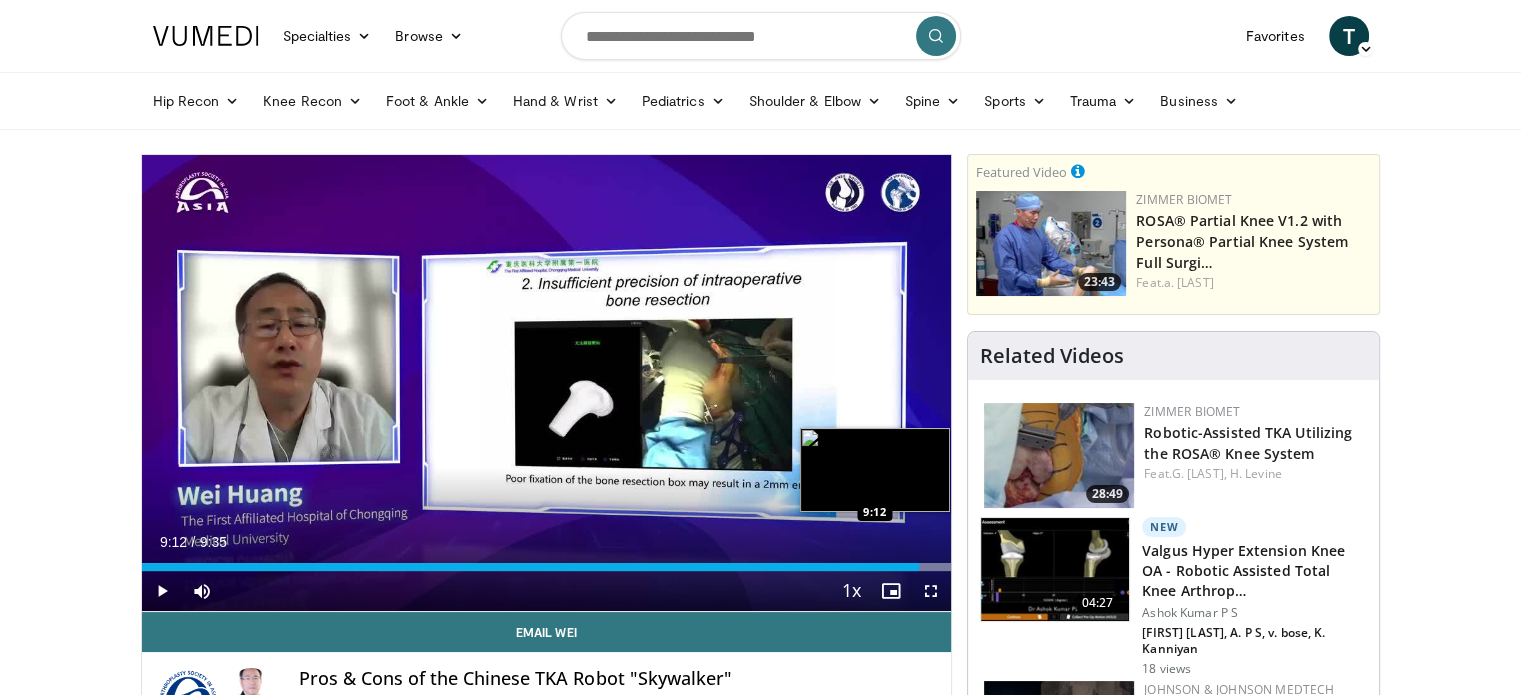 click on "Loaded :  100.00% 9:12 9:12" at bounding box center [547, 567] 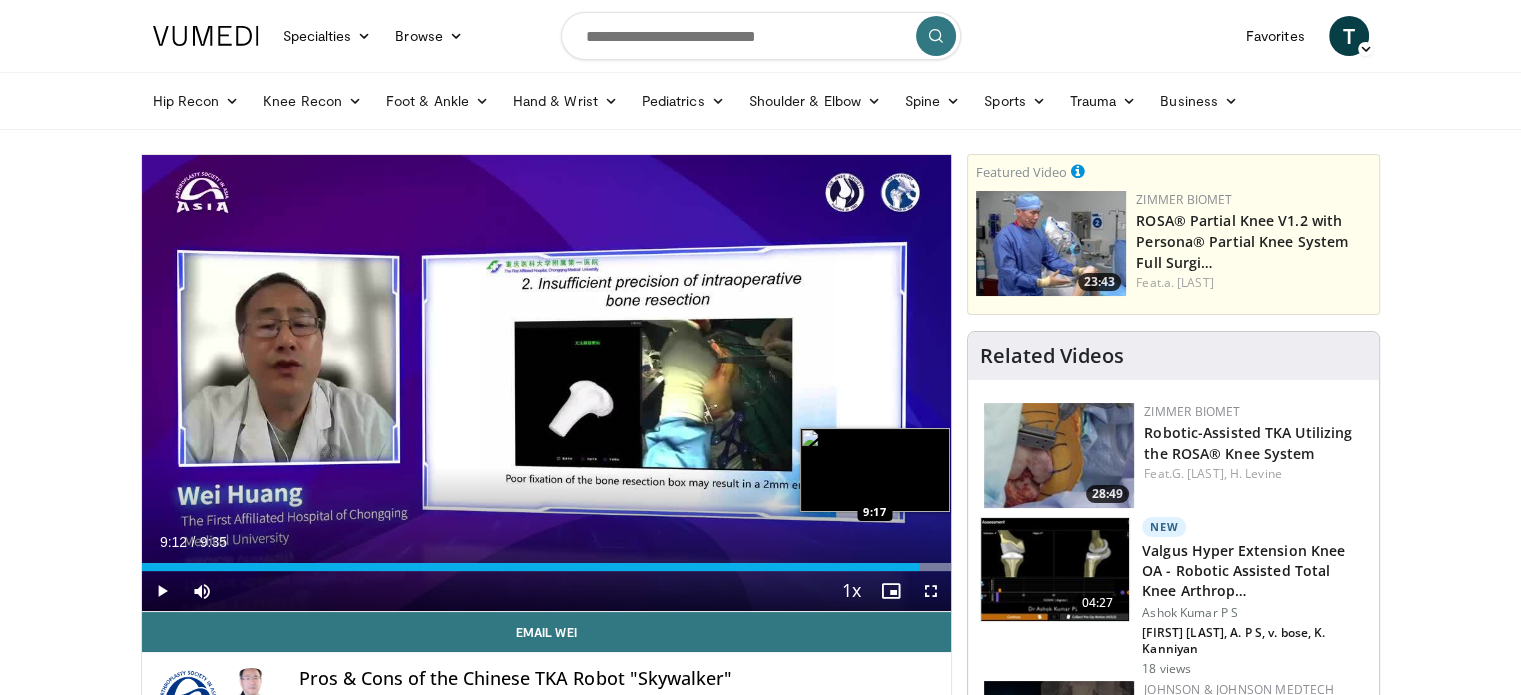 click at bounding box center [889, 567] 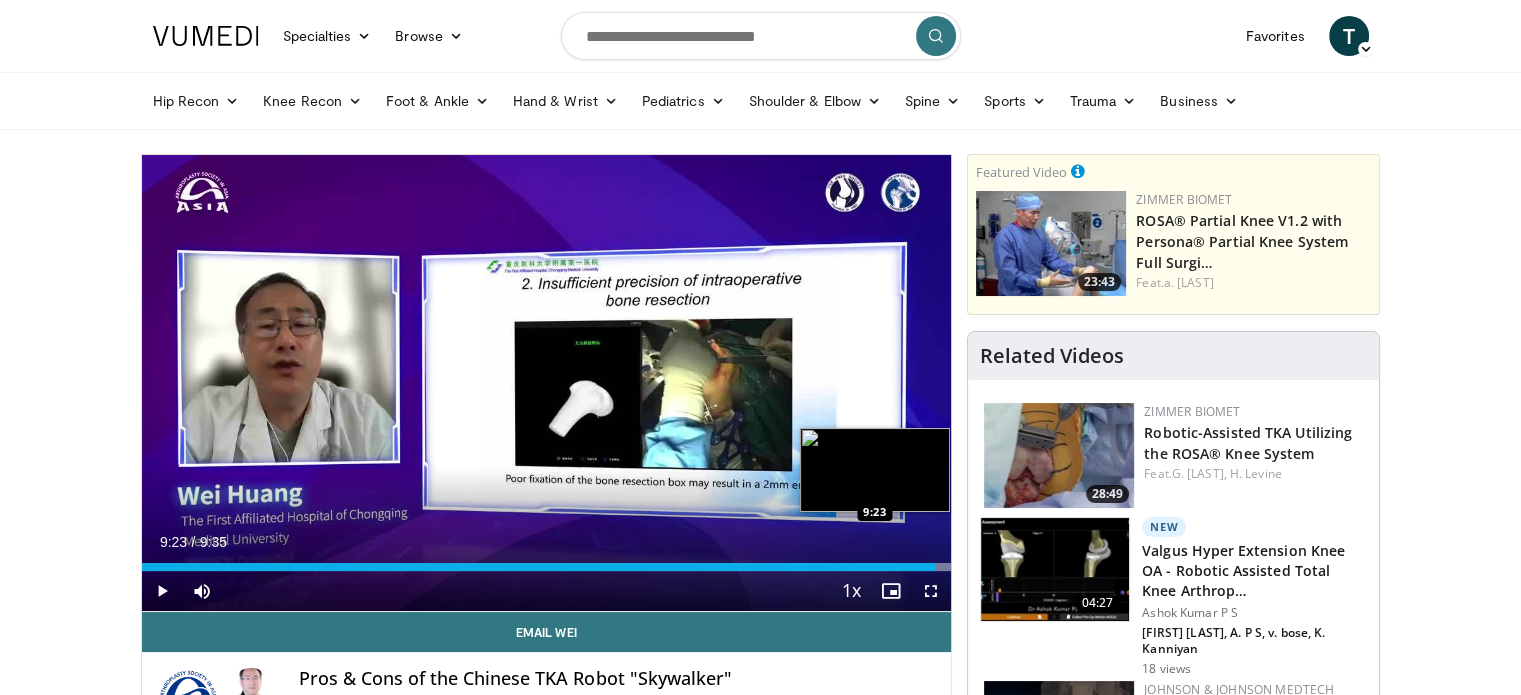 click on "Loaded :  100.00% 9:23 9:23" at bounding box center [547, 567] 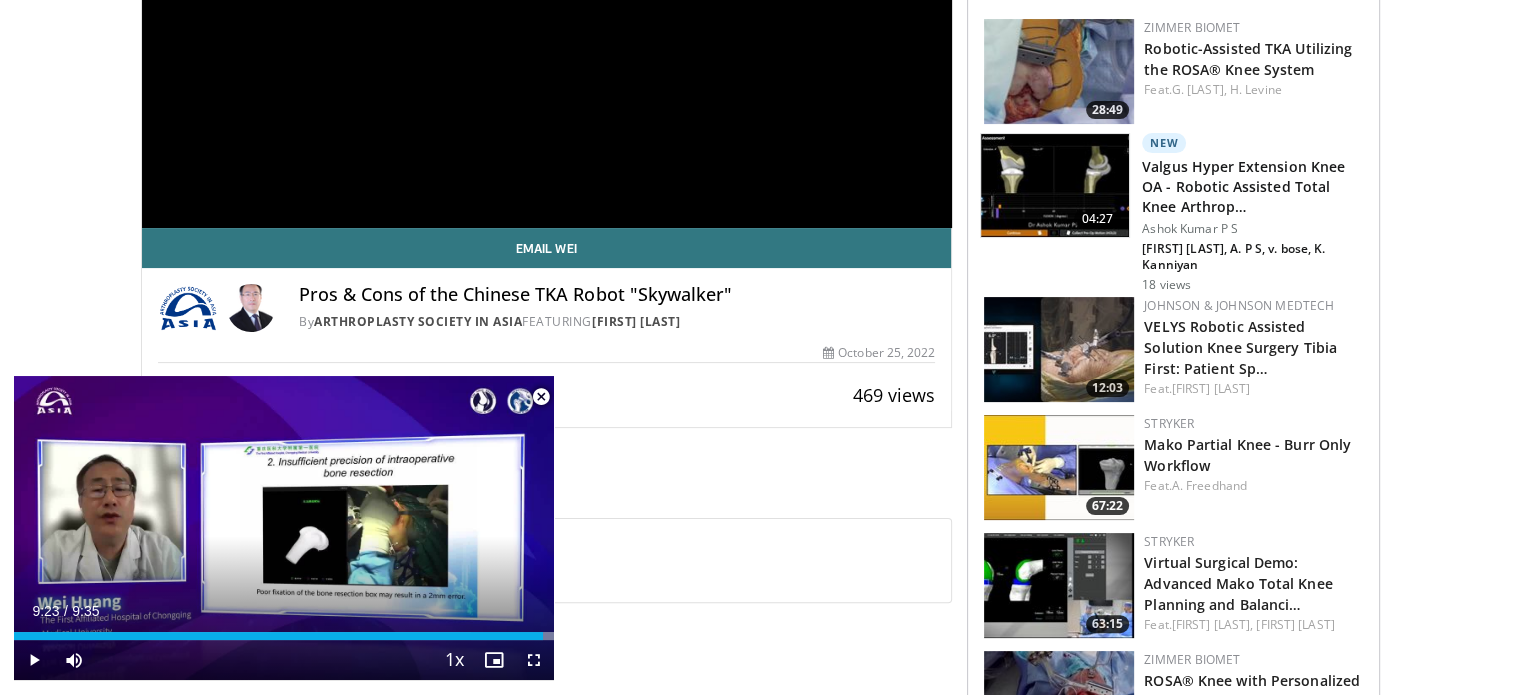 scroll, scrollTop: 0, scrollLeft: 0, axis: both 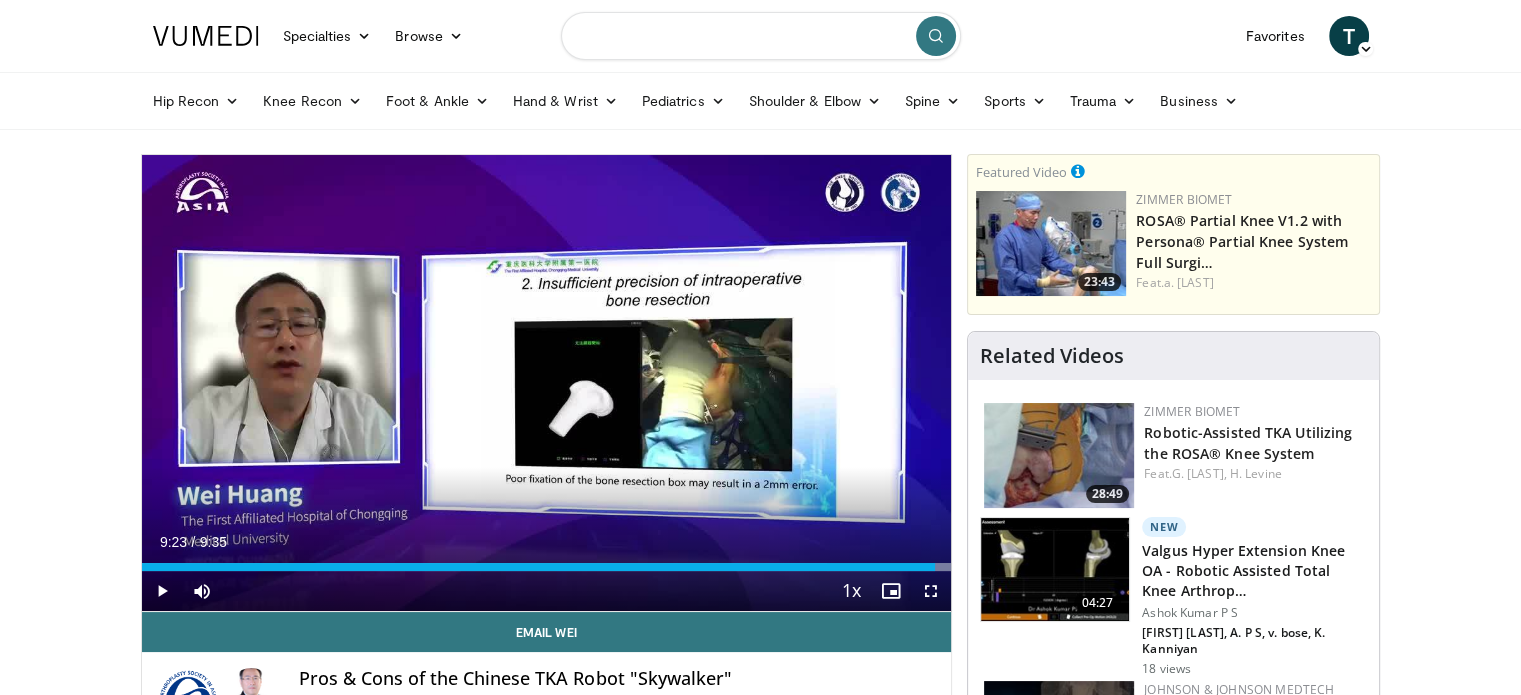 click at bounding box center [761, 36] 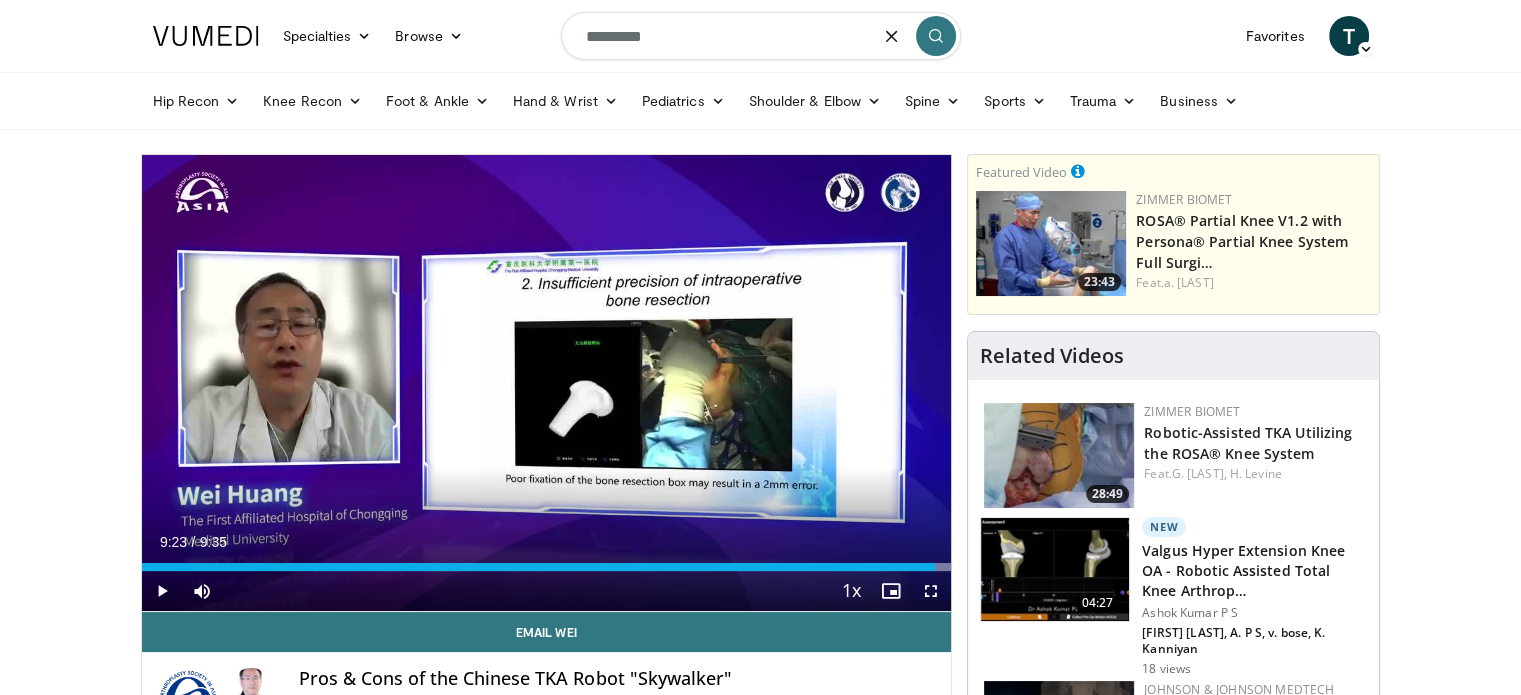 type on "*********" 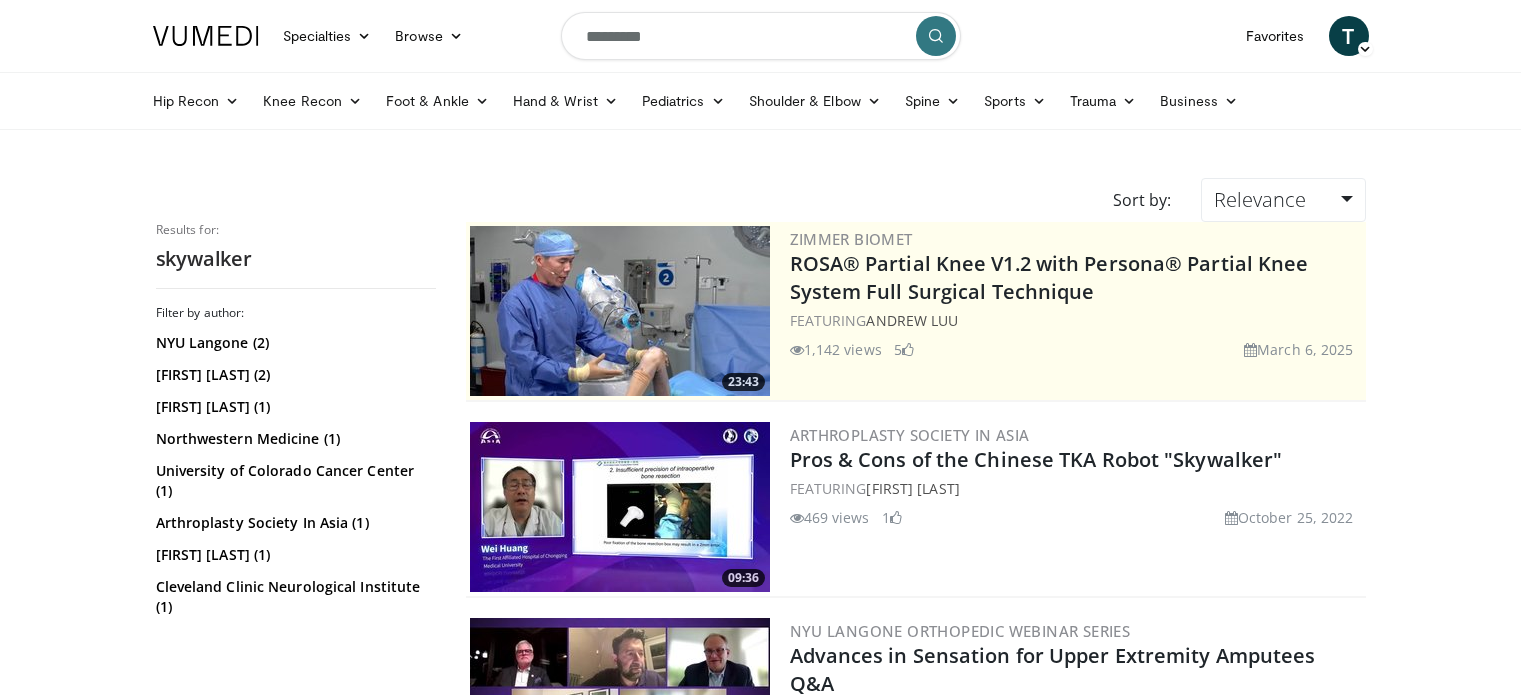 scroll, scrollTop: 0, scrollLeft: 0, axis: both 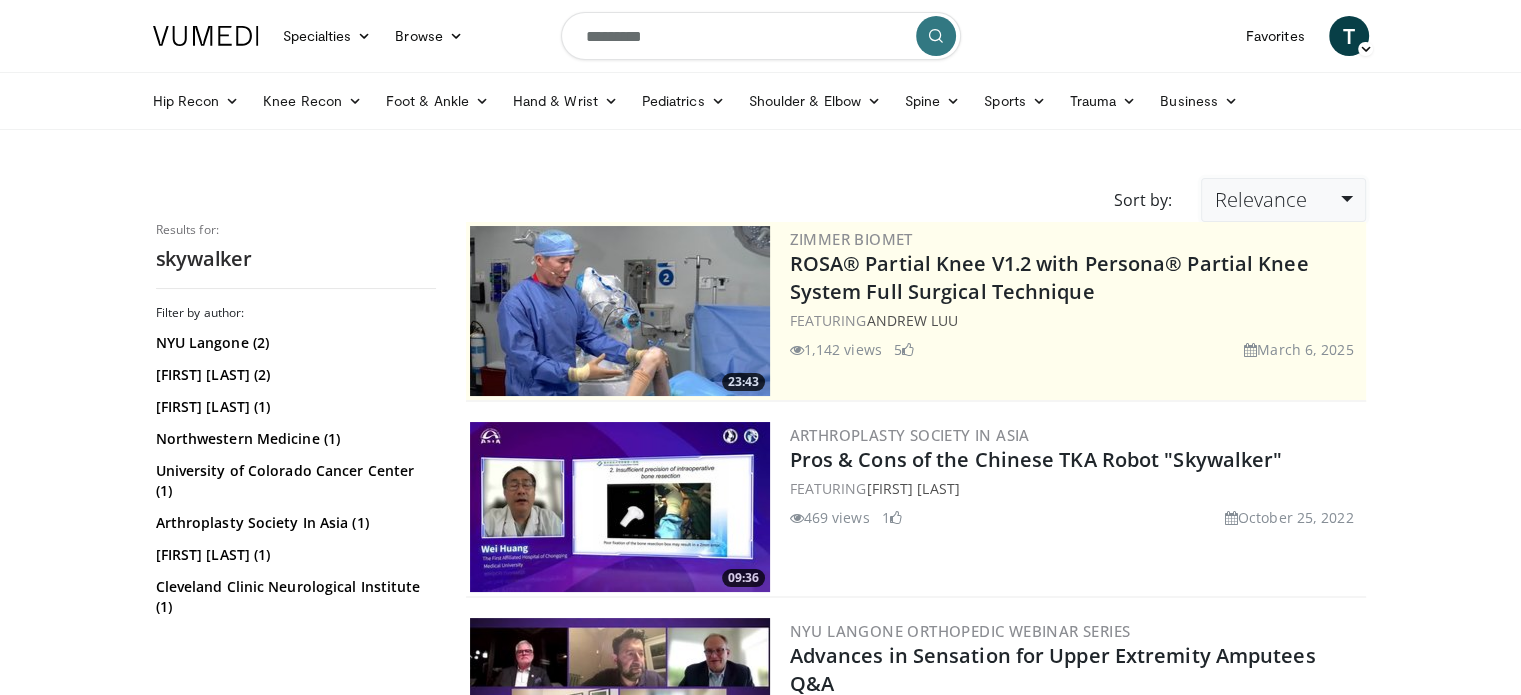 click on "Relevance" at bounding box center [1283, 200] 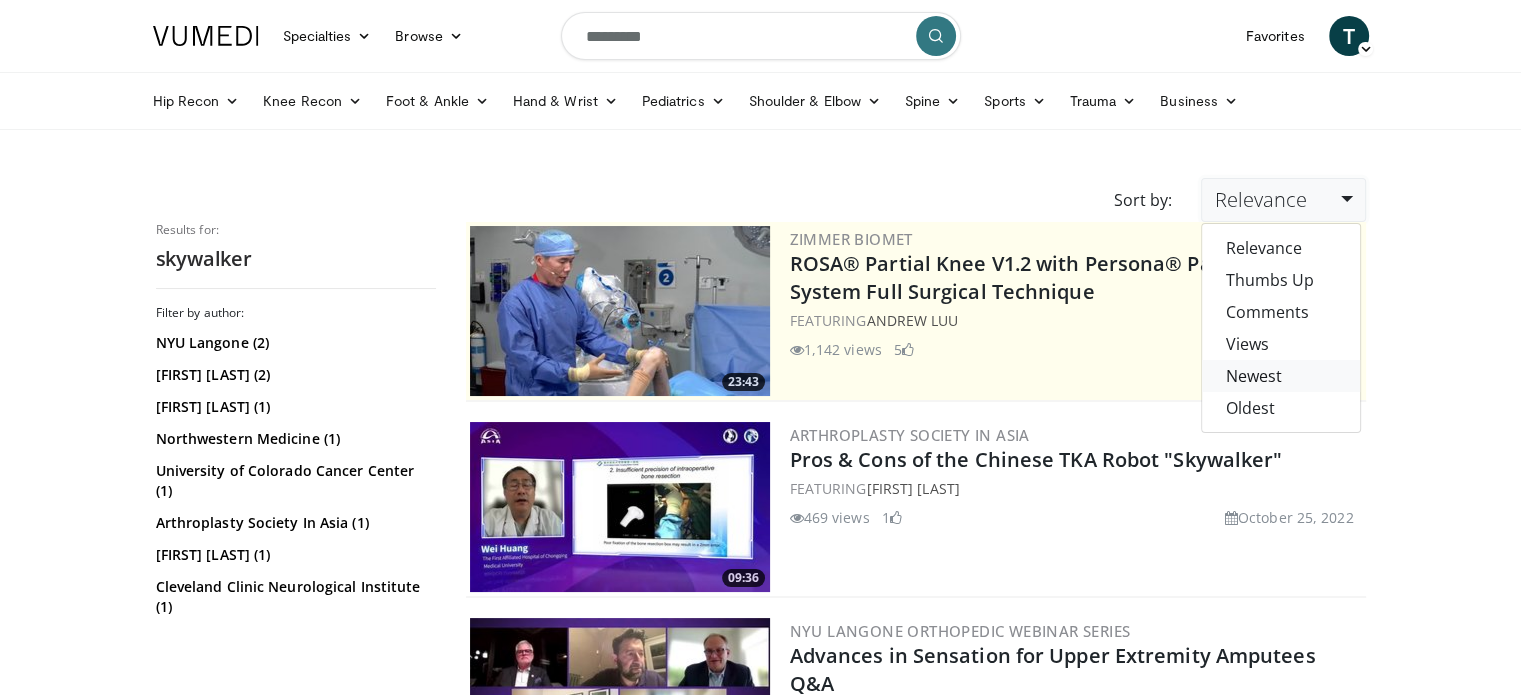 click on "Newest" at bounding box center [1281, 376] 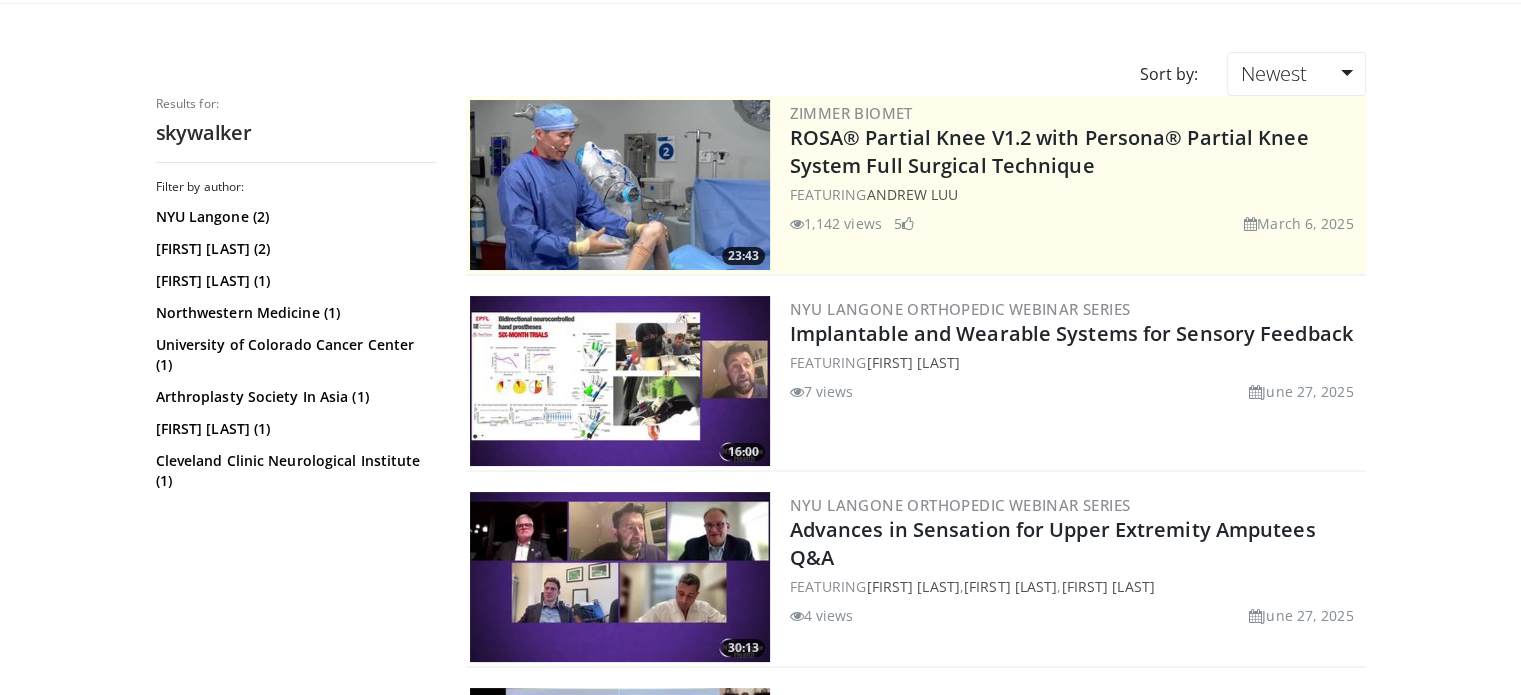 scroll, scrollTop: 0, scrollLeft: 0, axis: both 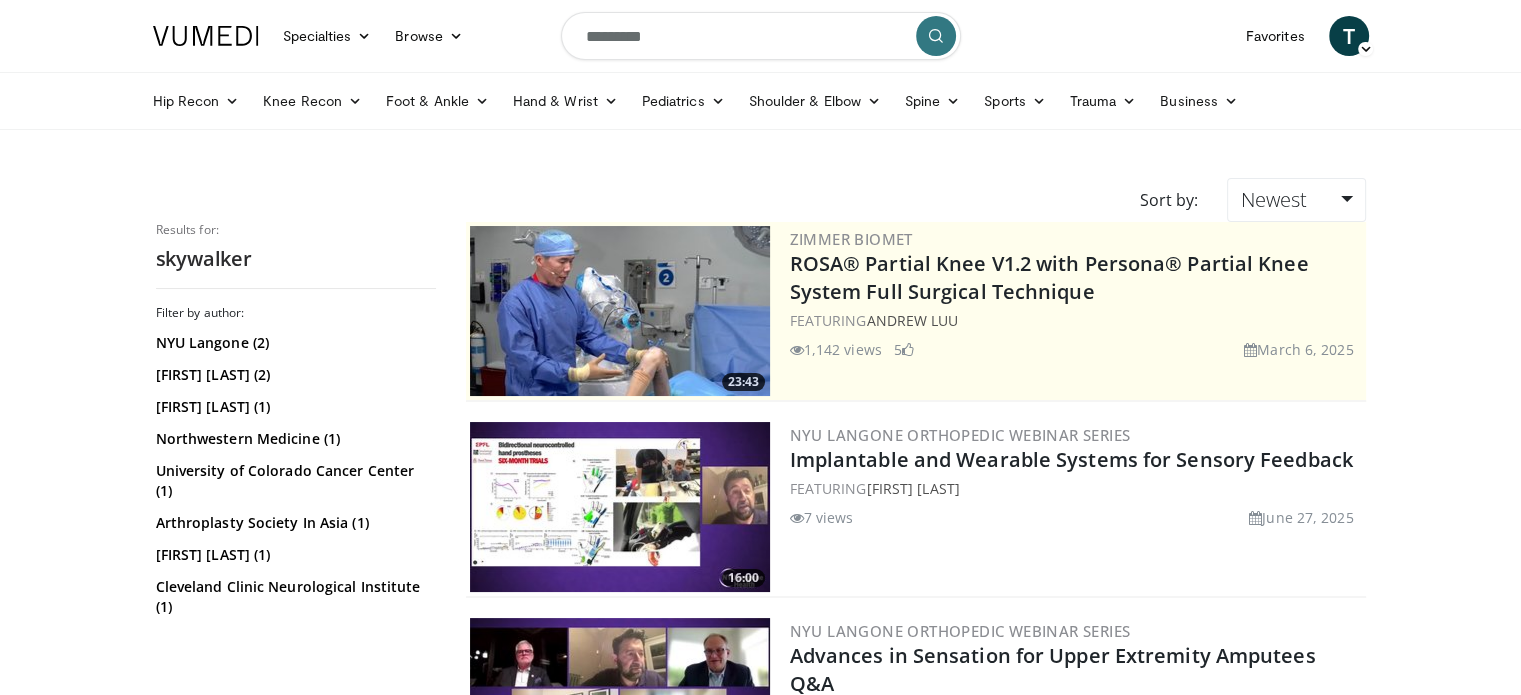 click at bounding box center [936, 36] 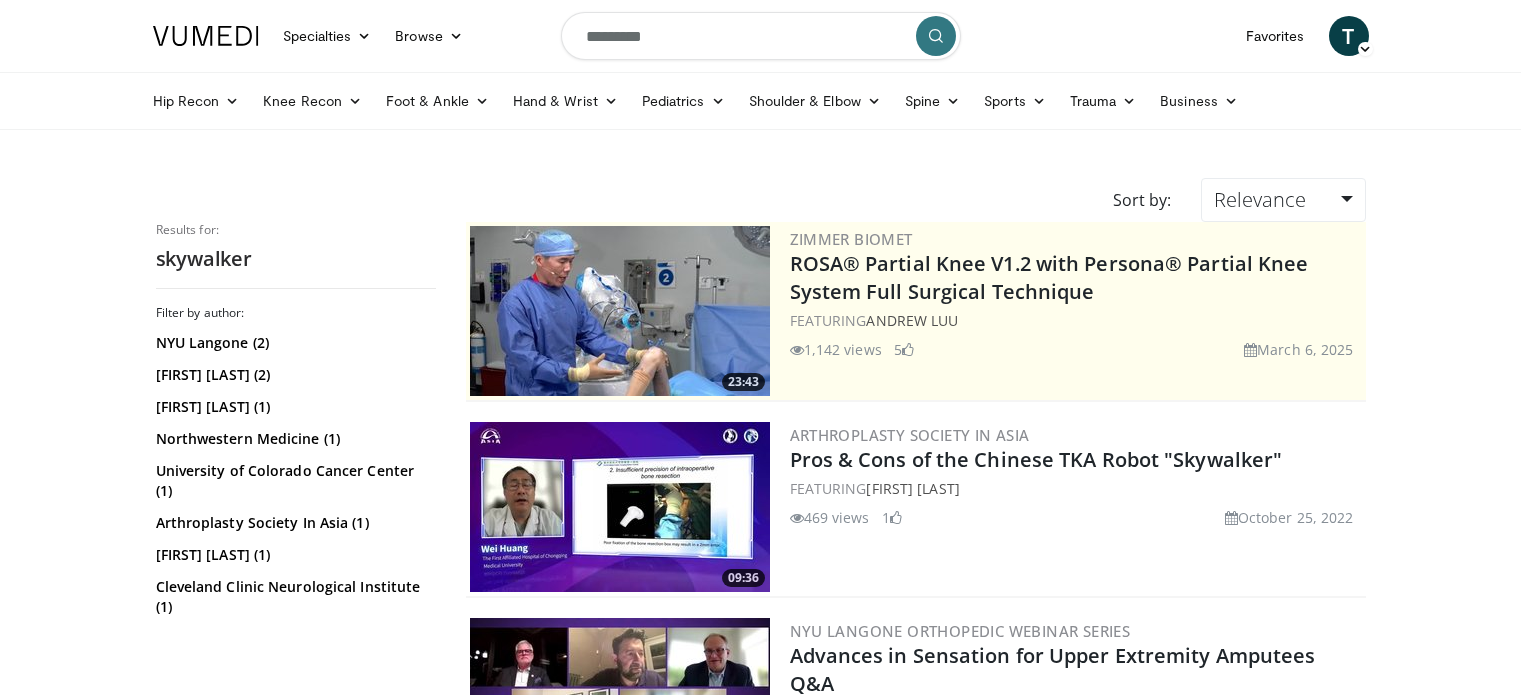scroll, scrollTop: 0, scrollLeft: 0, axis: both 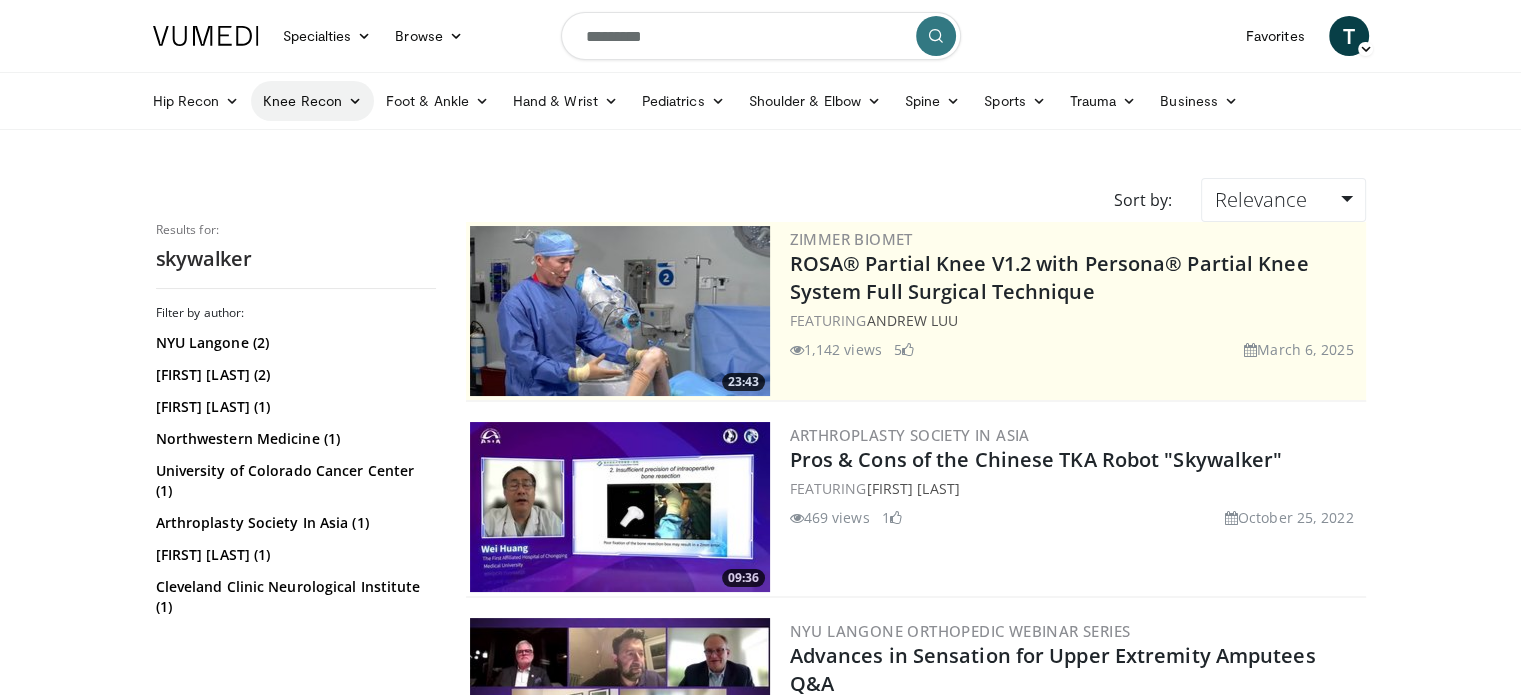 click on "Knee Recon" at bounding box center [312, 101] 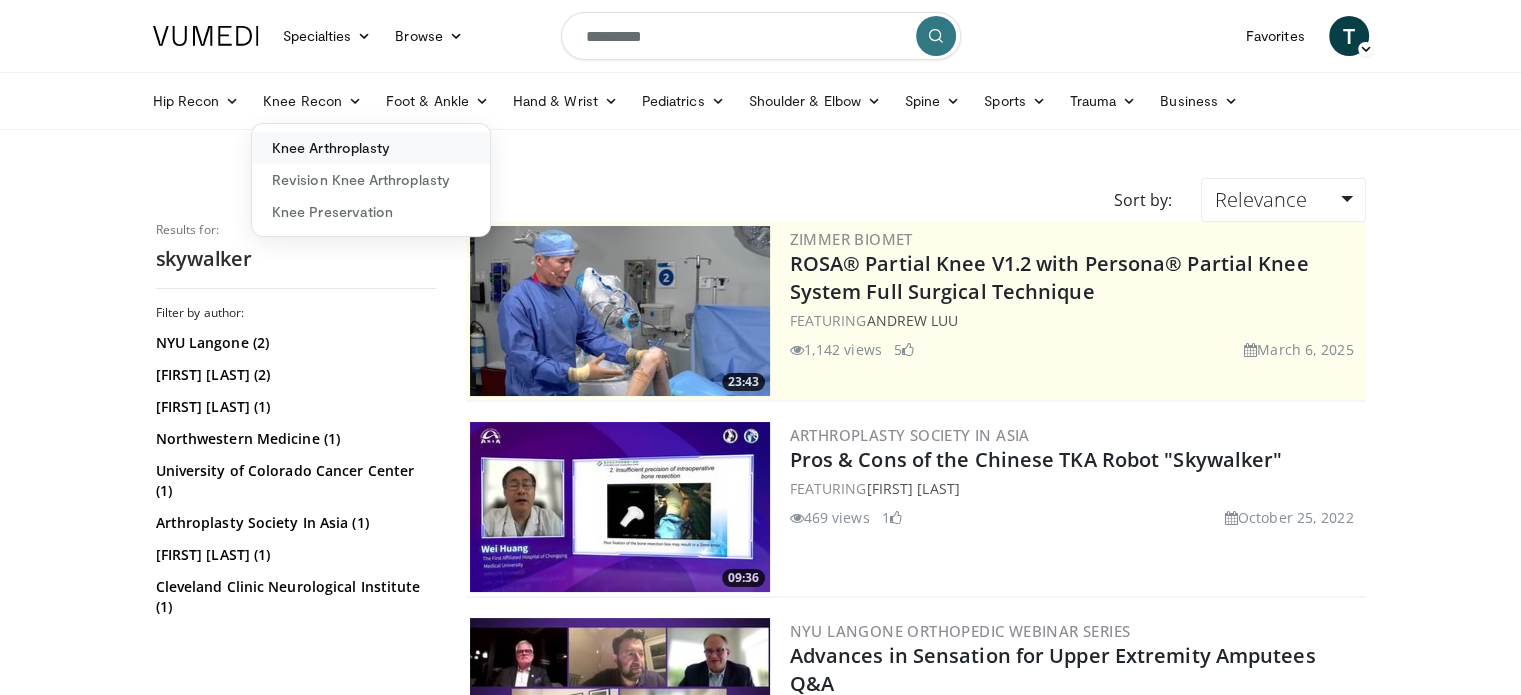 click on "Knee Arthroplasty" at bounding box center (371, 148) 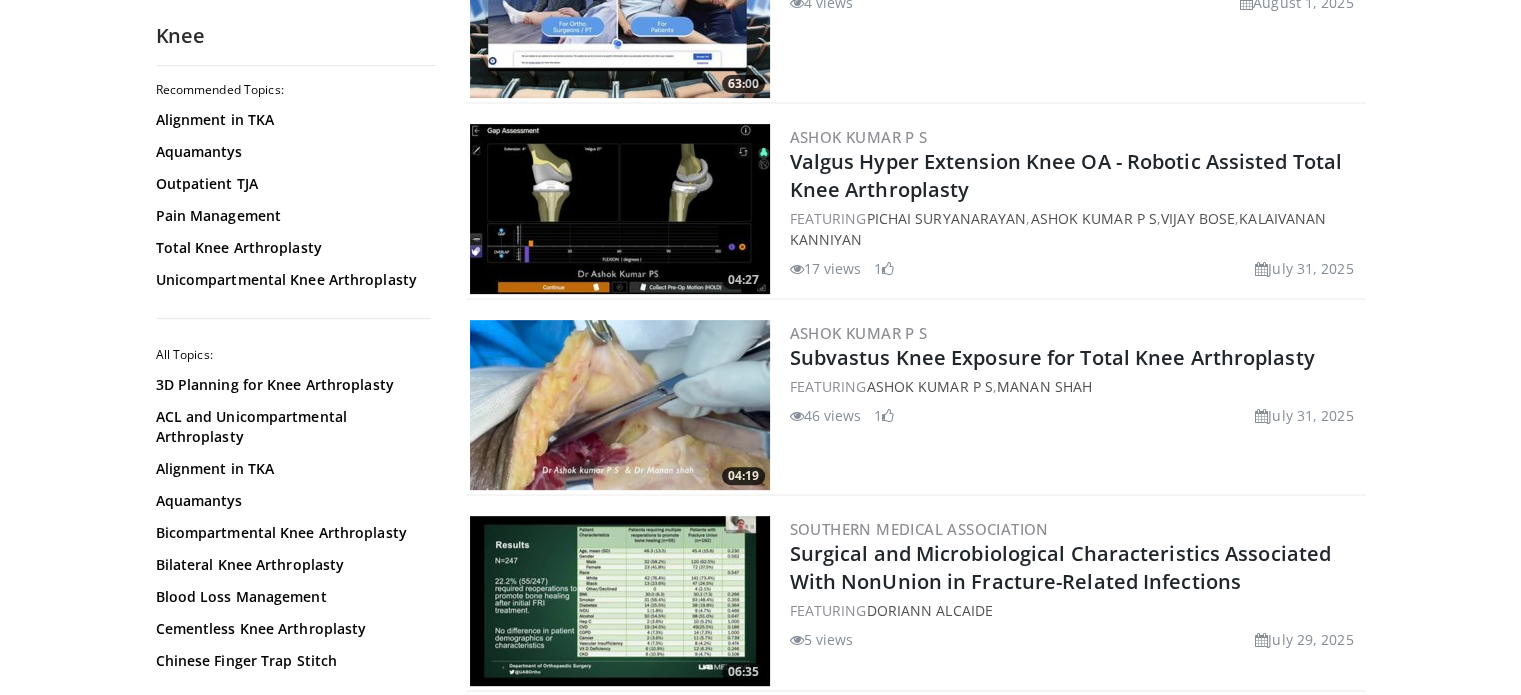 scroll, scrollTop: 700, scrollLeft: 0, axis: vertical 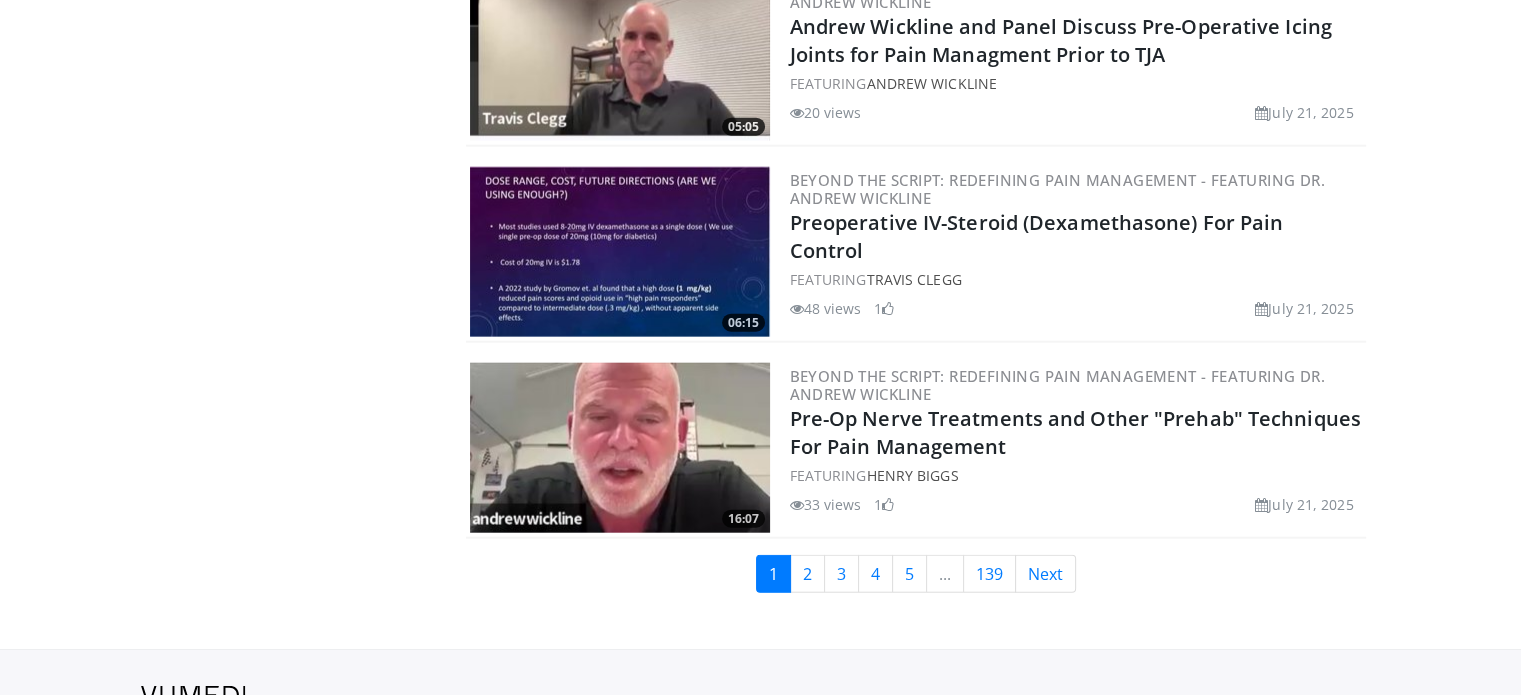 drag, startPoint x: 1504, startPoint y: 678, endPoint x: 1524, endPoint y: 635, distance: 47.423622 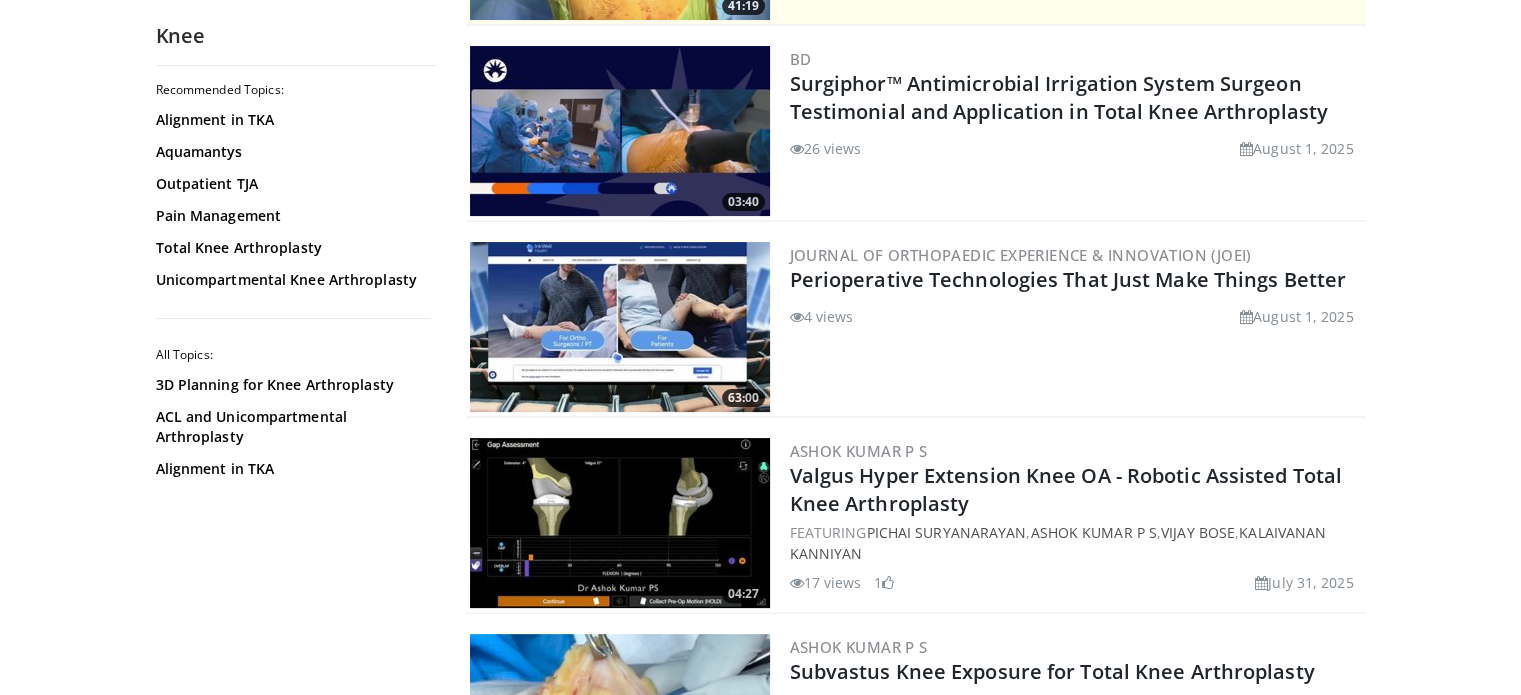 scroll, scrollTop: 0, scrollLeft: 0, axis: both 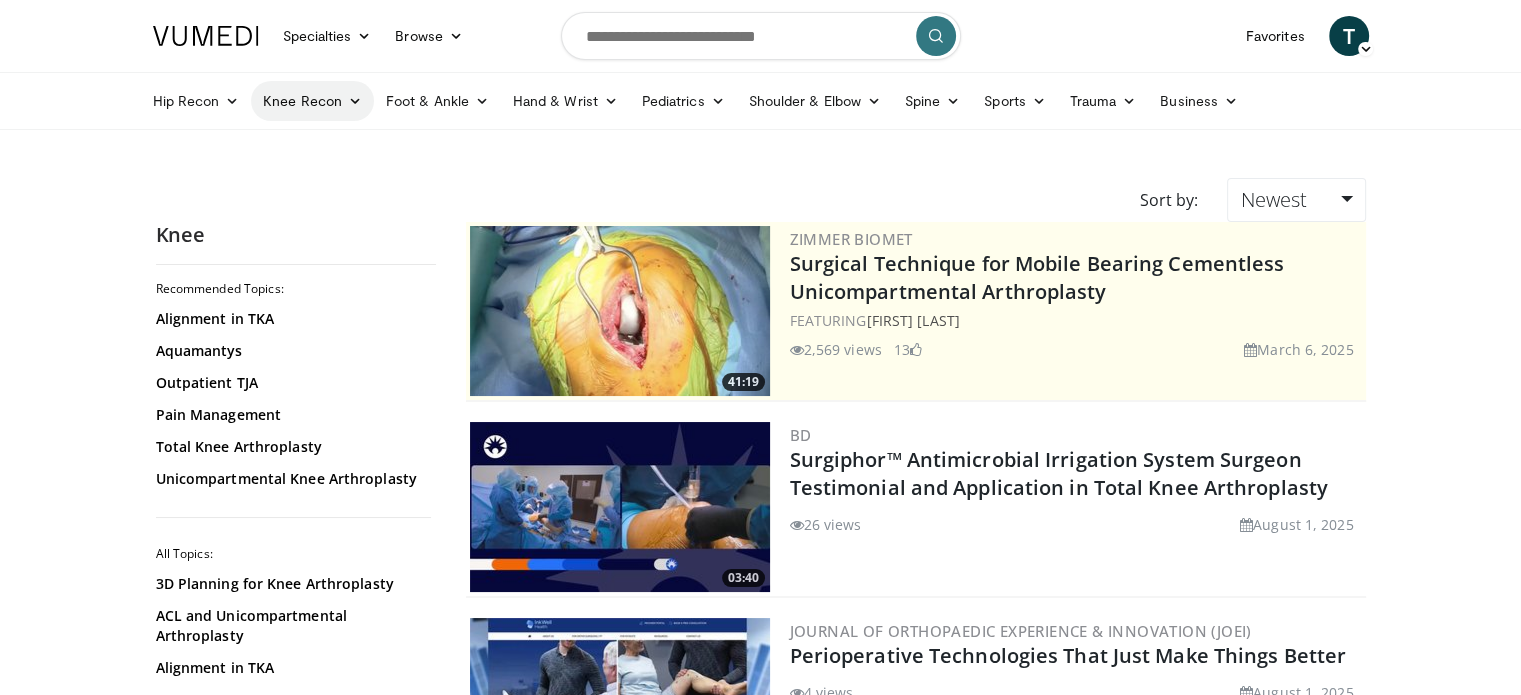 click on "Knee Recon" at bounding box center (312, 101) 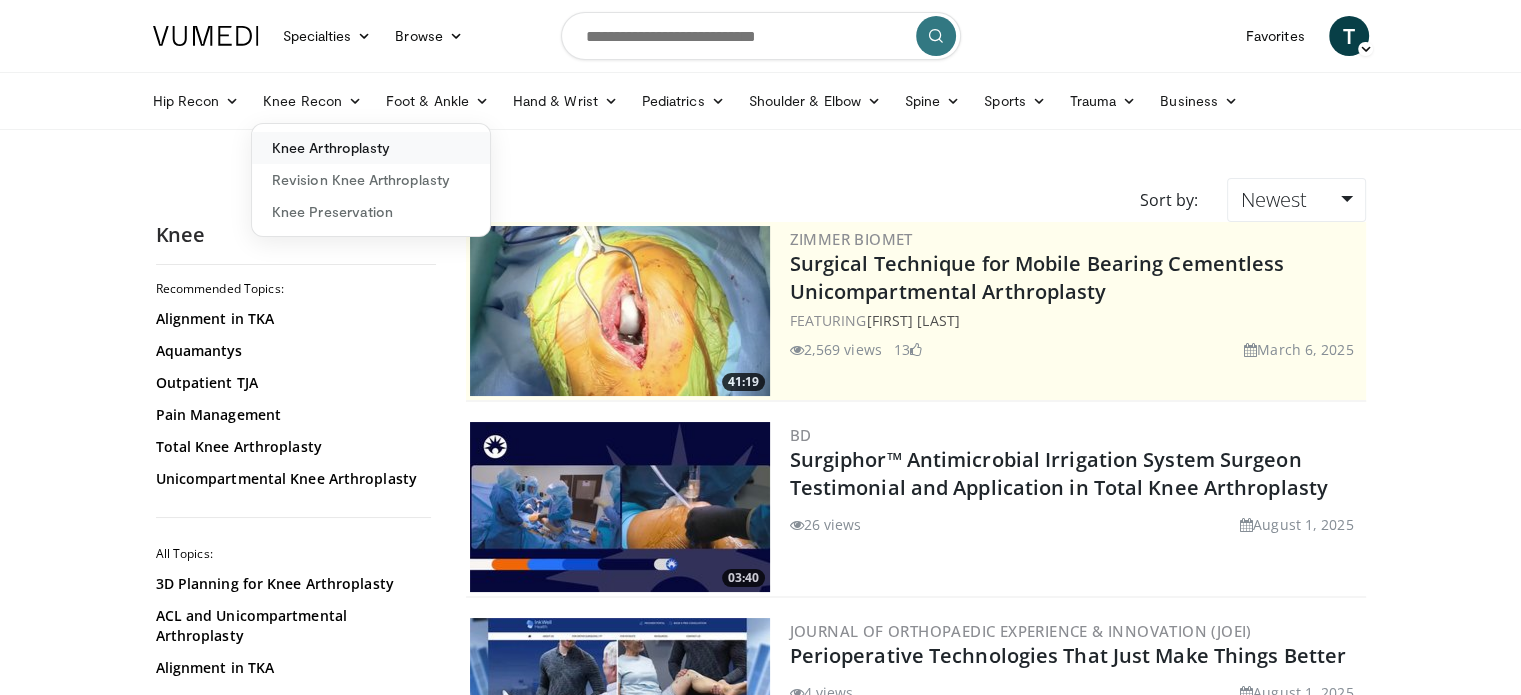click on "Knee Arthroplasty" at bounding box center (371, 148) 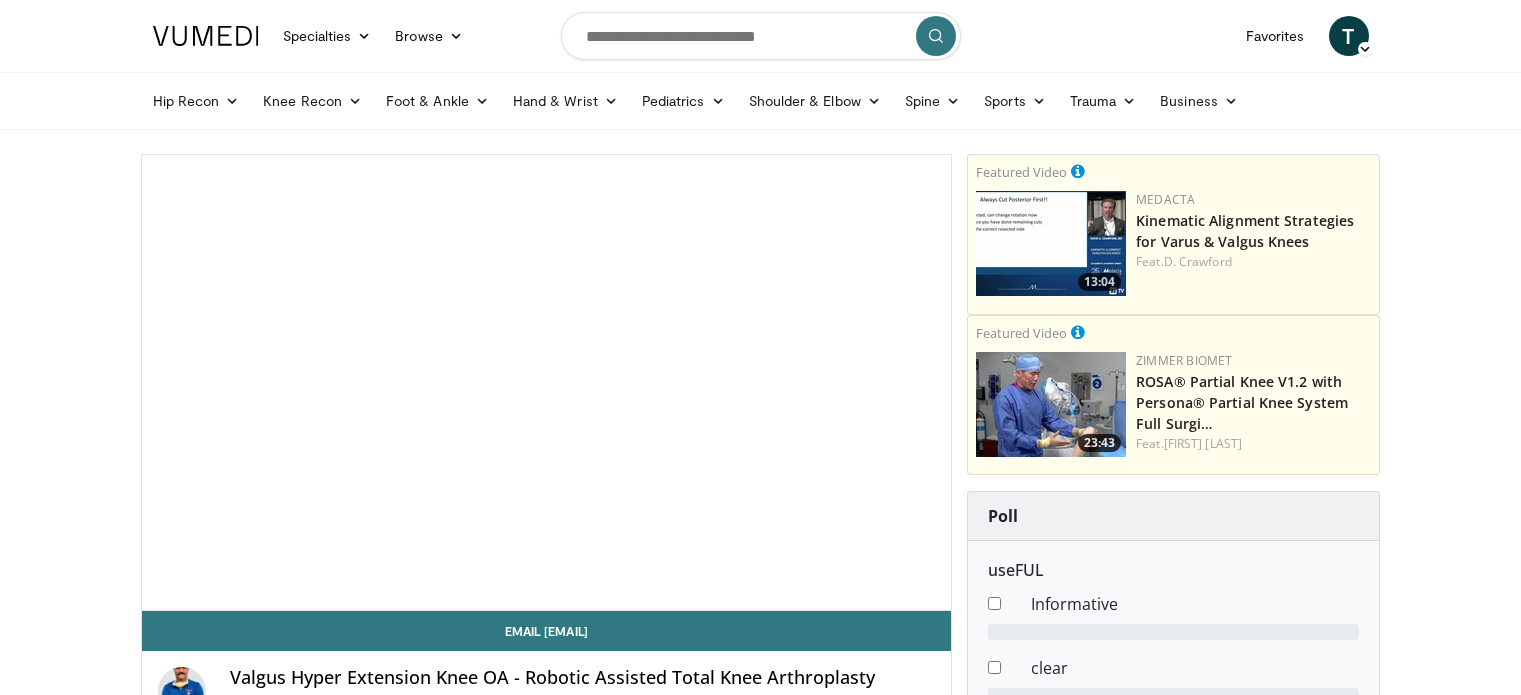 scroll, scrollTop: 0, scrollLeft: 0, axis: both 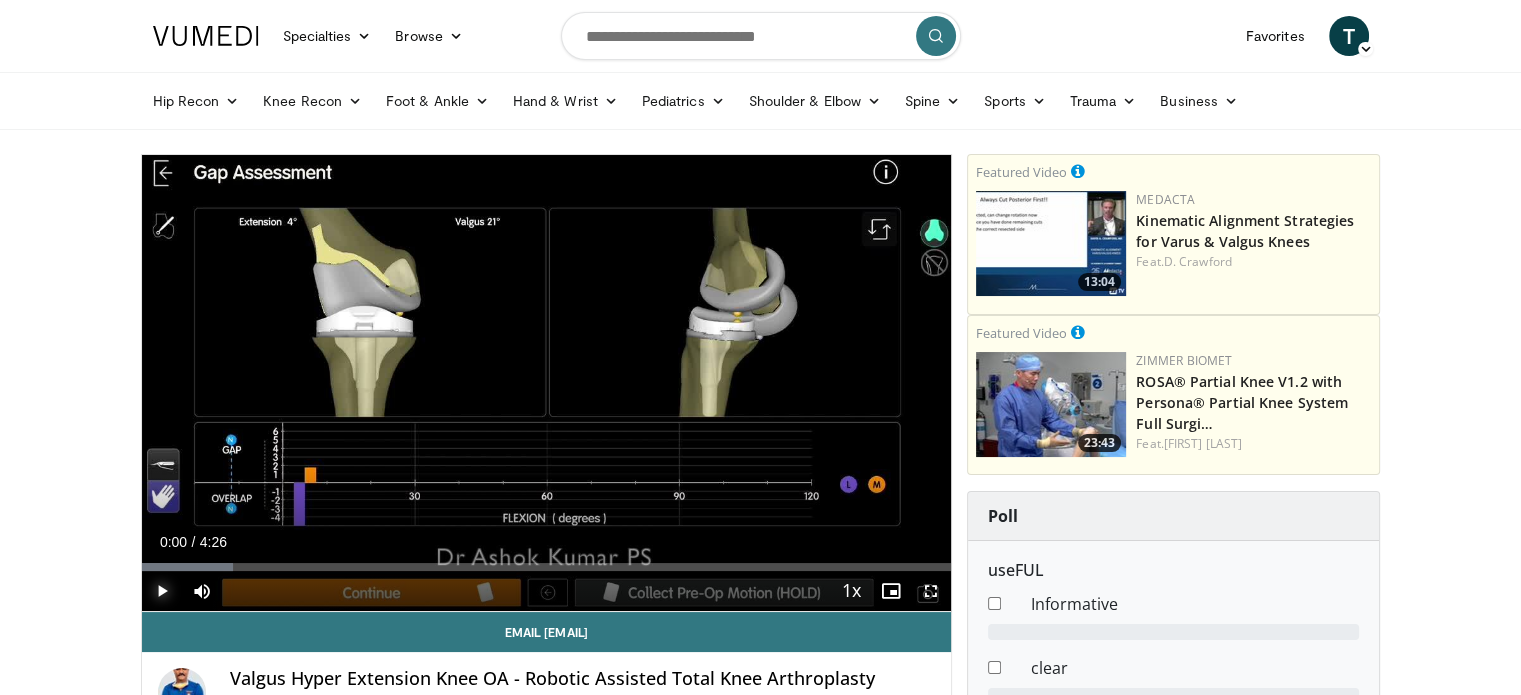 click at bounding box center [162, 591] 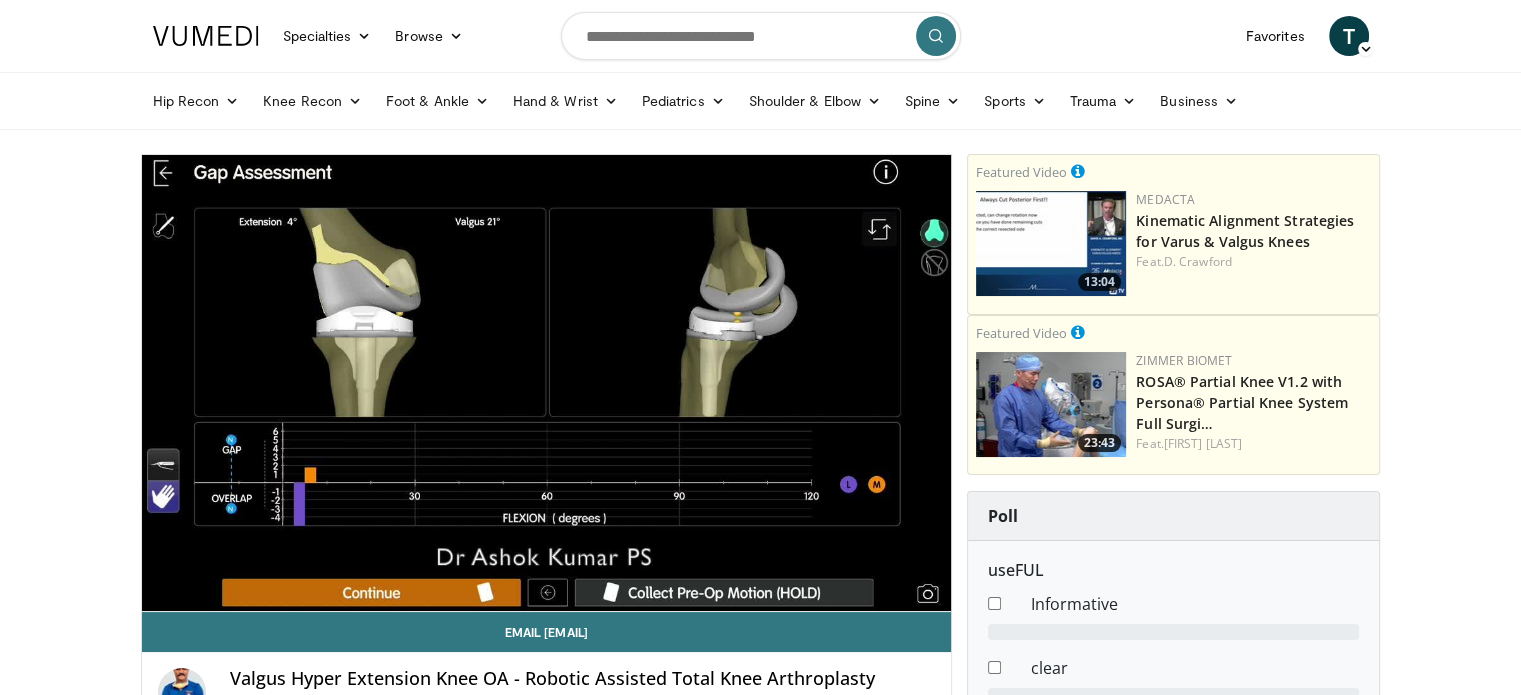 scroll, scrollTop: 100, scrollLeft: 0, axis: vertical 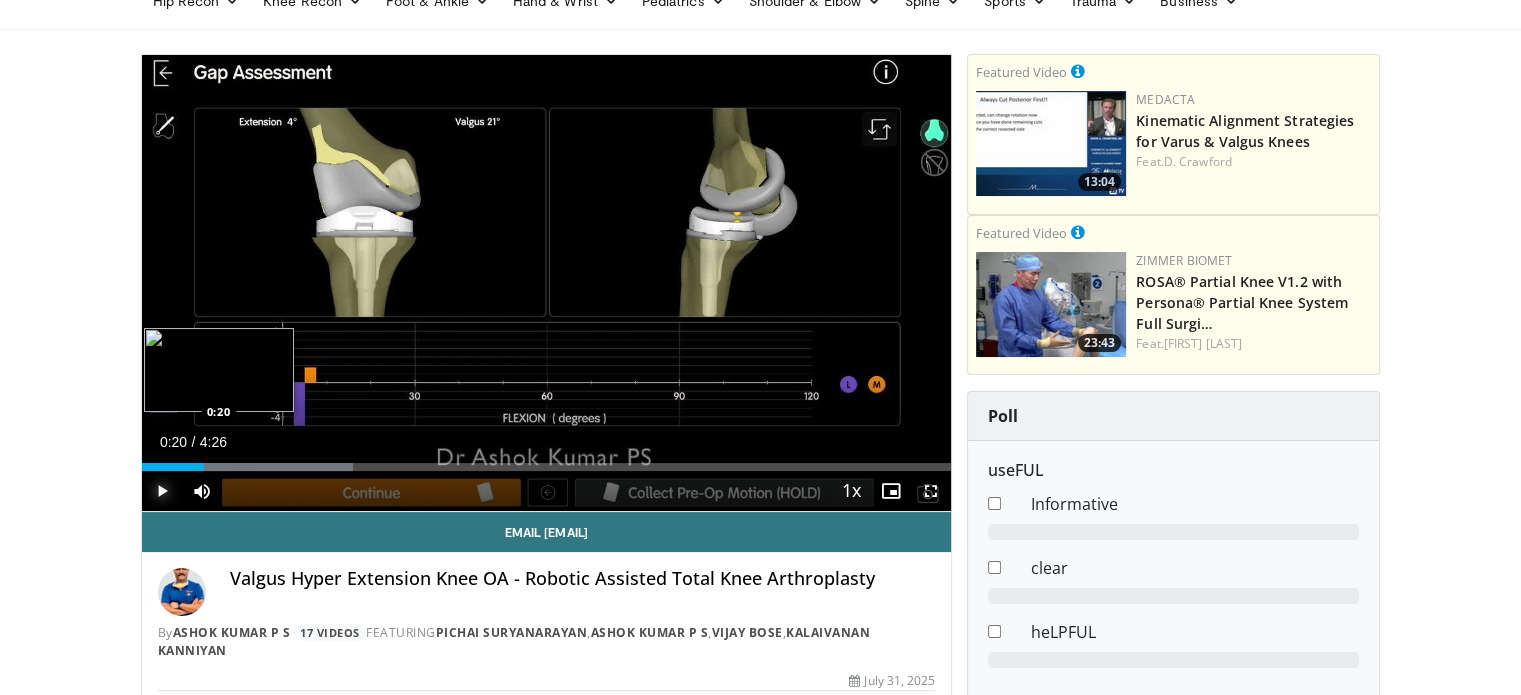 click on "Loaded :  26.07% 0:20 0:20" at bounding box center (547, 467) 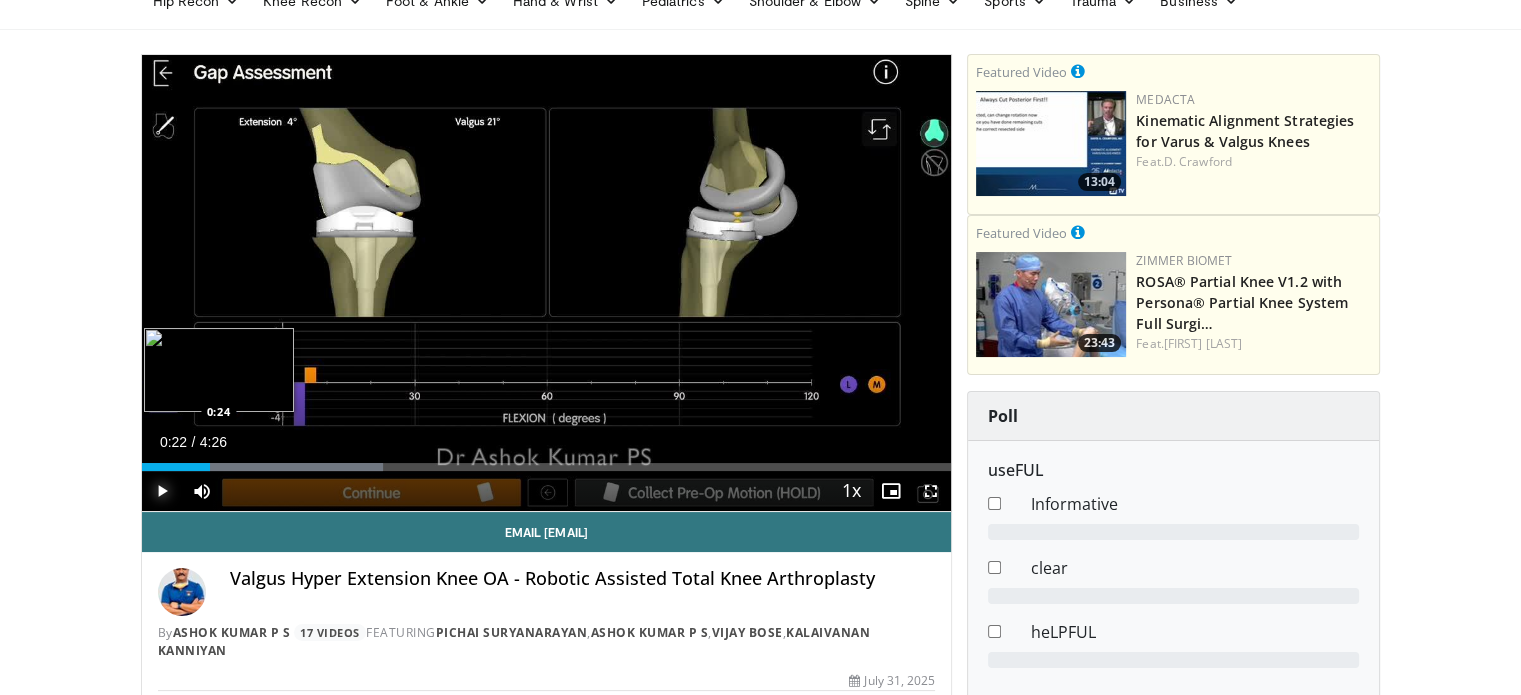 click at bounding box center (262, 467) 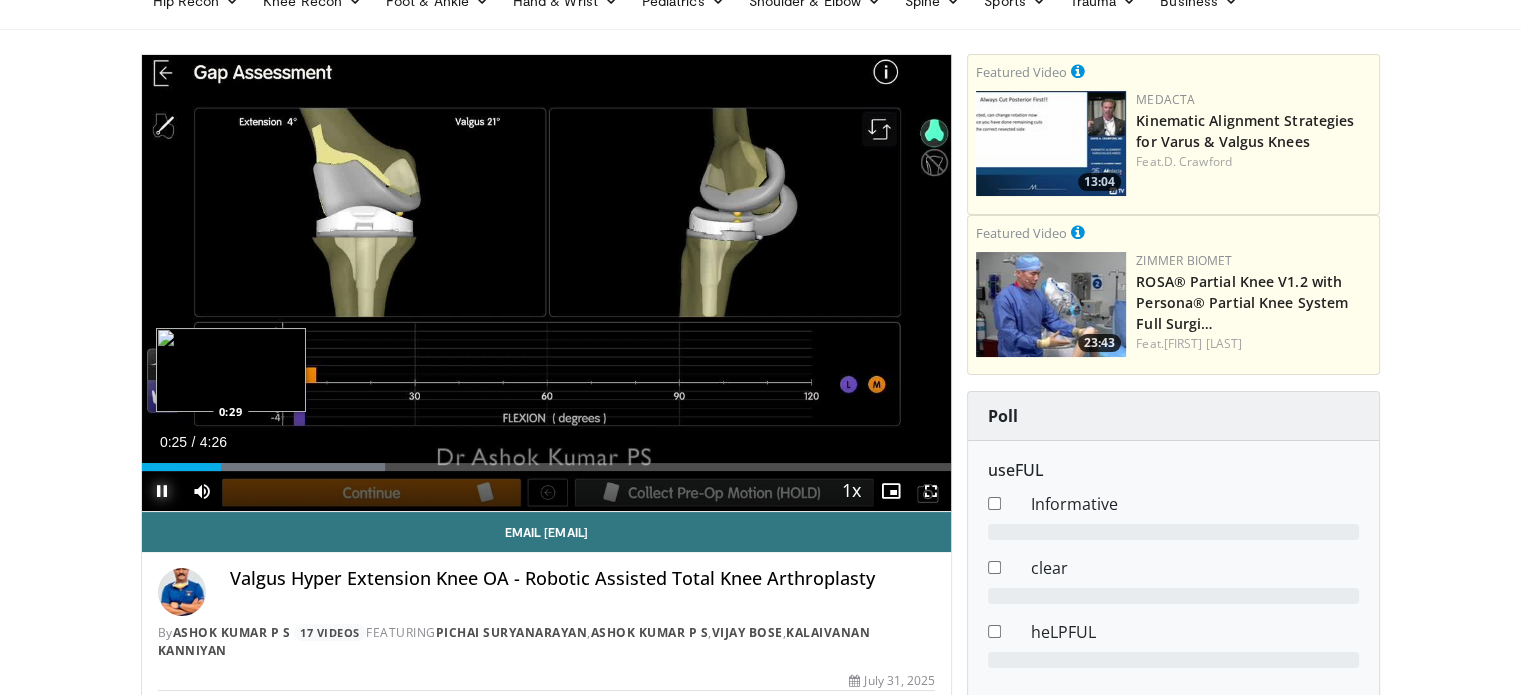 click on "Loaded :  30.09% 0:26 0:29" at bounding box center (547, 467) 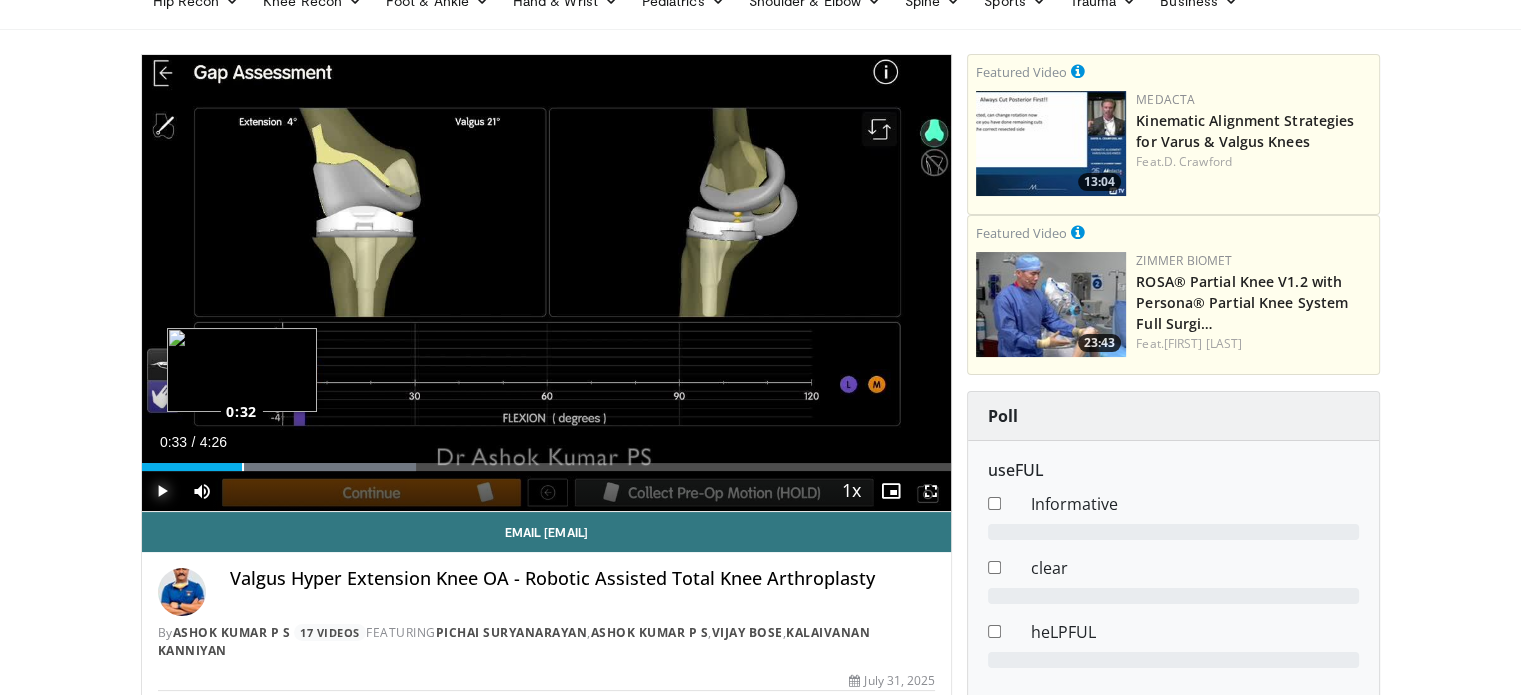 click on "Loaded :  33.86% 0:33 0:32" at bounding box center (547, 467) 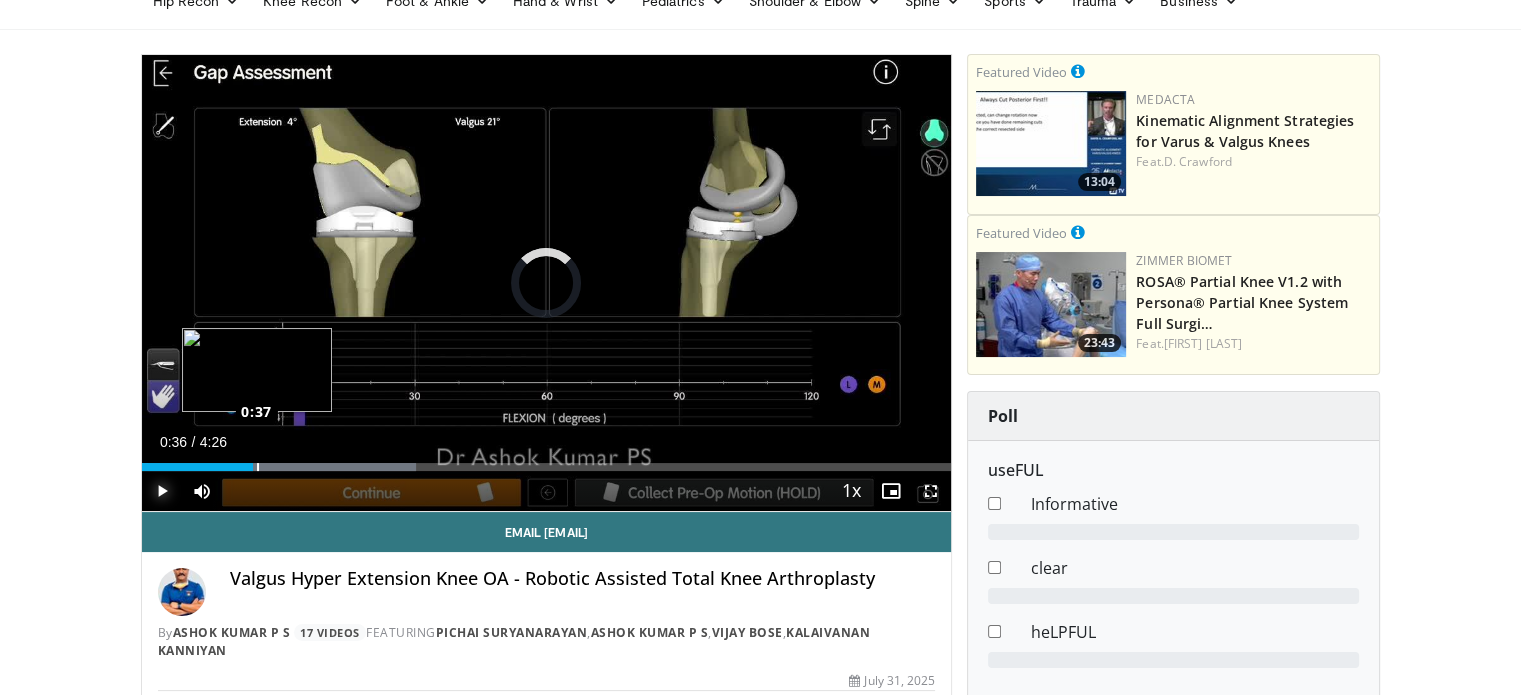 click at bounding box center [258, 467] 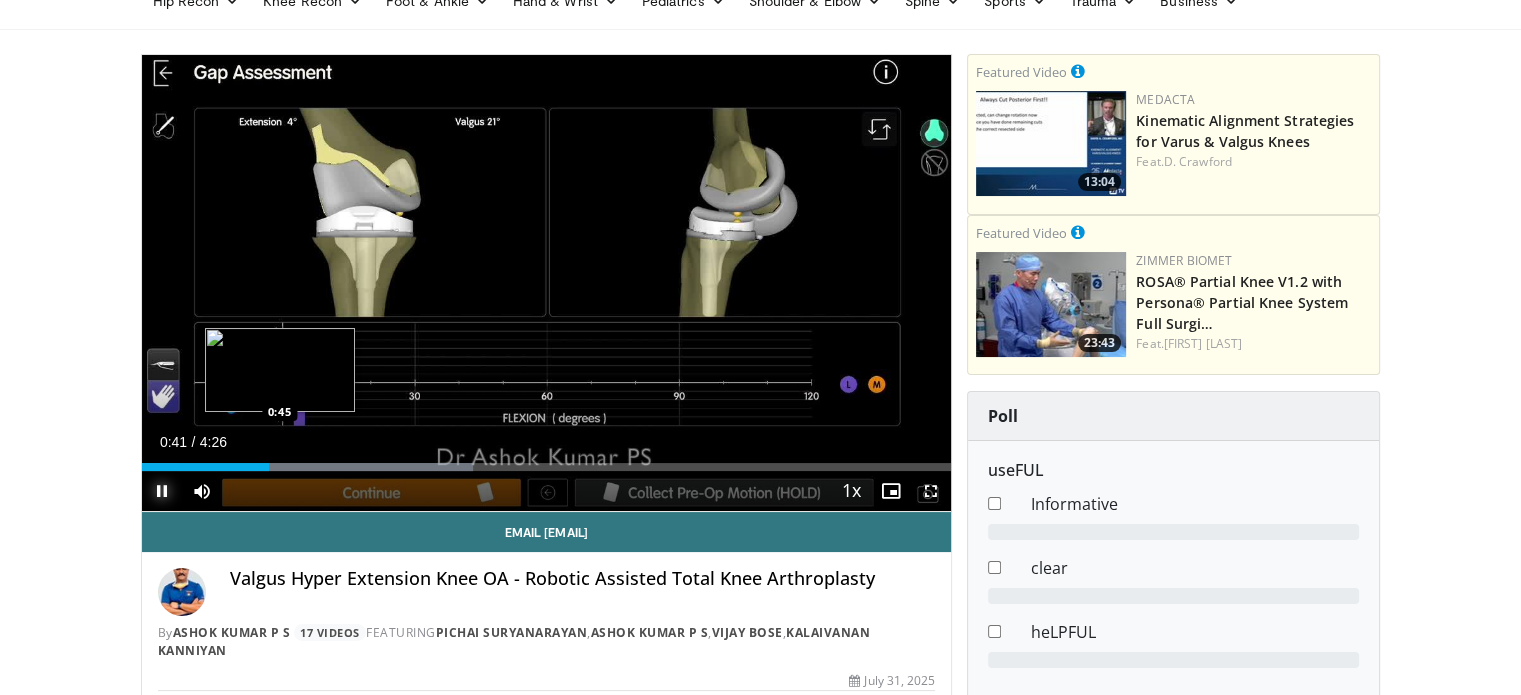 click on "Loaded :  40.98% 0:41 0:45" at bounding box center [547, 467] 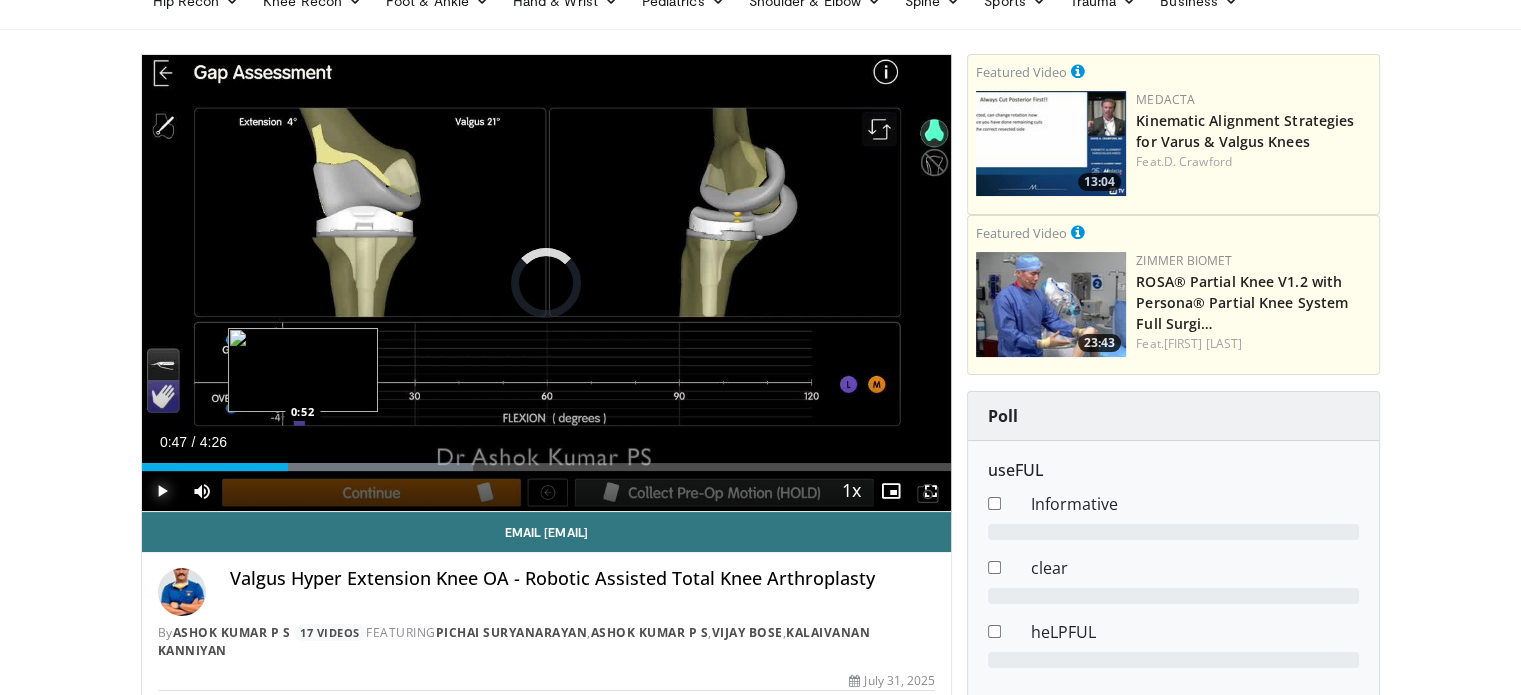 click on "Loaded :  40.98% 0:48 0:52" at bounding box center [547, 467] 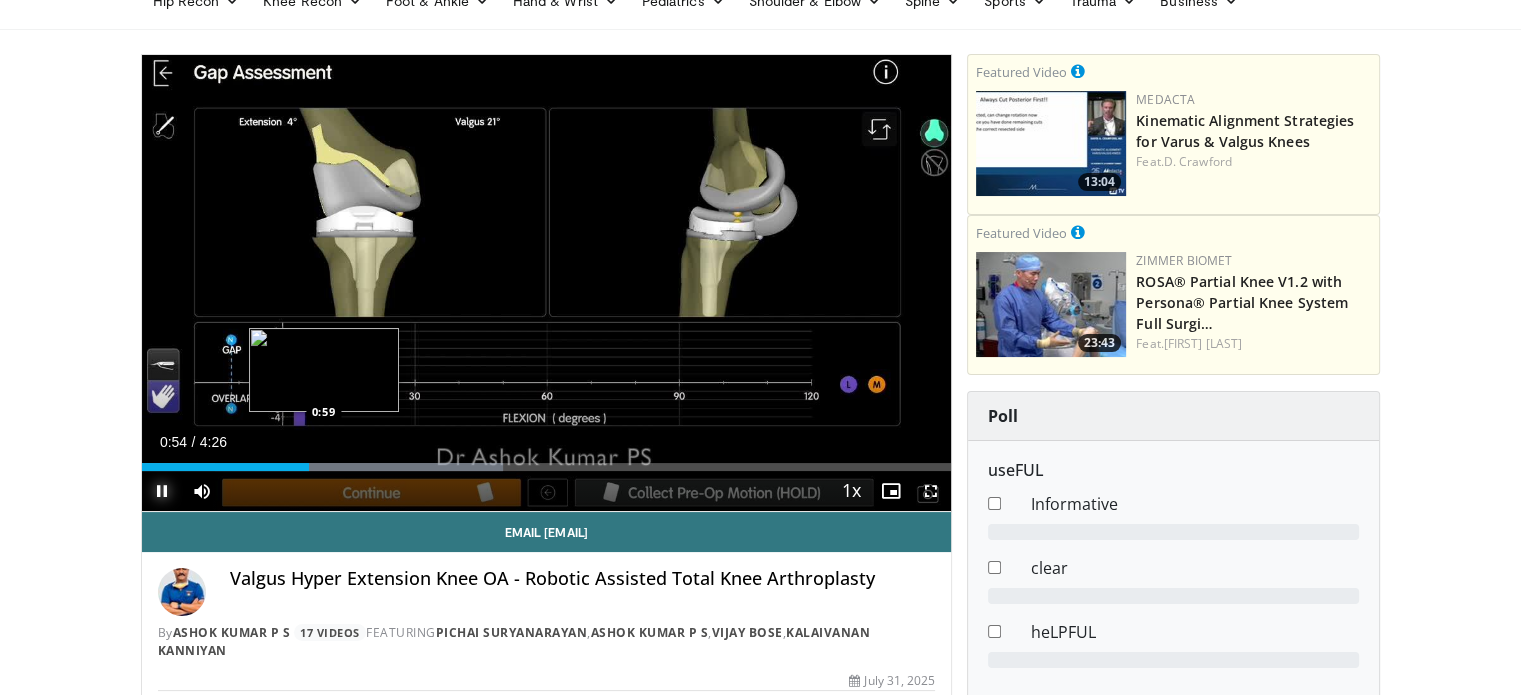 click on "Loaded :  44.71% 0:54 0:59" at bounding box center (547, 467) 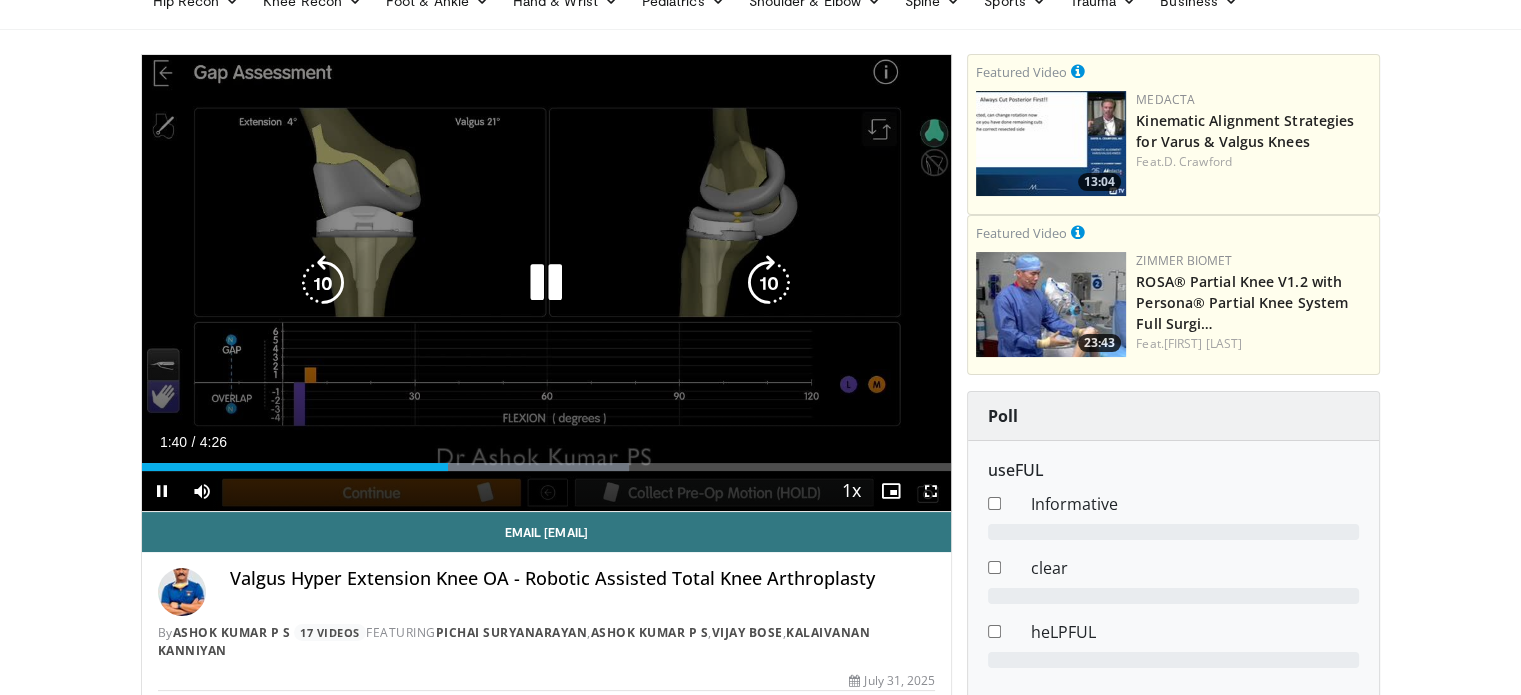 click at bounding box center [546, 283] 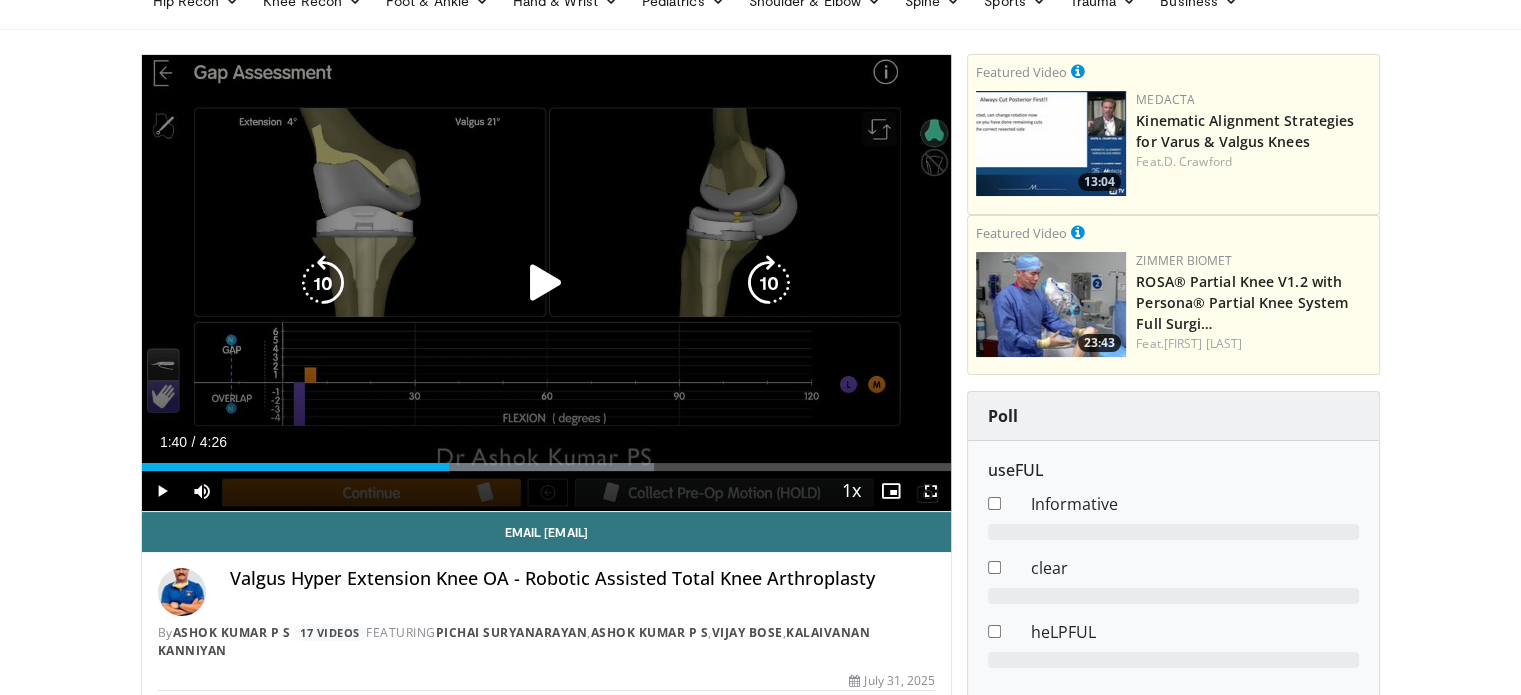 click at bounding box center (546, 283) 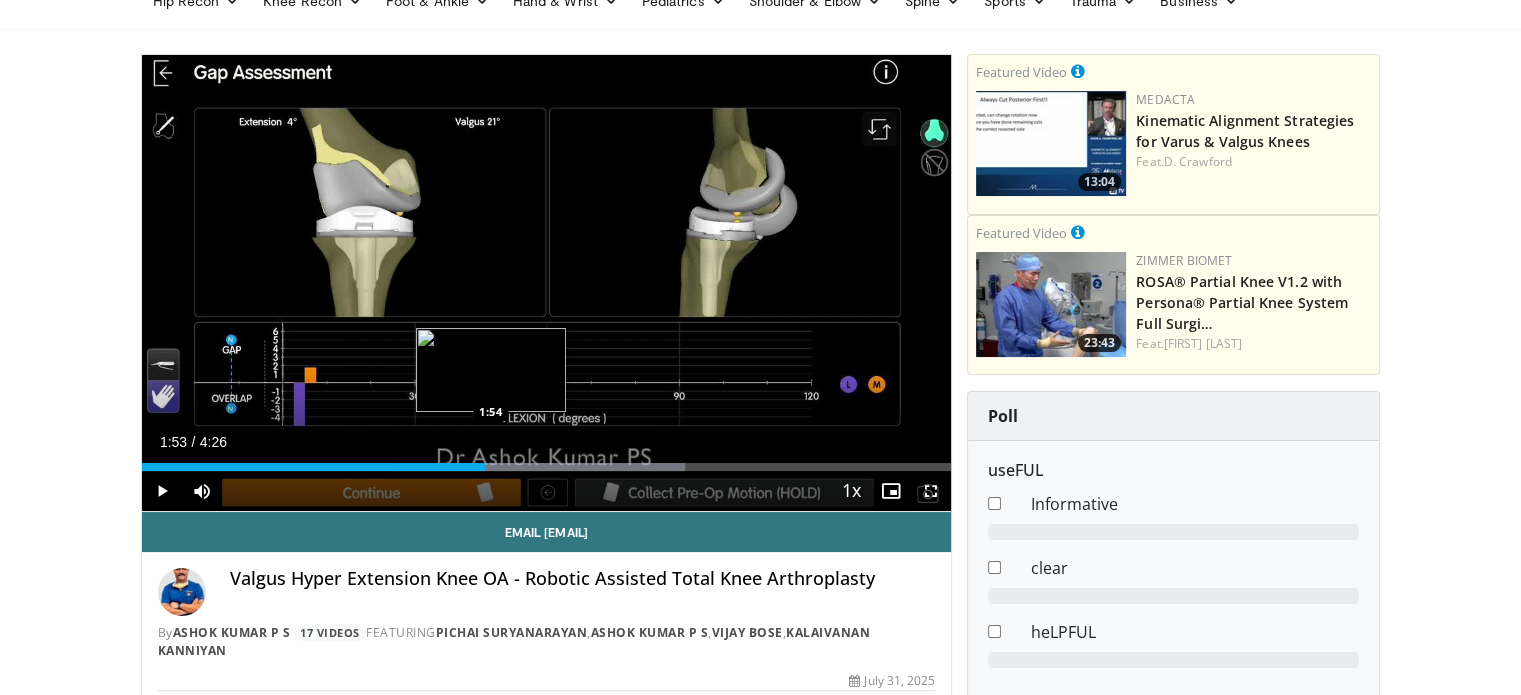 click on "Loaded :  67.08% 1:53 1:54" at bounding box center (547, 467) 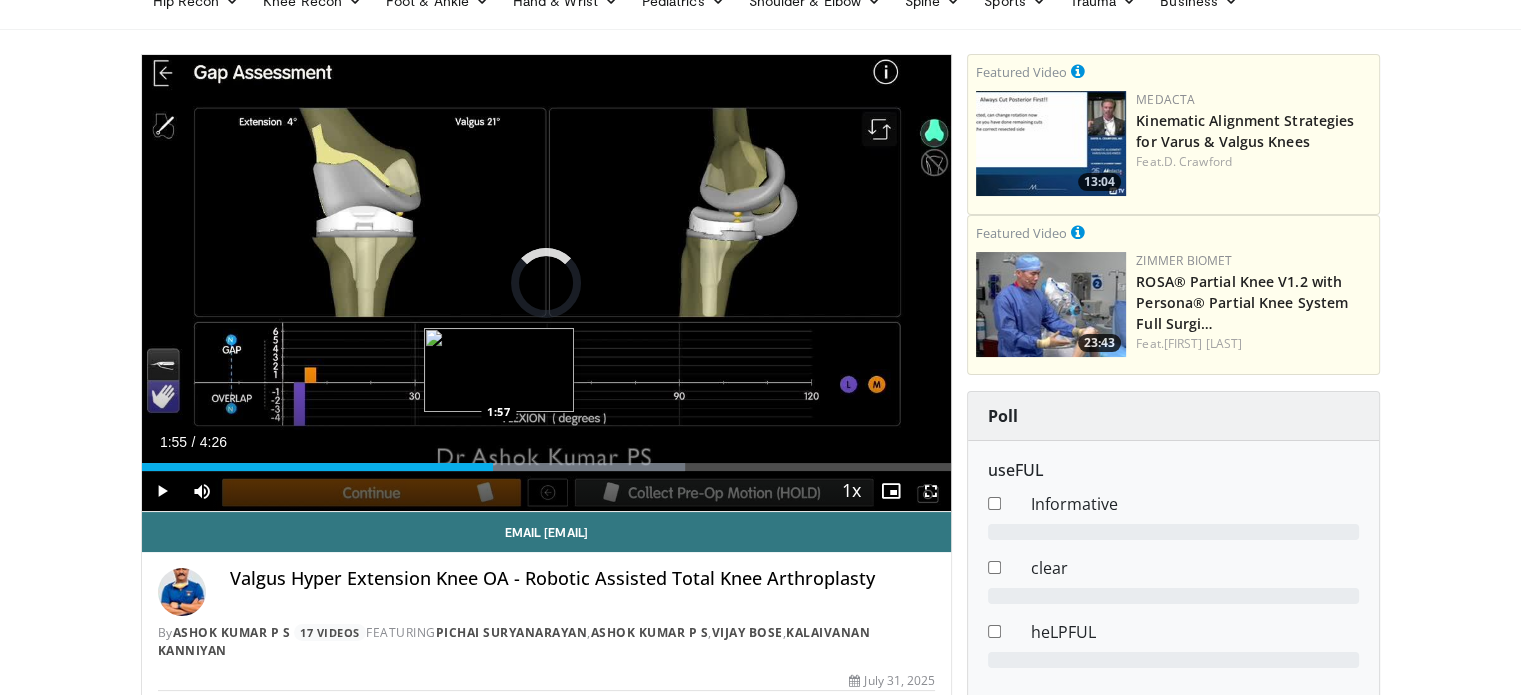 click at bounding box center [500, 467] 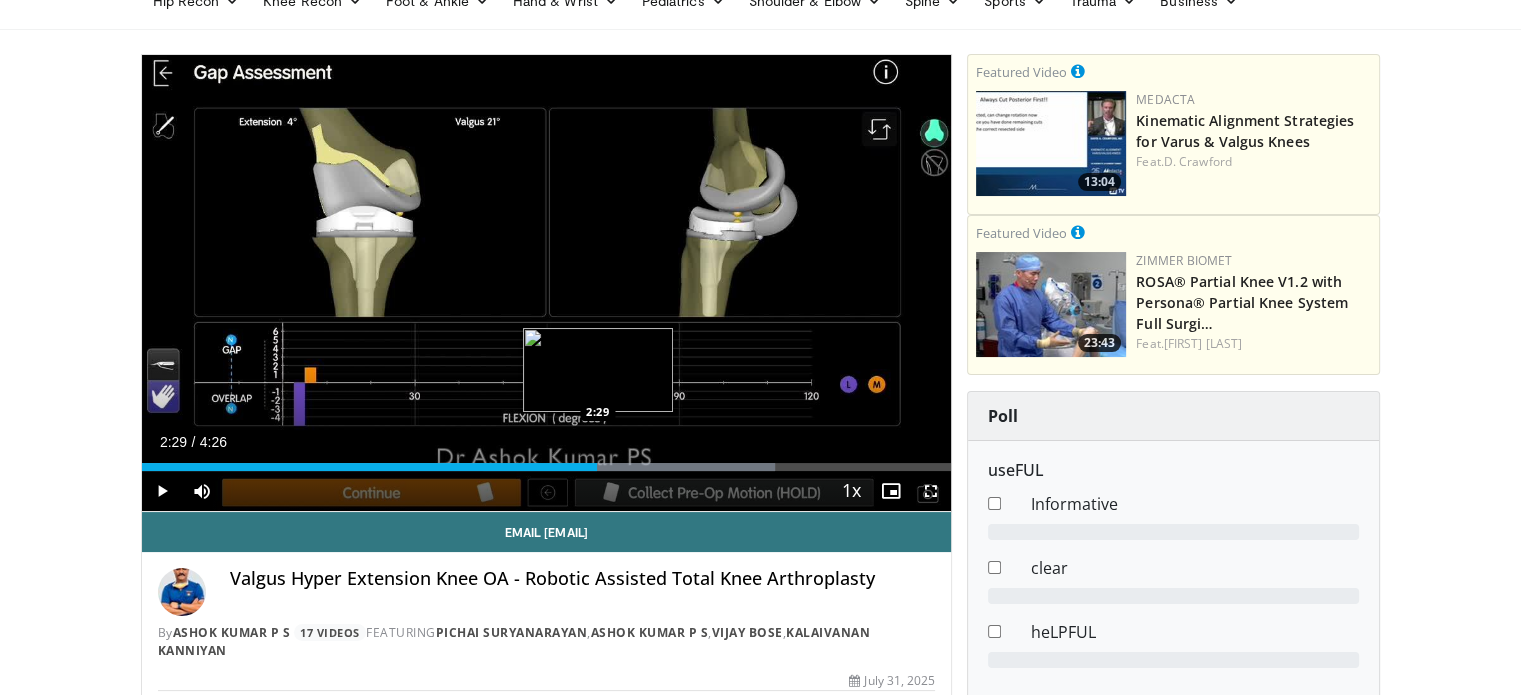 click at bounding box center (629, 467) 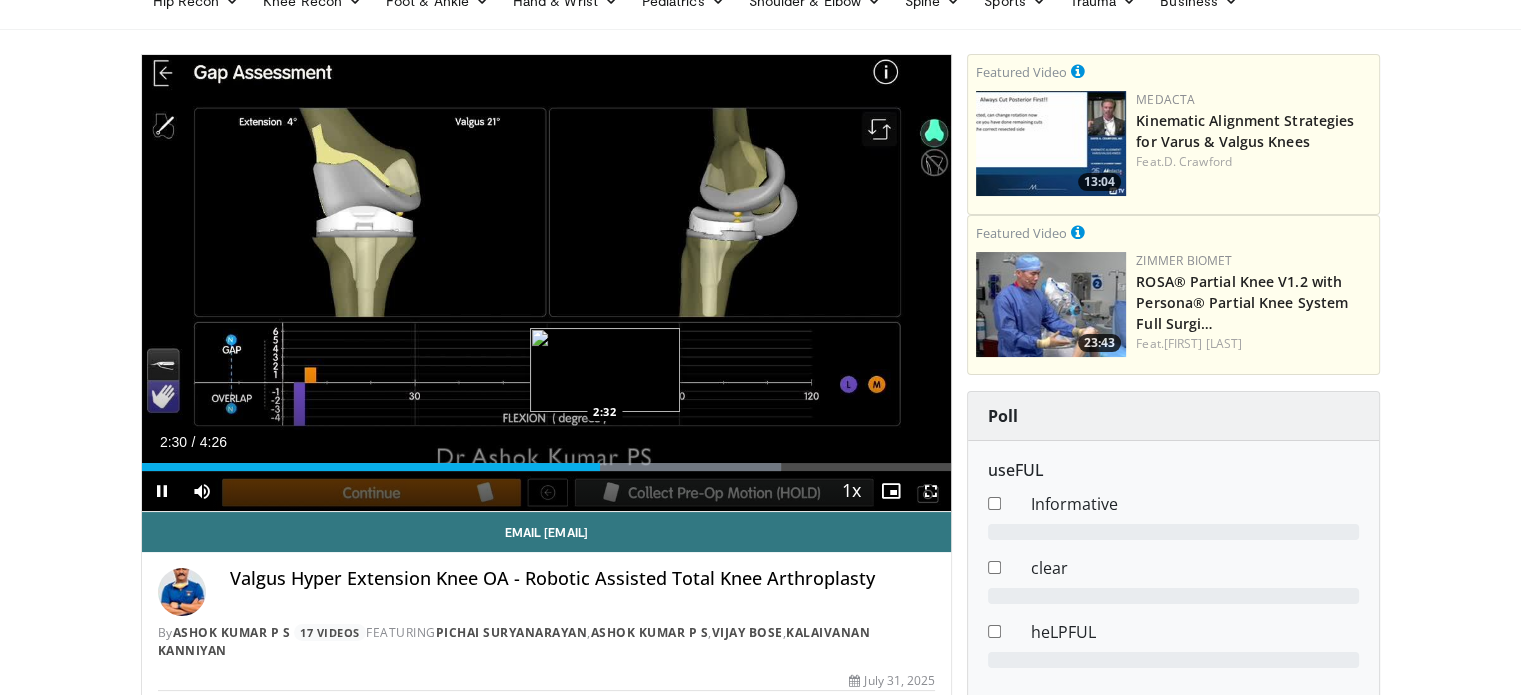 click on "Loaded :  79.00% 2:30 2:32" at bounding box center [547, 467] 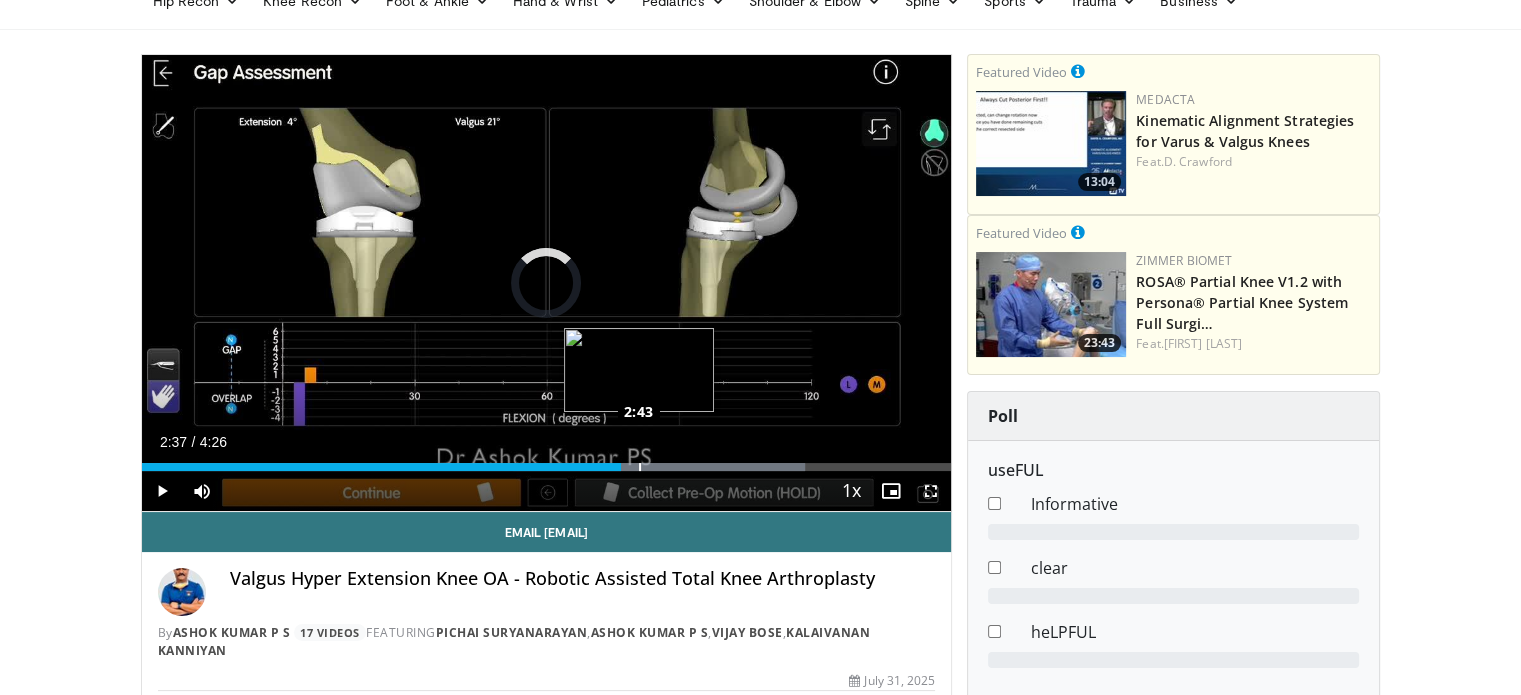 drag, startPoint x: 620, startPoint y: 464, endPoint x: 637, endPoint y: 463, distance: 17.029387 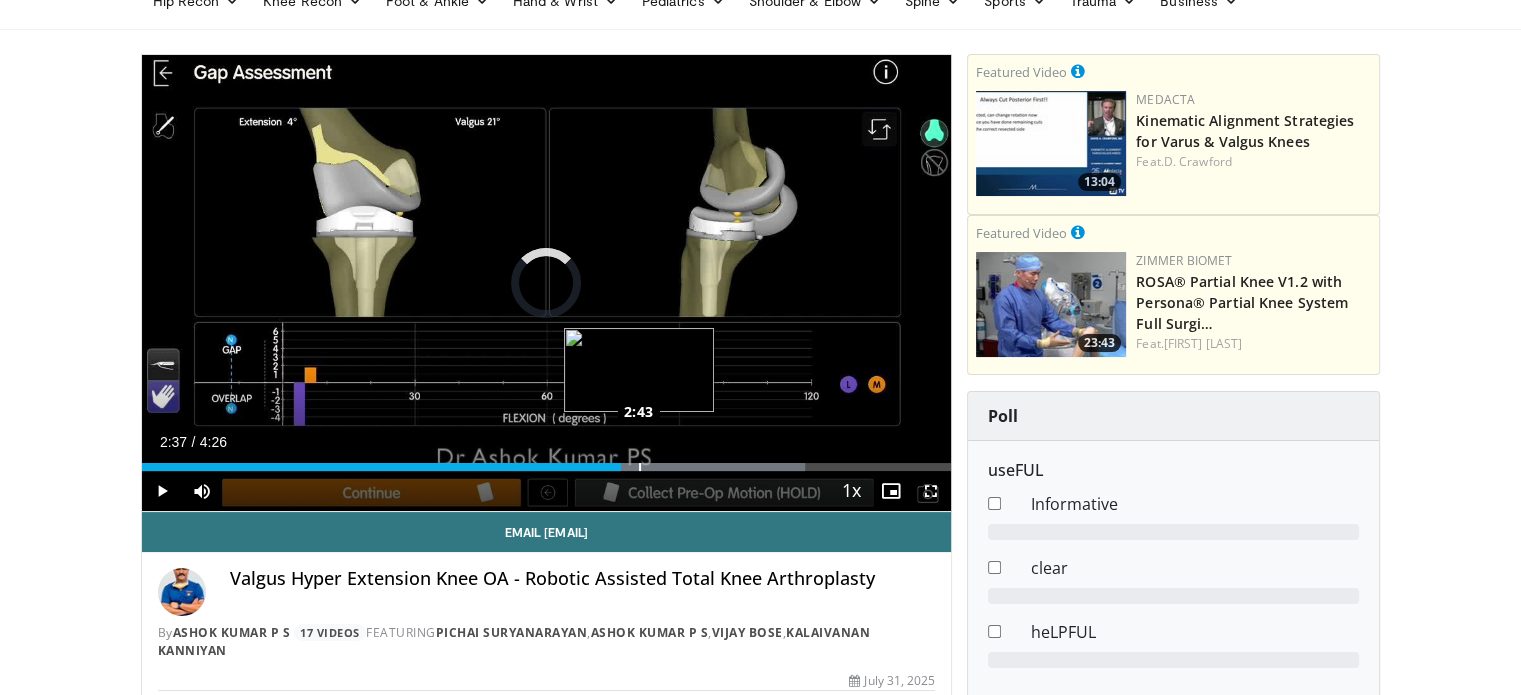 click on "Loaded :  81.99% 2:42 2:43" at bounding box center (547, 467) 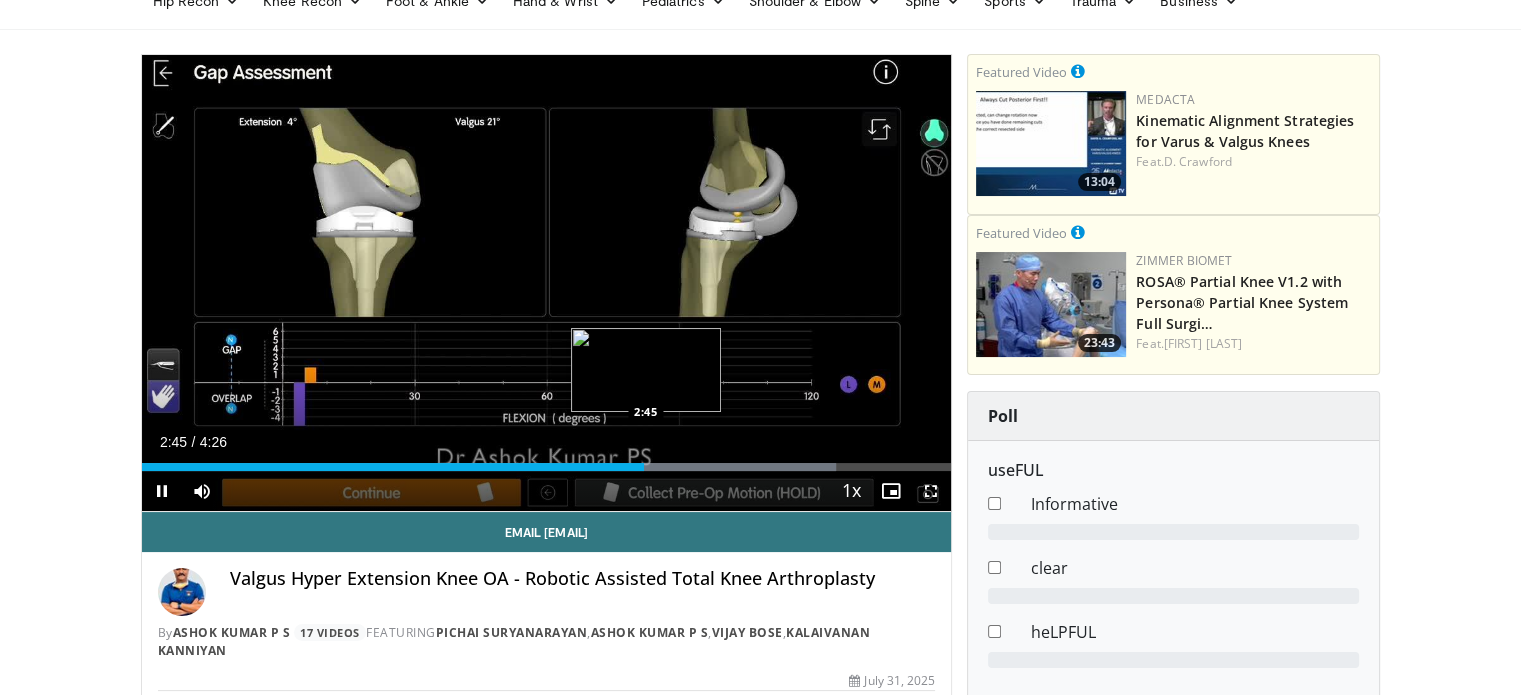 click on "10 seconds
Tap to unmute" at bounding box center [547, 283] 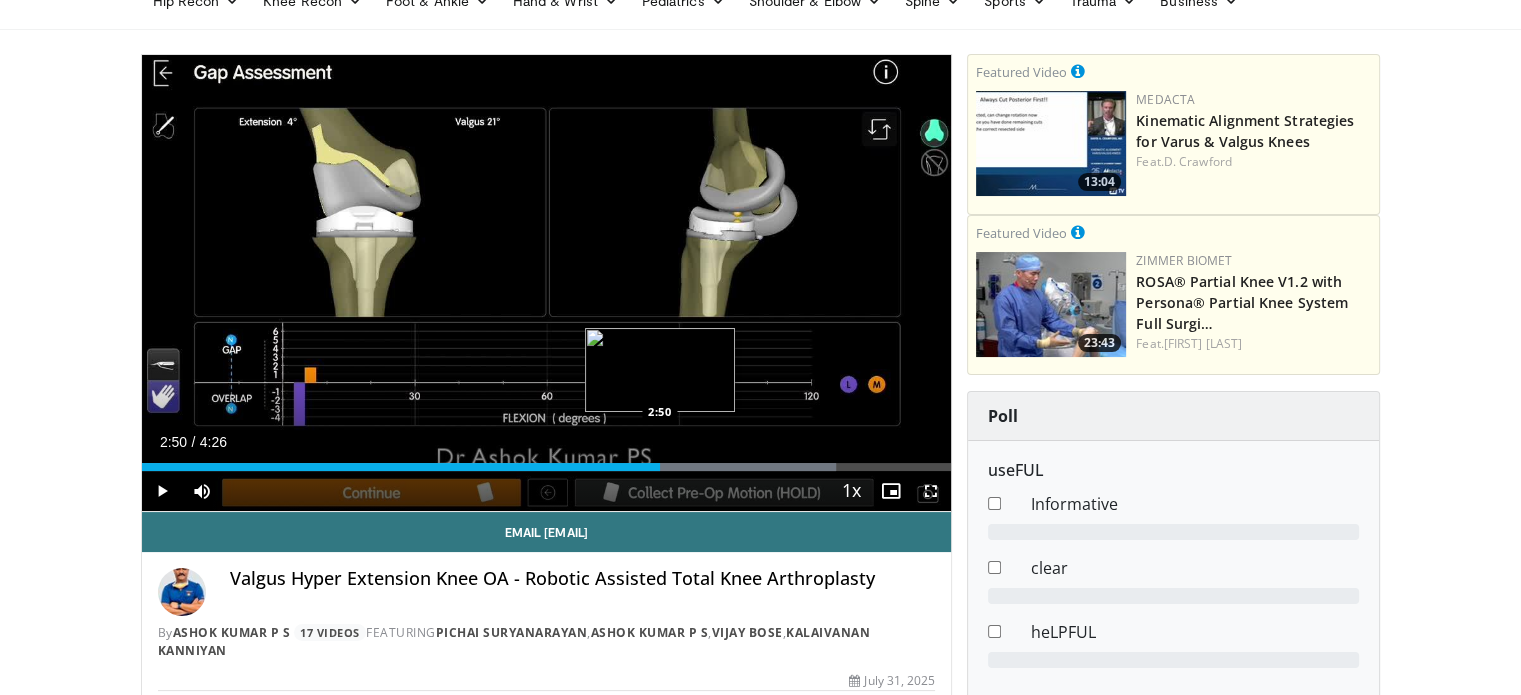 click on "Loaded :  85.72% 2:50 2:50" at bounding box center [547, 461] 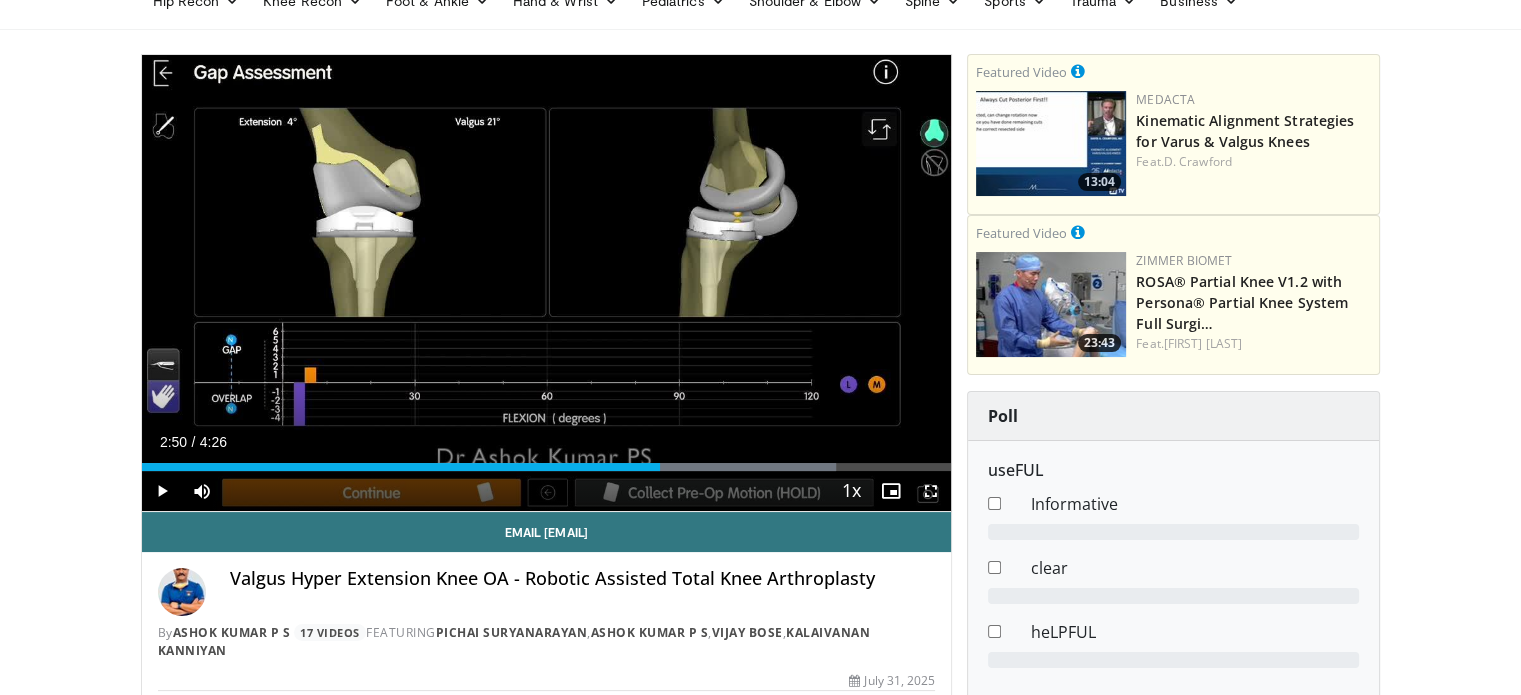 click on "Loaded :  85.72% 2:50 2:54" at bounding box center (547, 467) 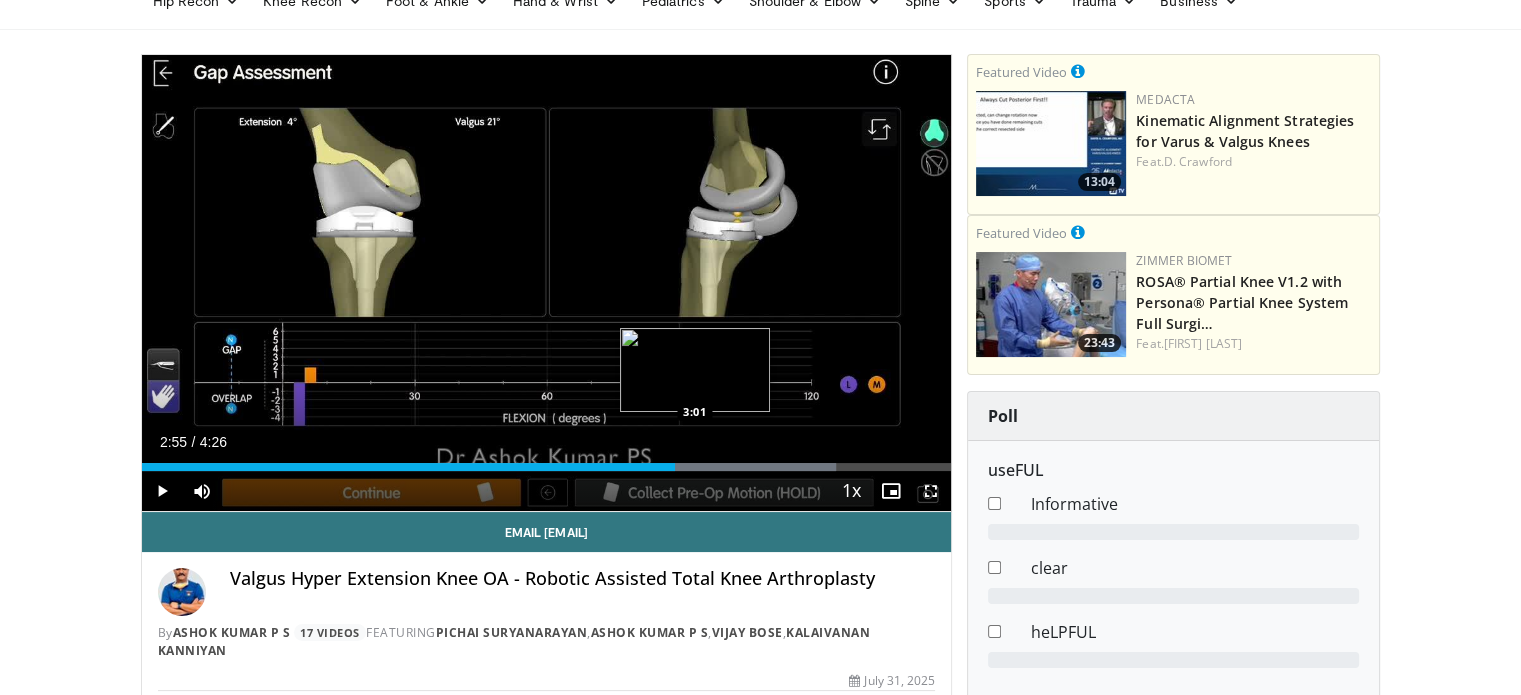 click on "Loaded :  85.72% 2:55 3:01" at bounding box center (547, 467) 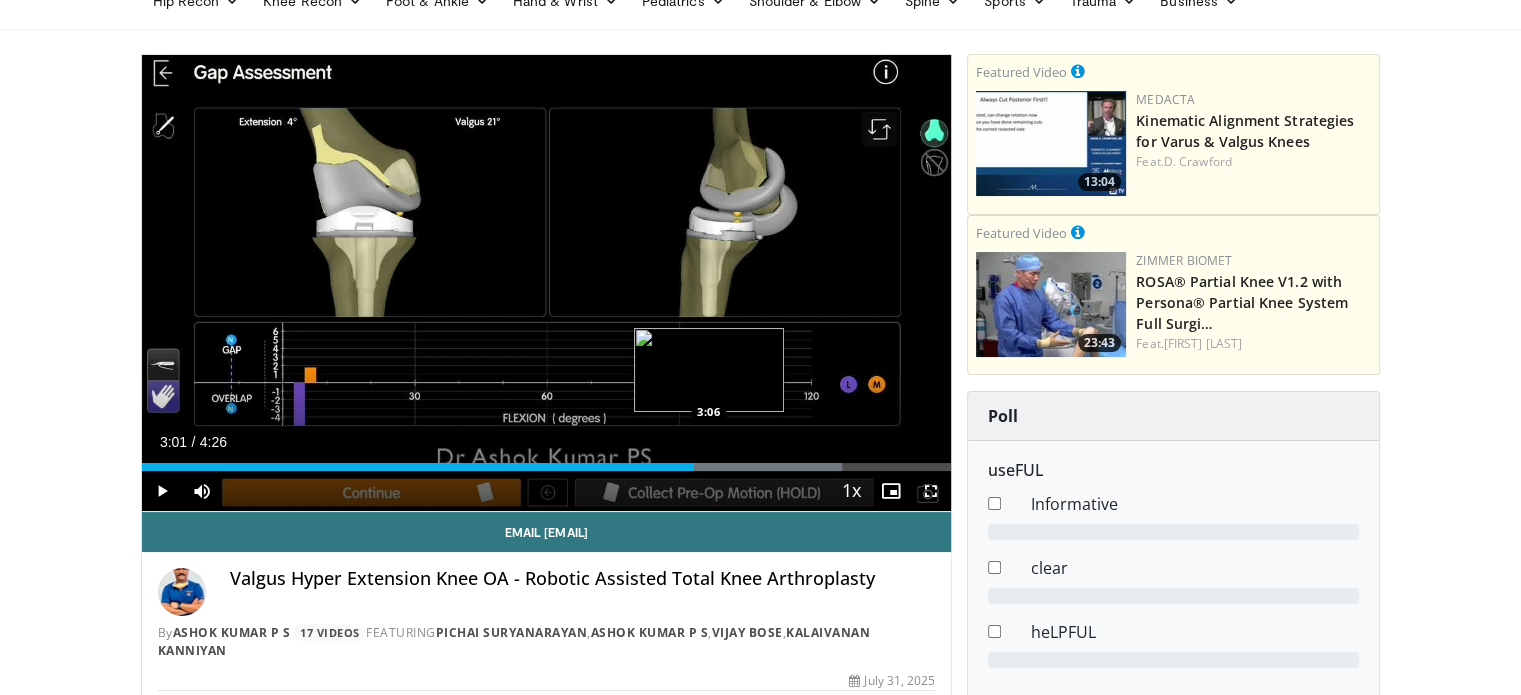 drag, startPoint x: 708, startPoint y: 462, endPoint x: 723, endPoint y: 462, distance: 15 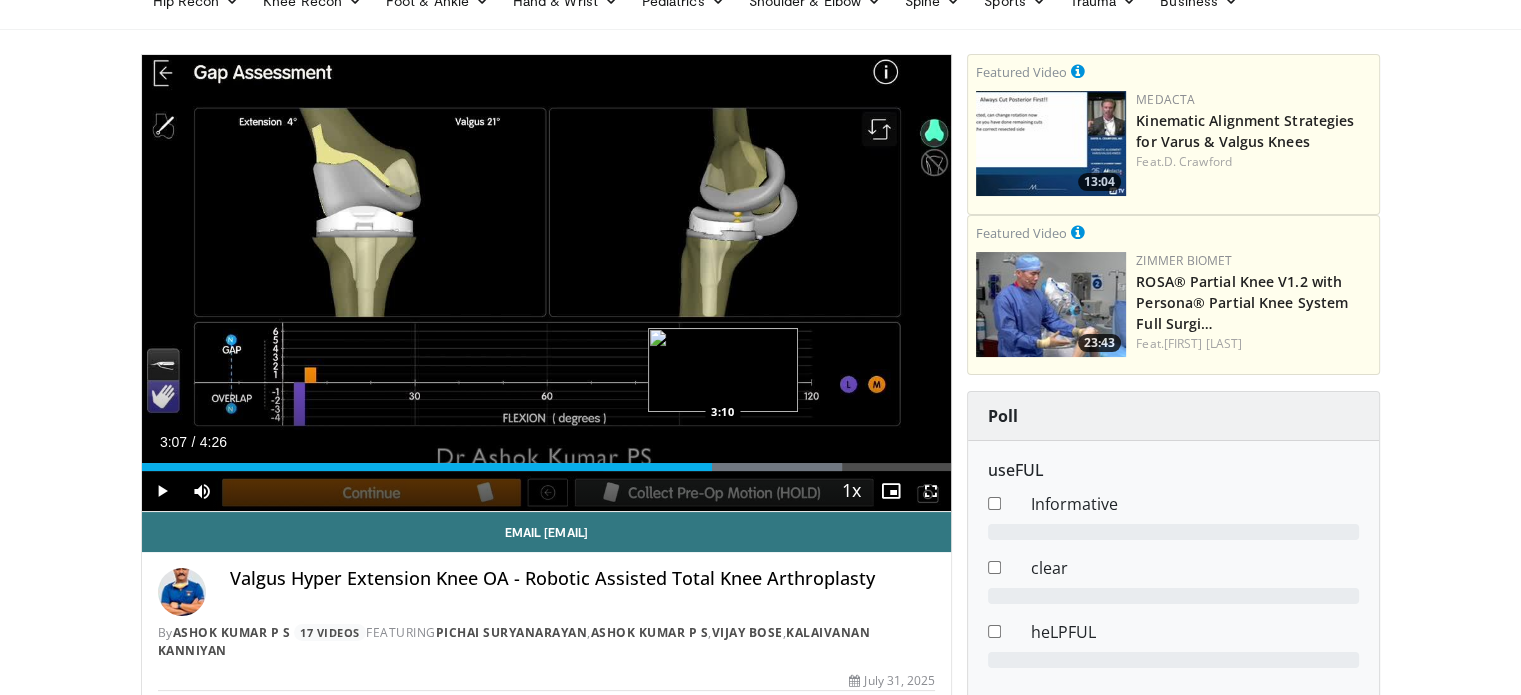 click at bounding box center (724, 467) 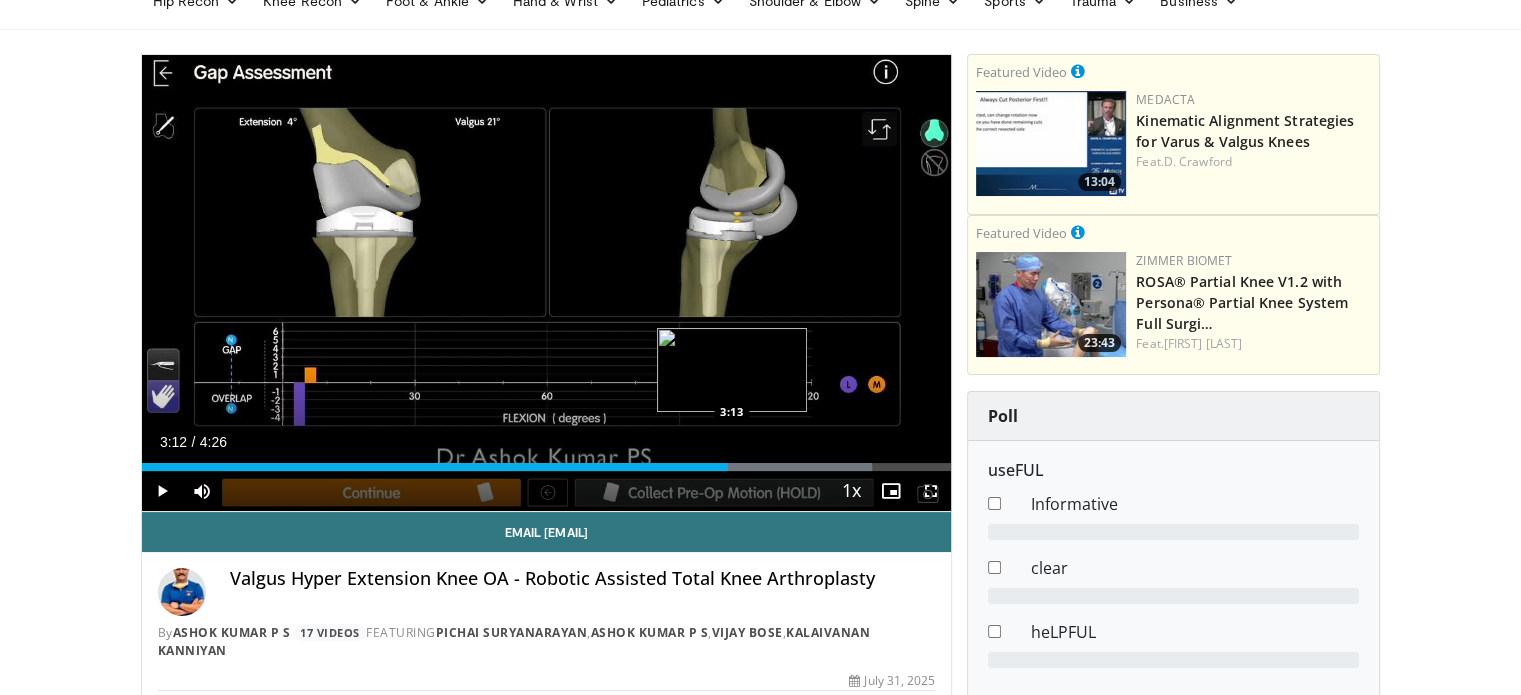click on "Loaded :  90.28% 3:12 3:13" at bounding box center (547, 467) 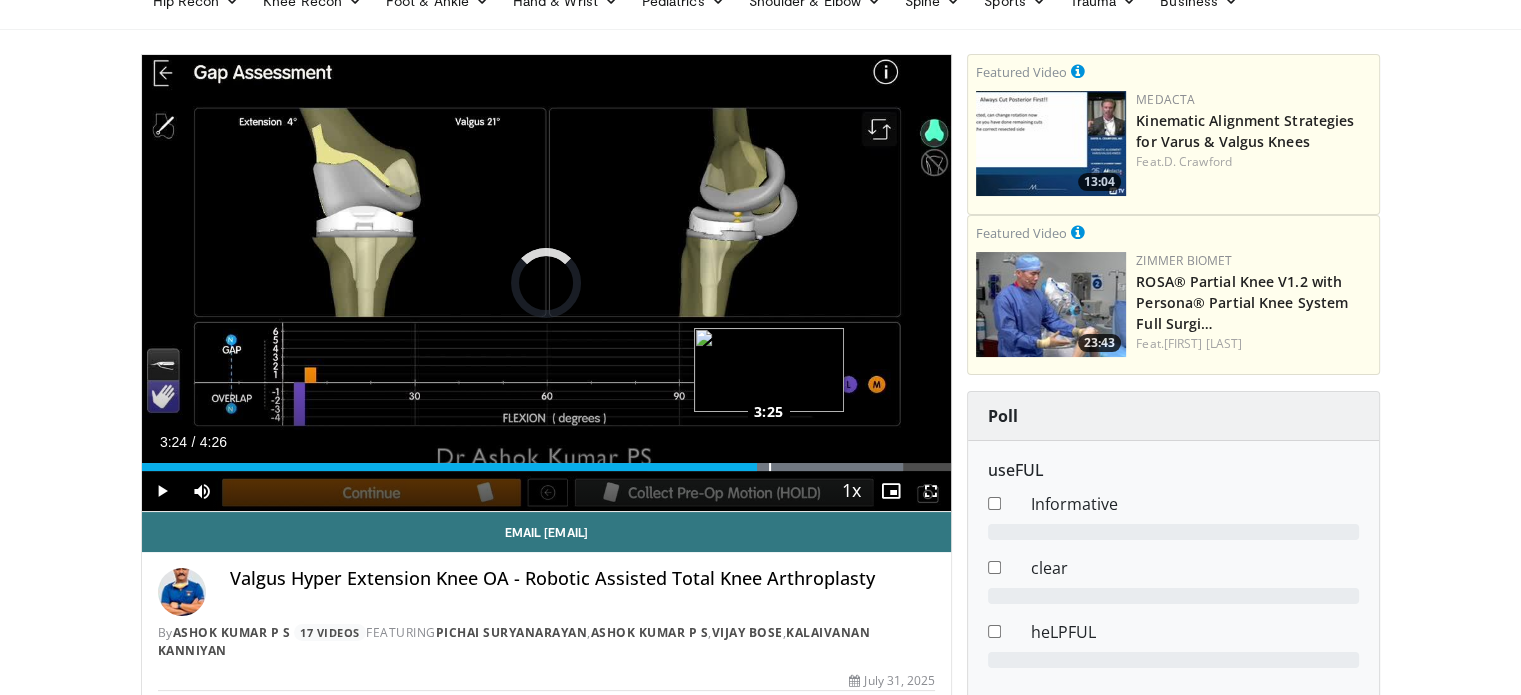 click on "Loaded :  94.04% 3:24 3:25" at bounding box center [547, 467] 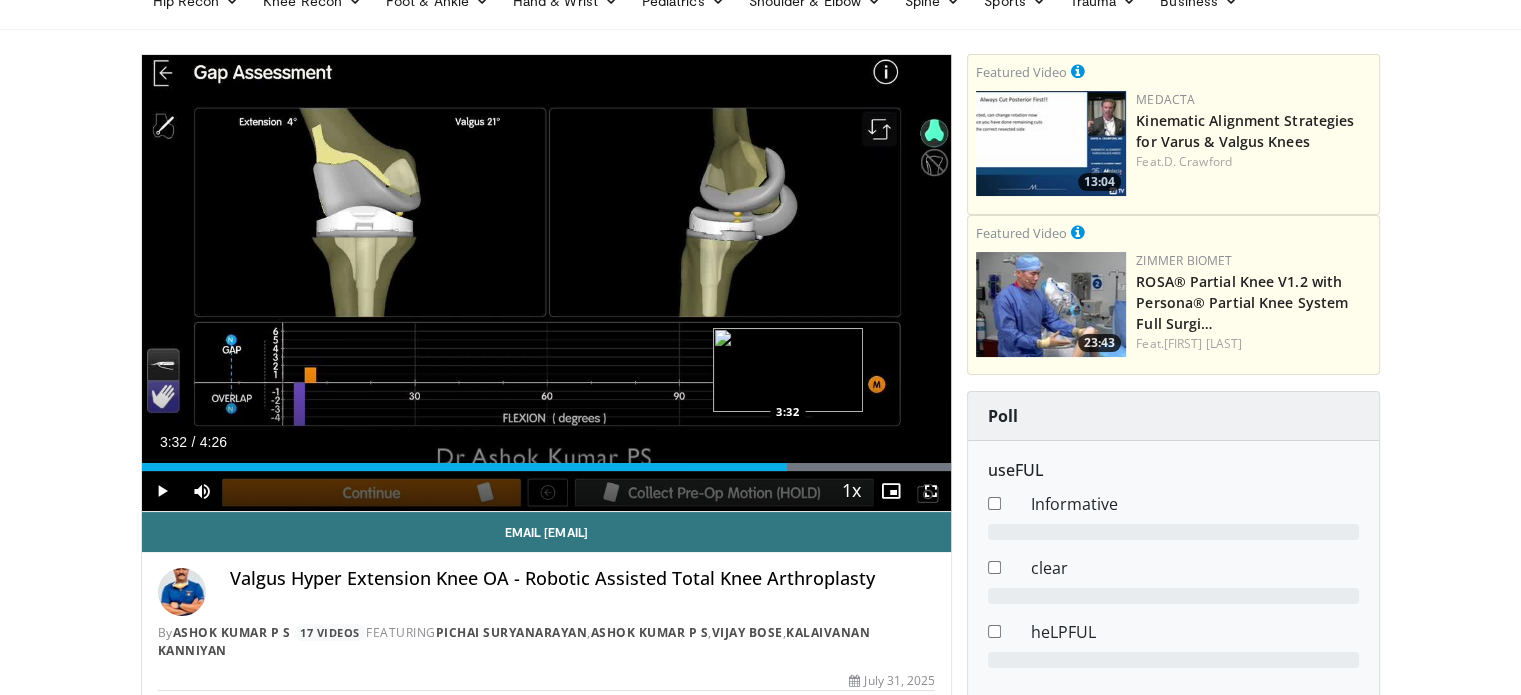 click on "Loaded :  100.00% 3:32 3:32" at bounding box center (547, 467) 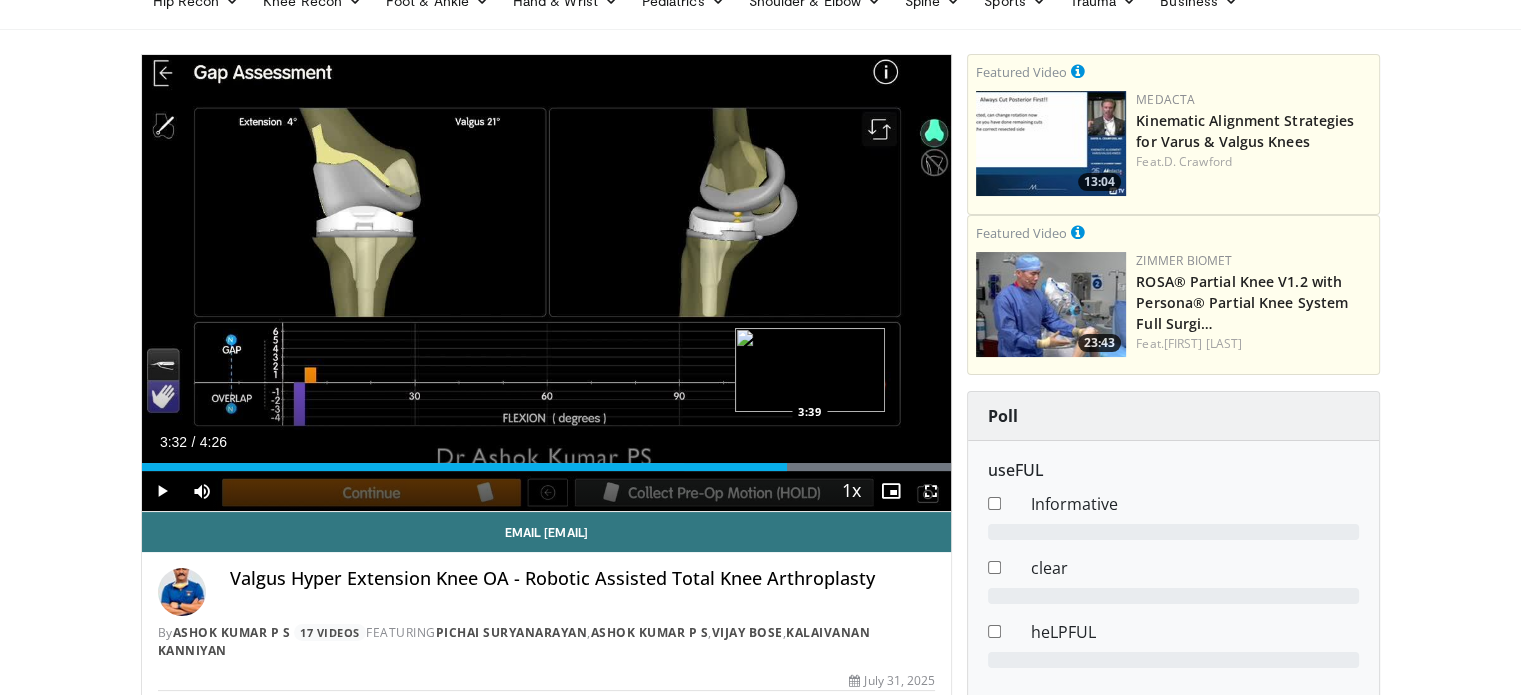 click on "Loaded :  100.00% 3:32 3:39" at bounding box center [547, 467] 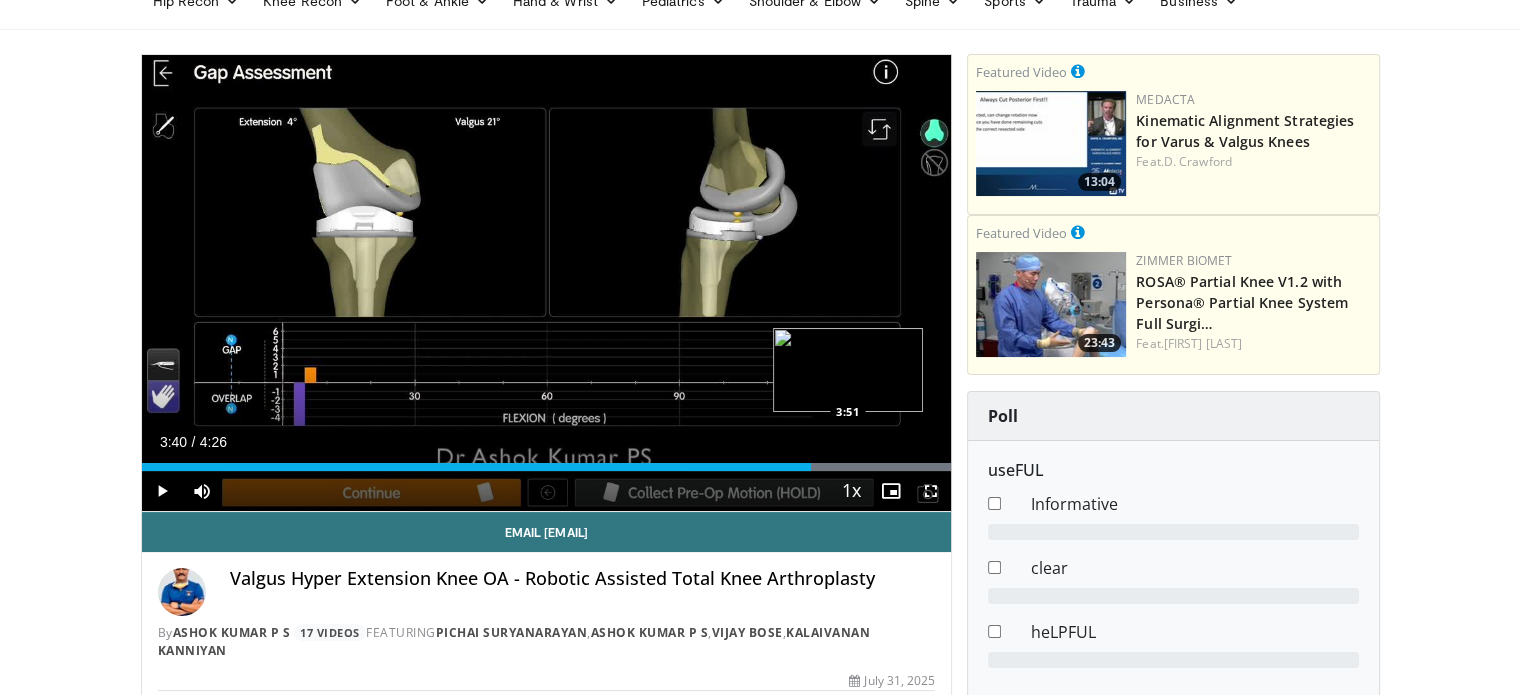 click at bounding box center [818, 467] 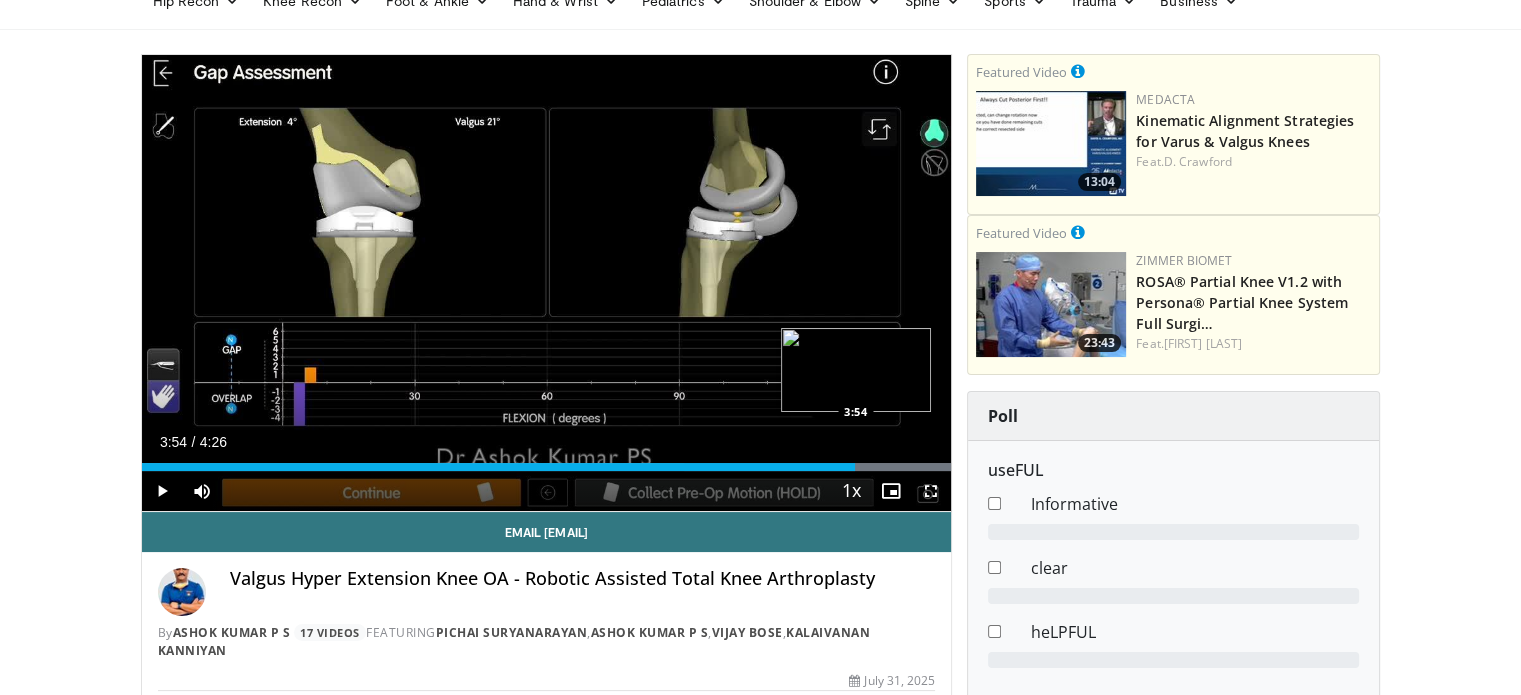 click on "Loaded :  100.00% 3:54 3:54" at bounding box center (547, 467) 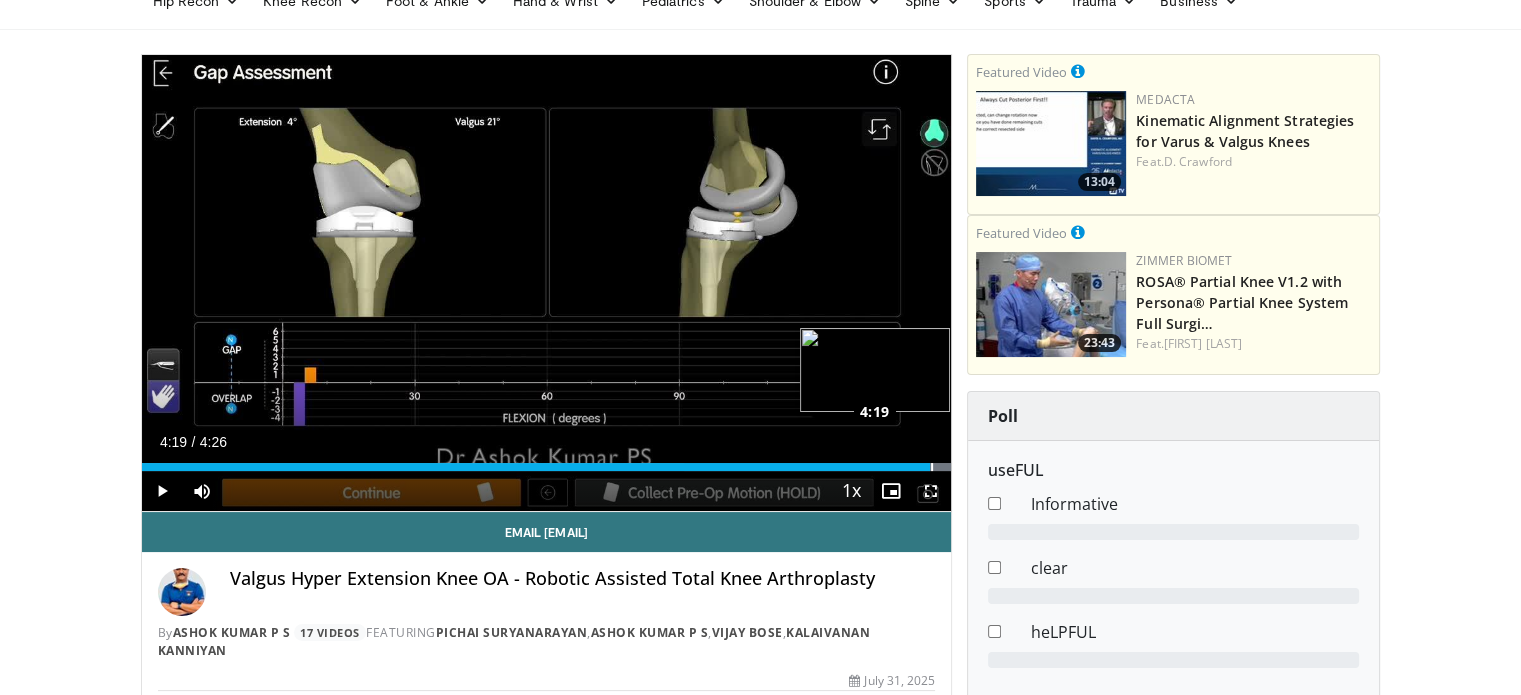 drag, startPoint x: 847, startPoint y: 467, endPoint x: 930, endPoint y: 462, distance: 83.15047 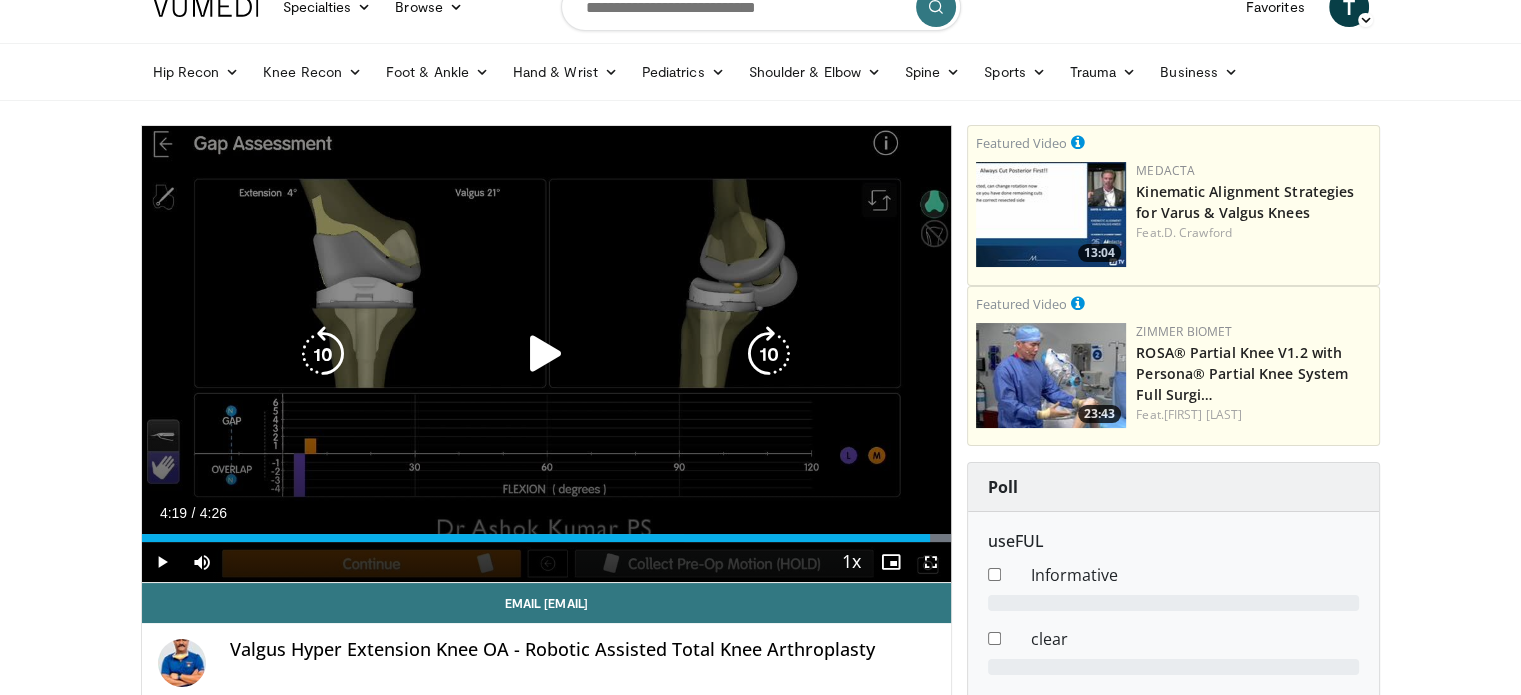 scroll, scrollTop: 0, scrollLeft: 0, axis: both 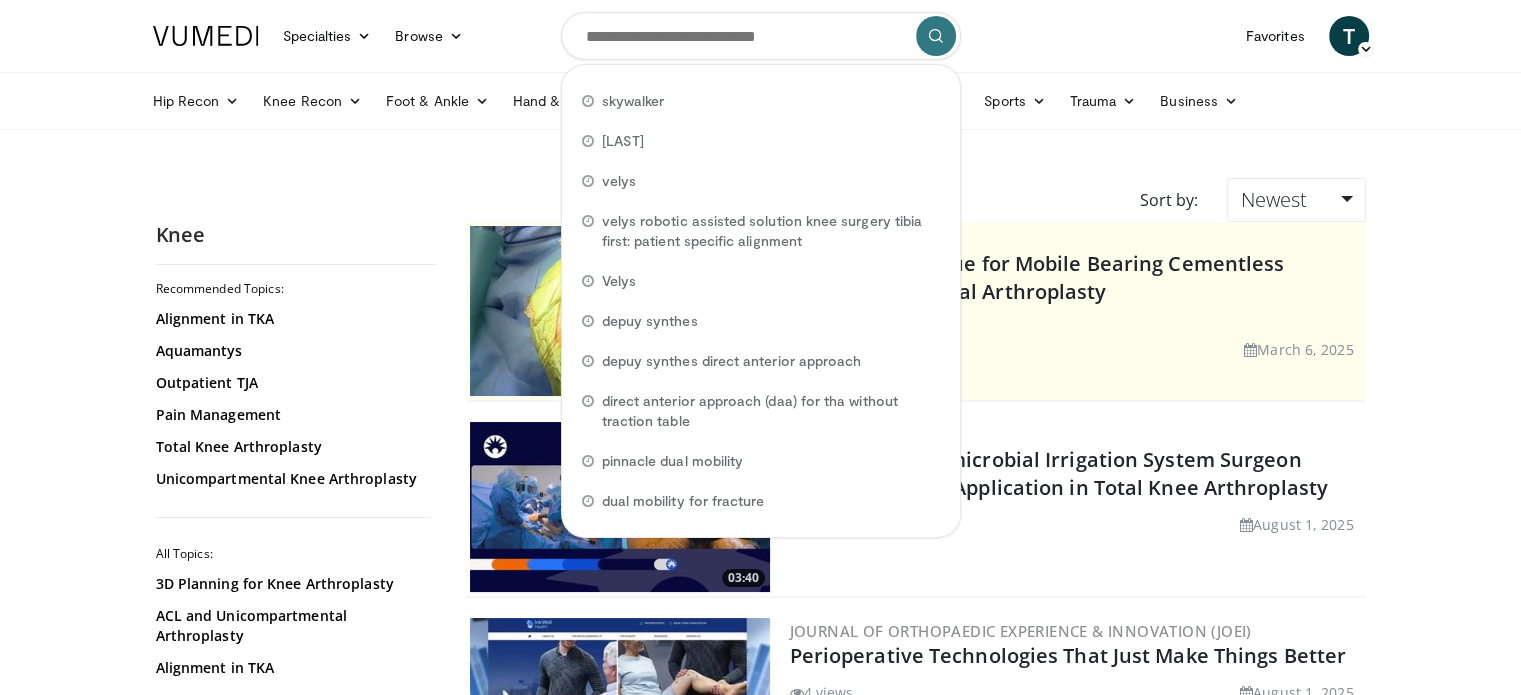 click at bounding box center [761, 36] 